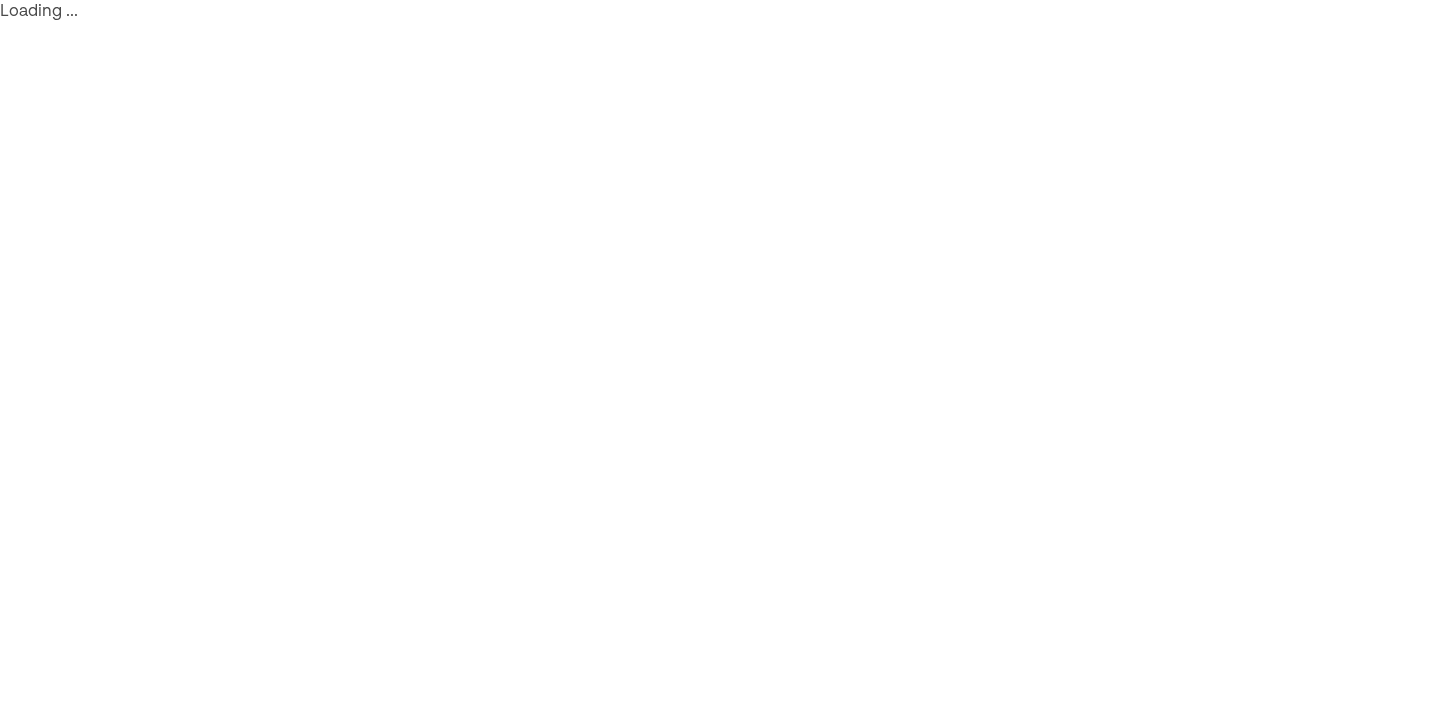 scroll, scrollTop: 0, scrollLeft: 0, axis: both 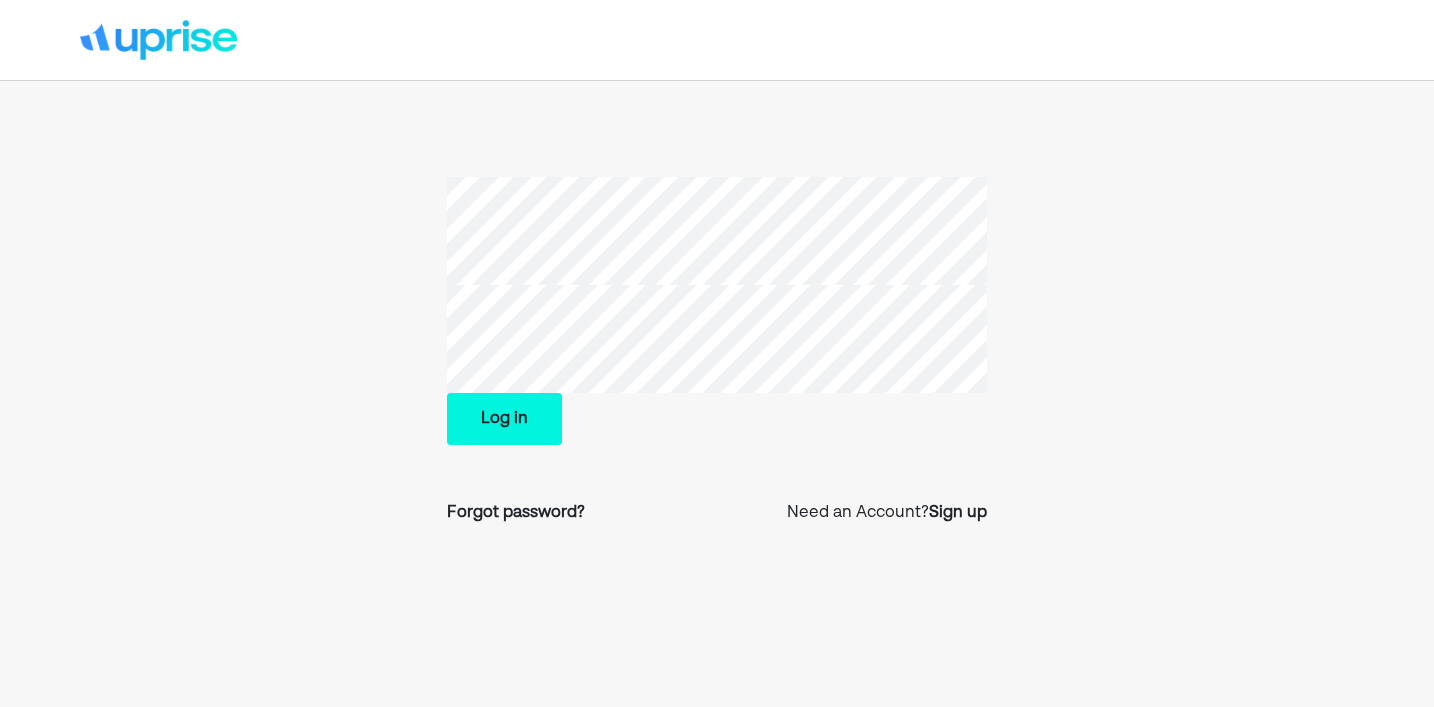 click on "Log in Forgot password? Need an Account?  Sign up" at bounding box center [717, 359] 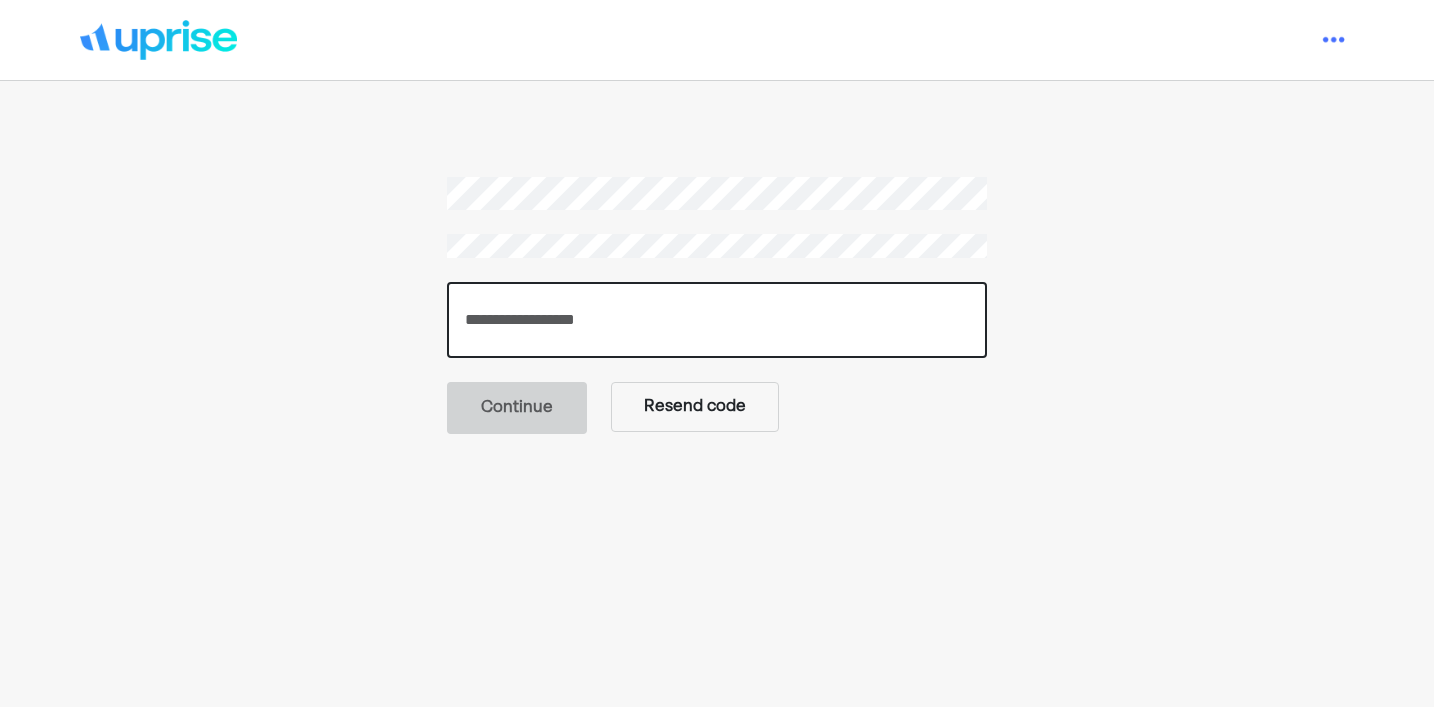 click at bounding box center [717, 320] 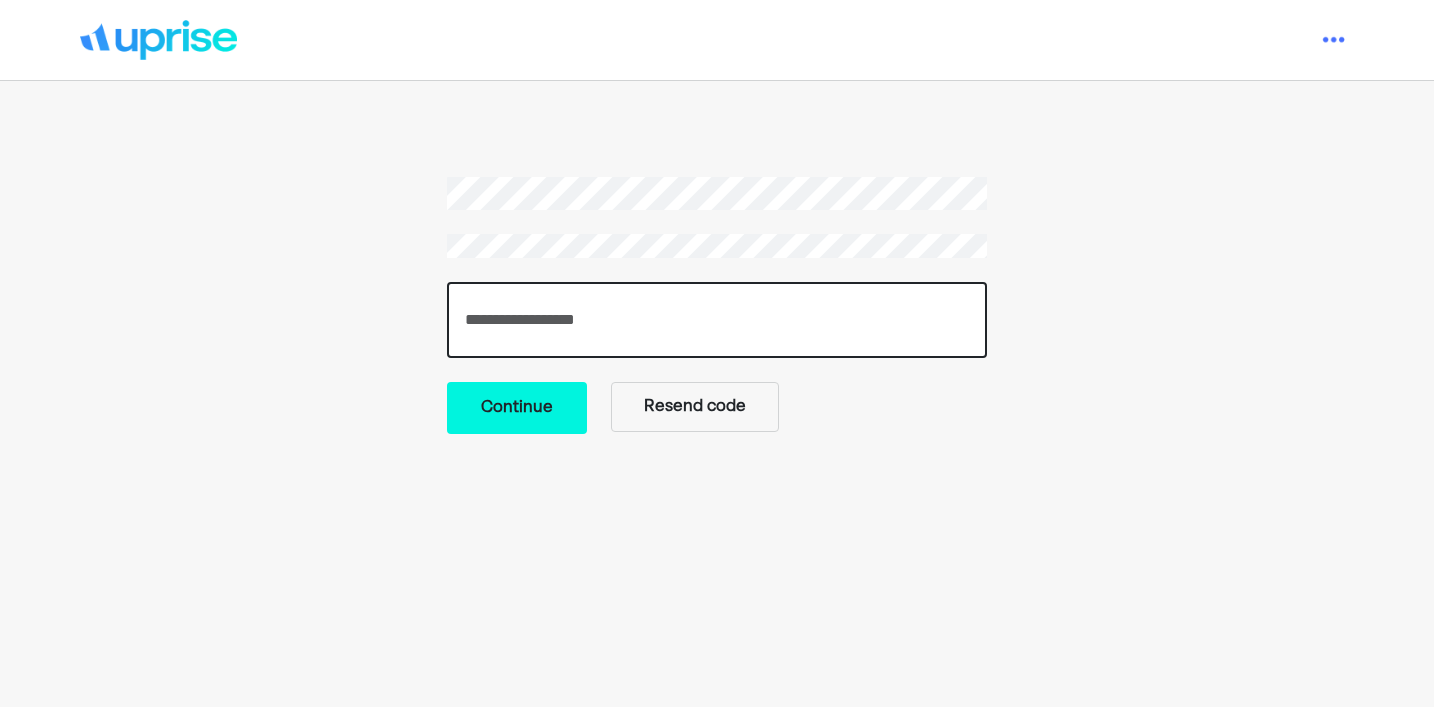 type on "******" 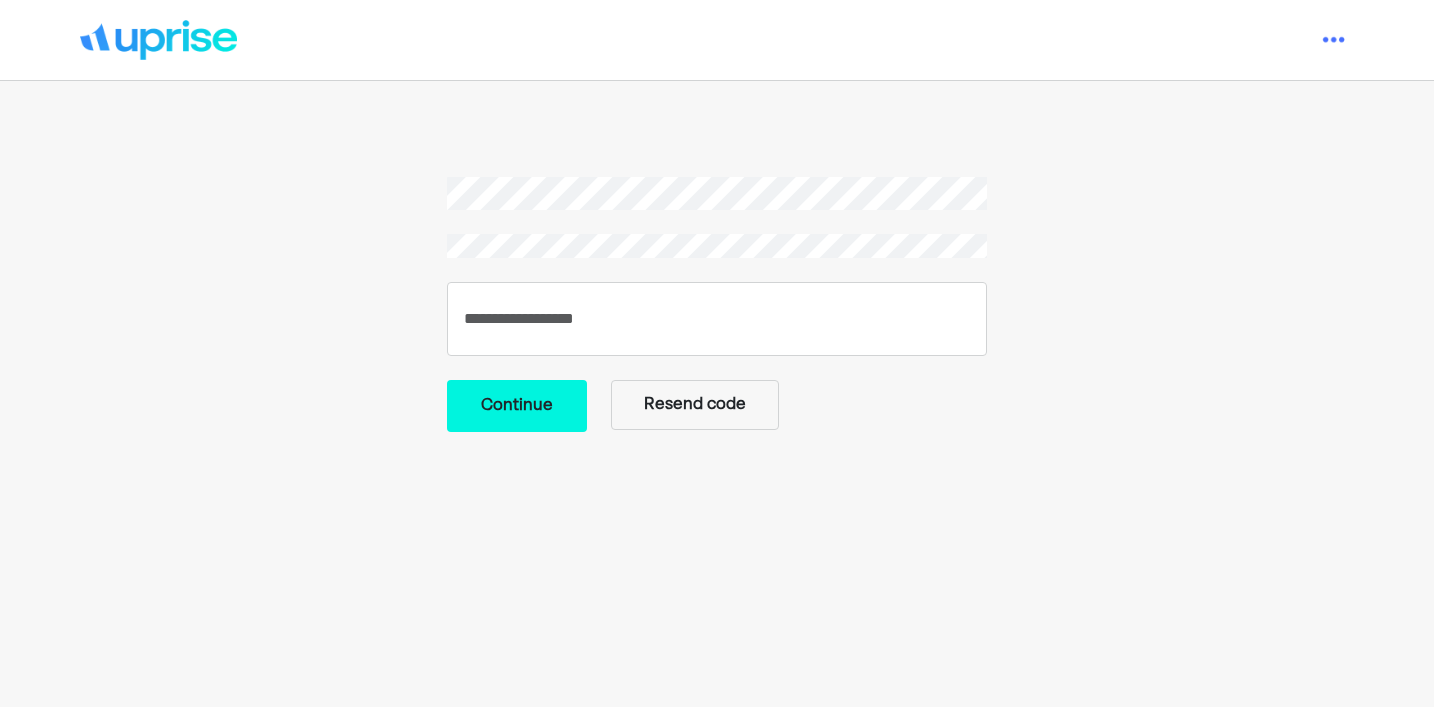 click on "Continue" at bounding box center [517, 406] 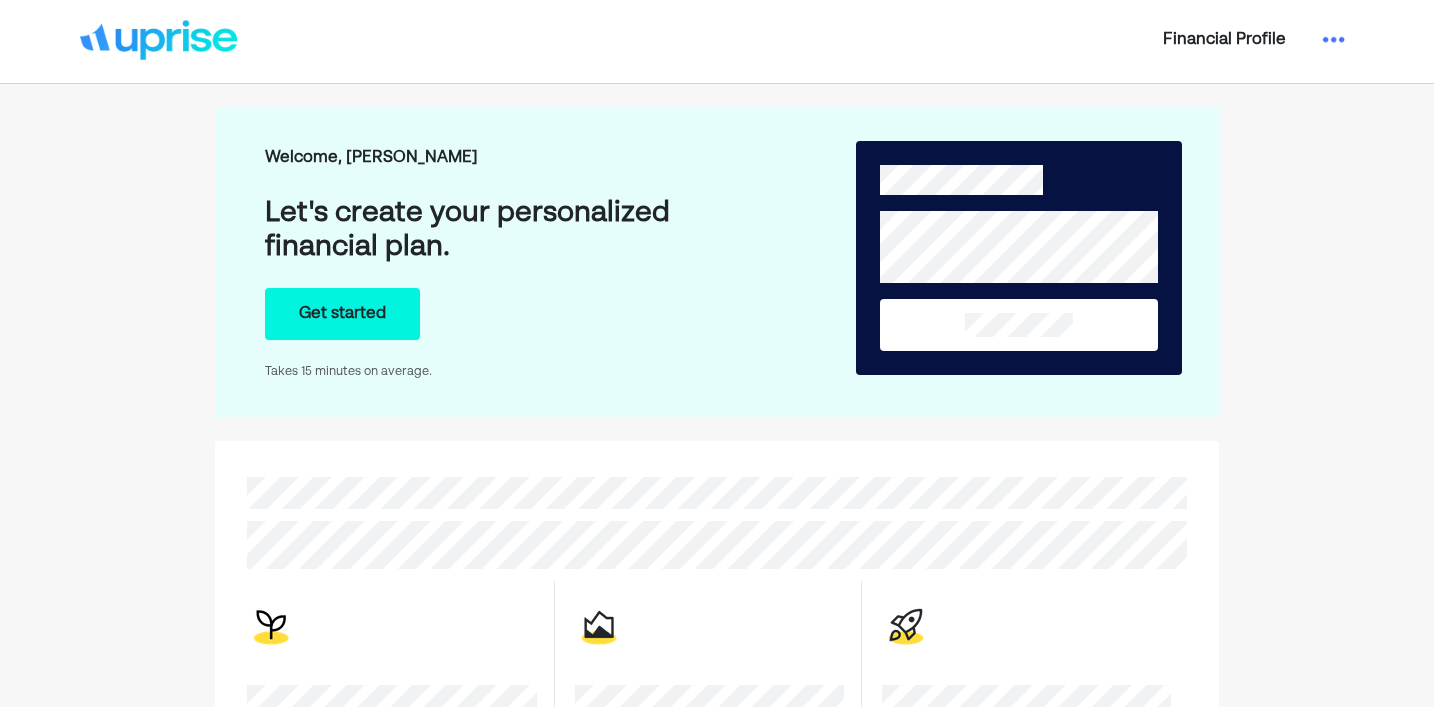click on "Get started" at bounding box center [342, 314] 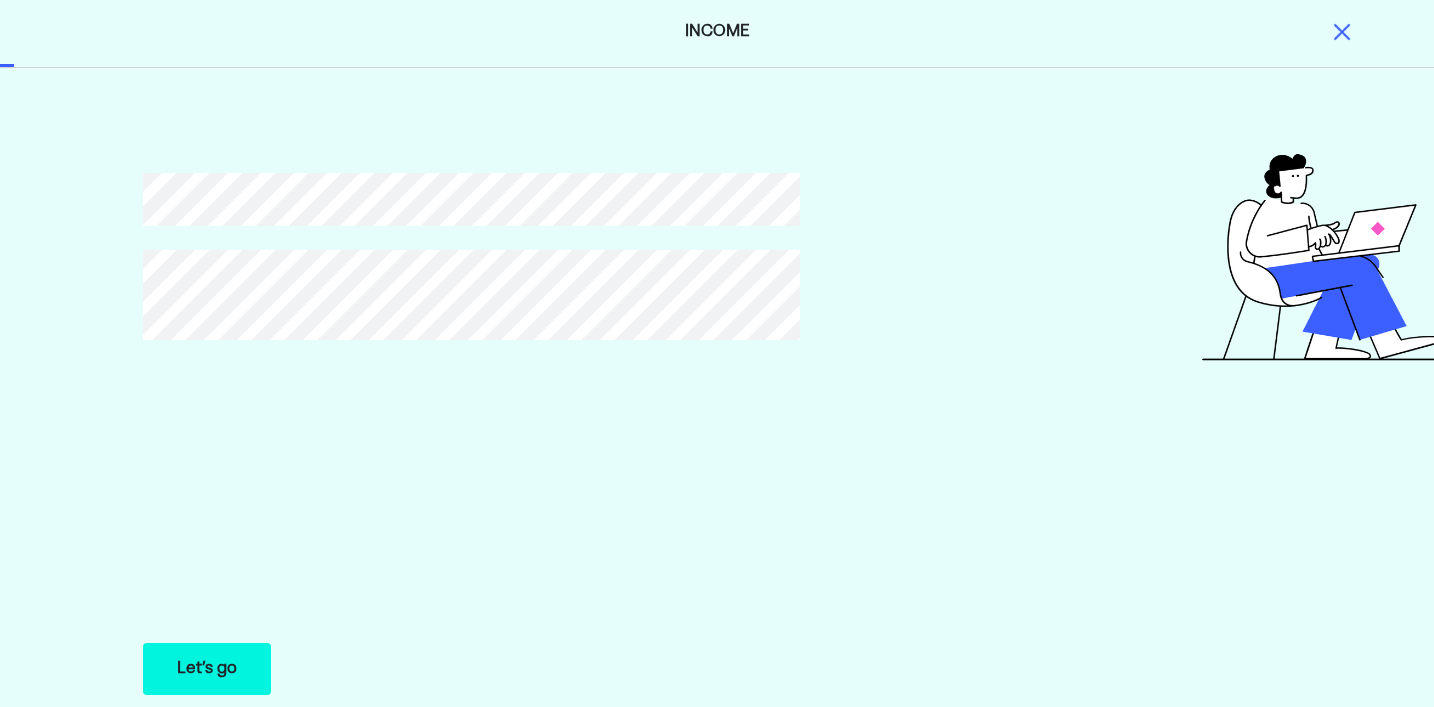 click on "Let’s go Save Let’s go" at bounding box center (207, 669) 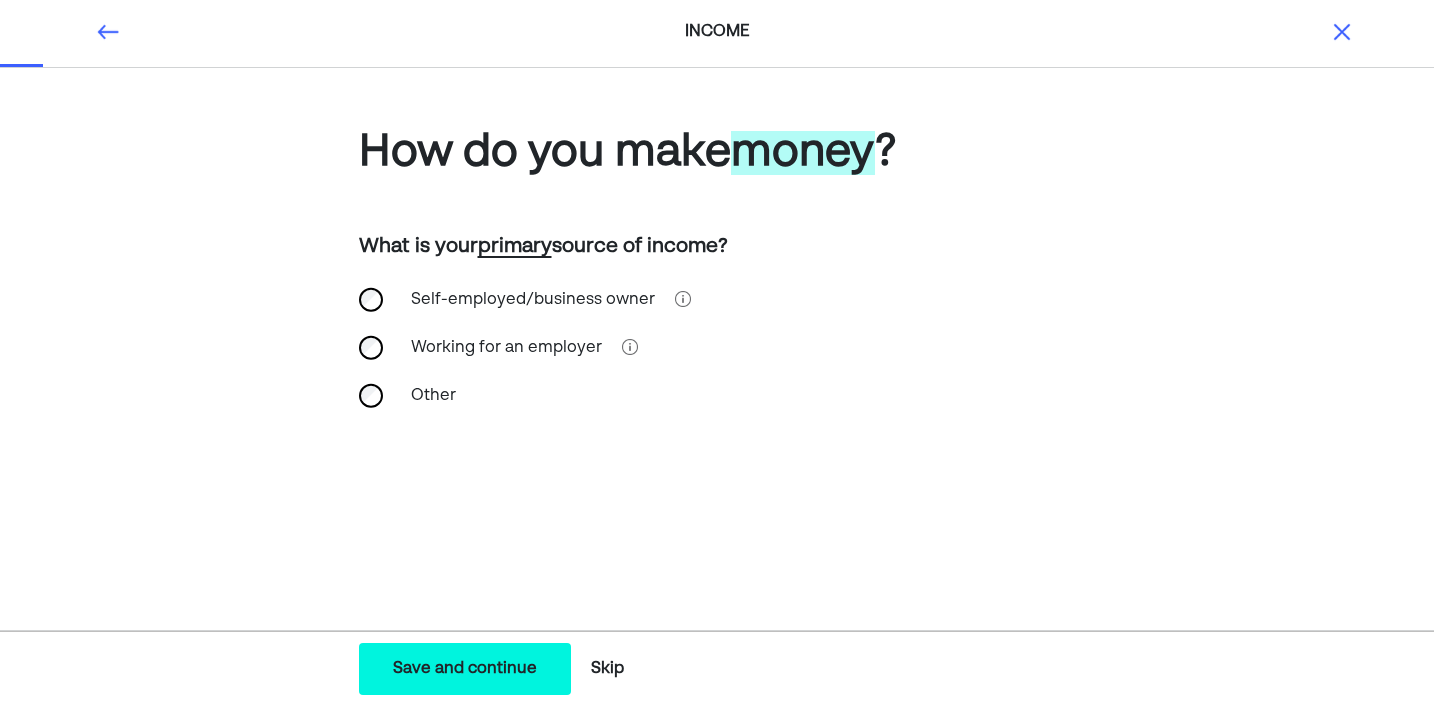 click on "Self-employed/business owner" at bounding box center (533, 300) 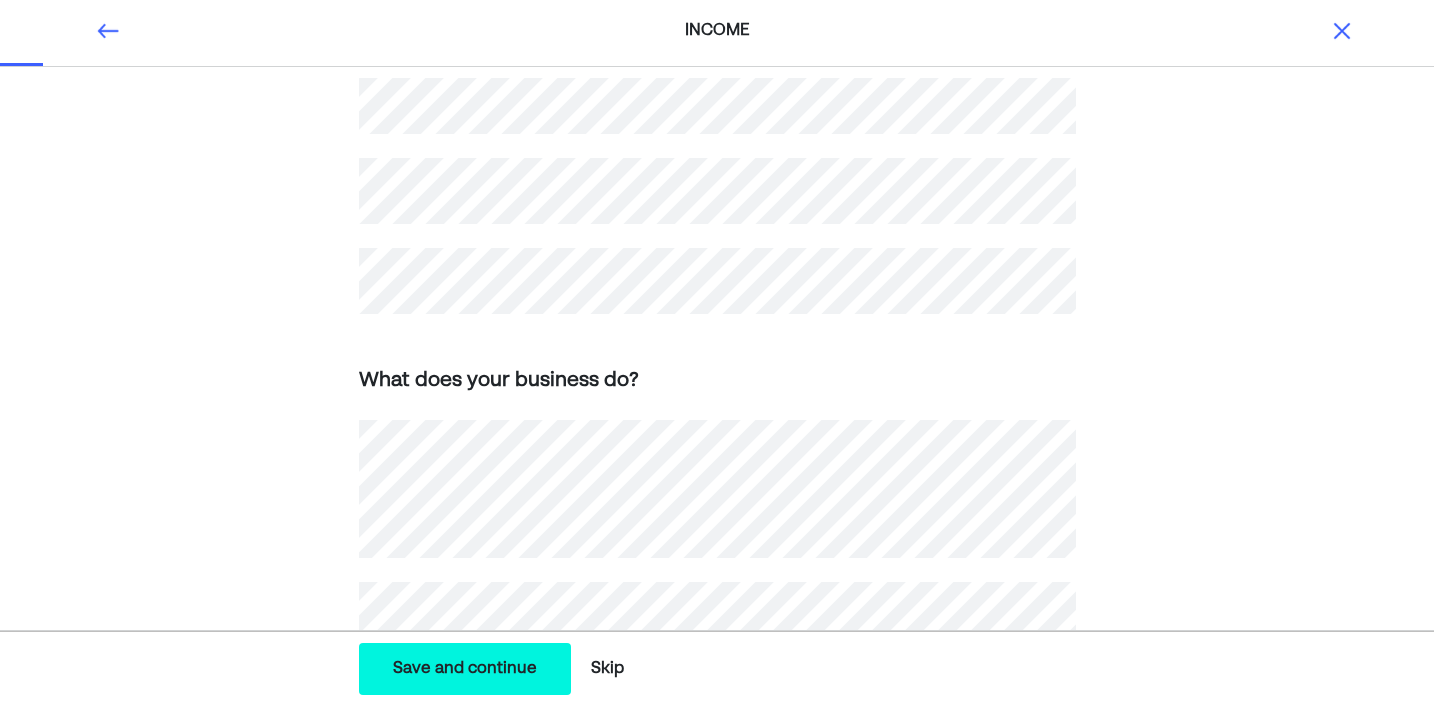 scroll, scrollTop: 612, scrollLeft: 0, axis: vertical 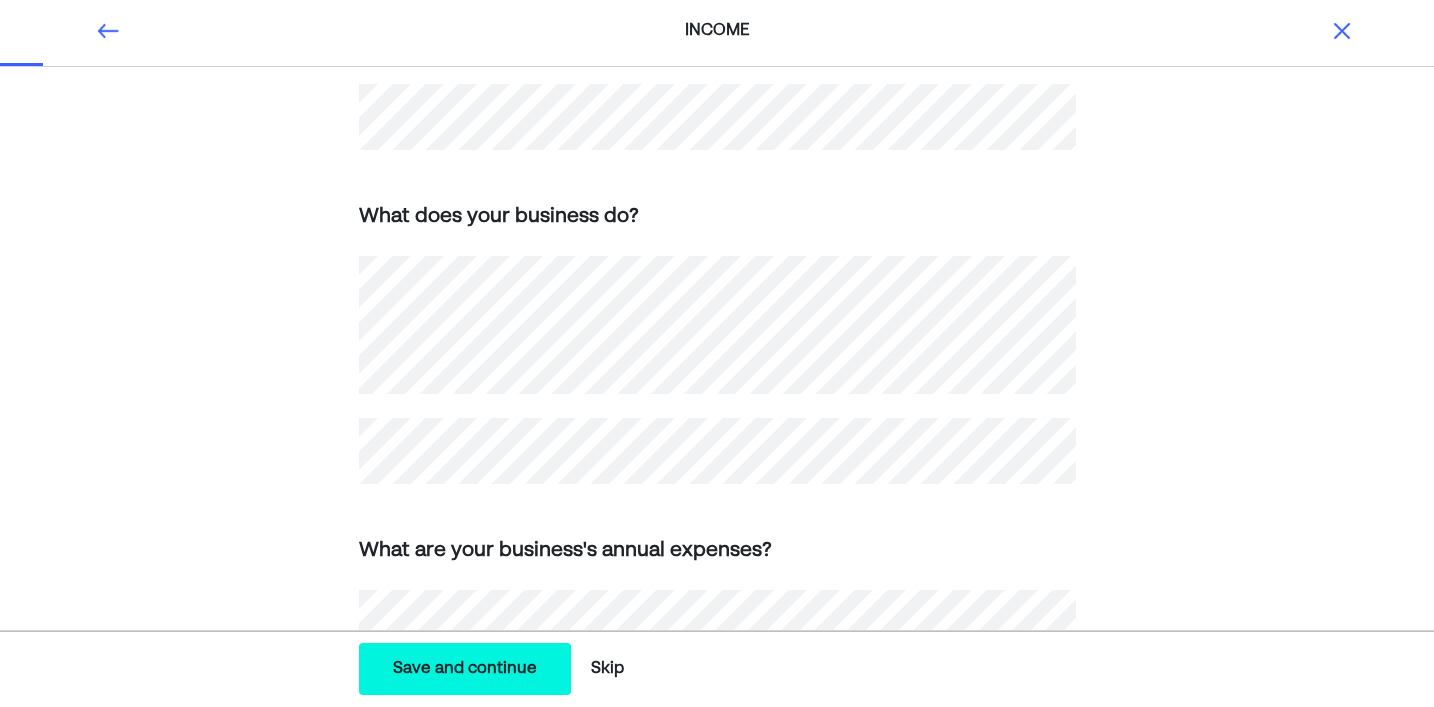 click on "How do you make  money ? What is your  primary  source of income? Self-employed/business owner Working for an employer Other Tell us about your current role What does your business do? What are your business's annual expenses?" at bounding box center [717, 132] 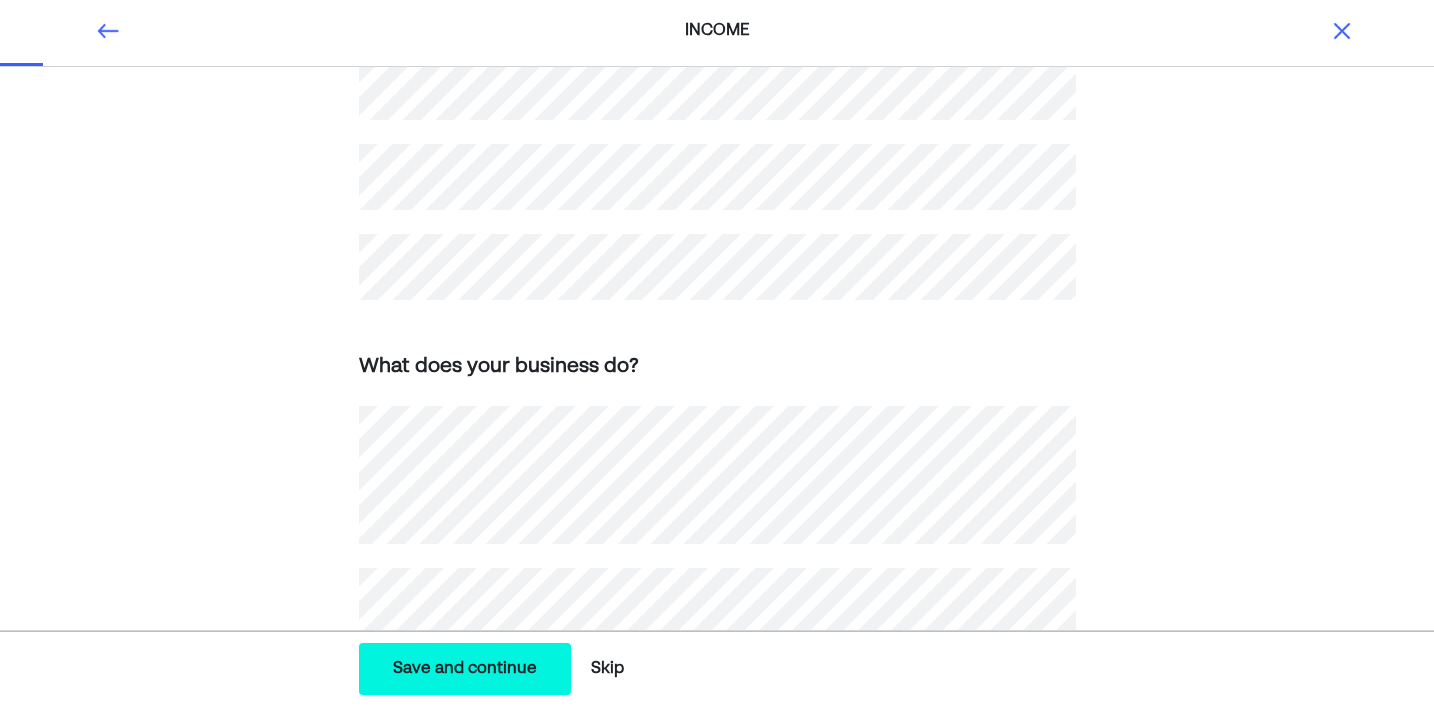 scroll, scrollTop: 713, scrollLeft: 0, axis: vertical 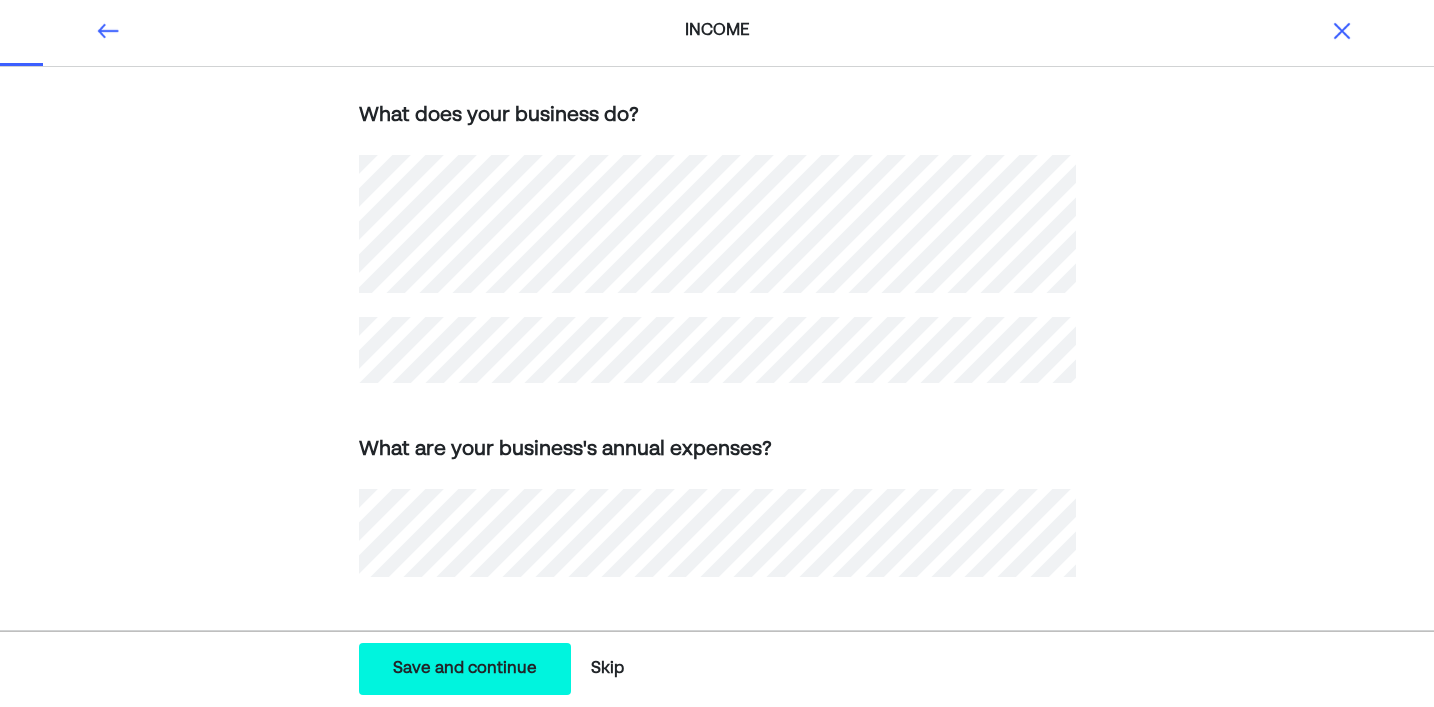 click on "Save and continue" at bounding box center [465, 669] 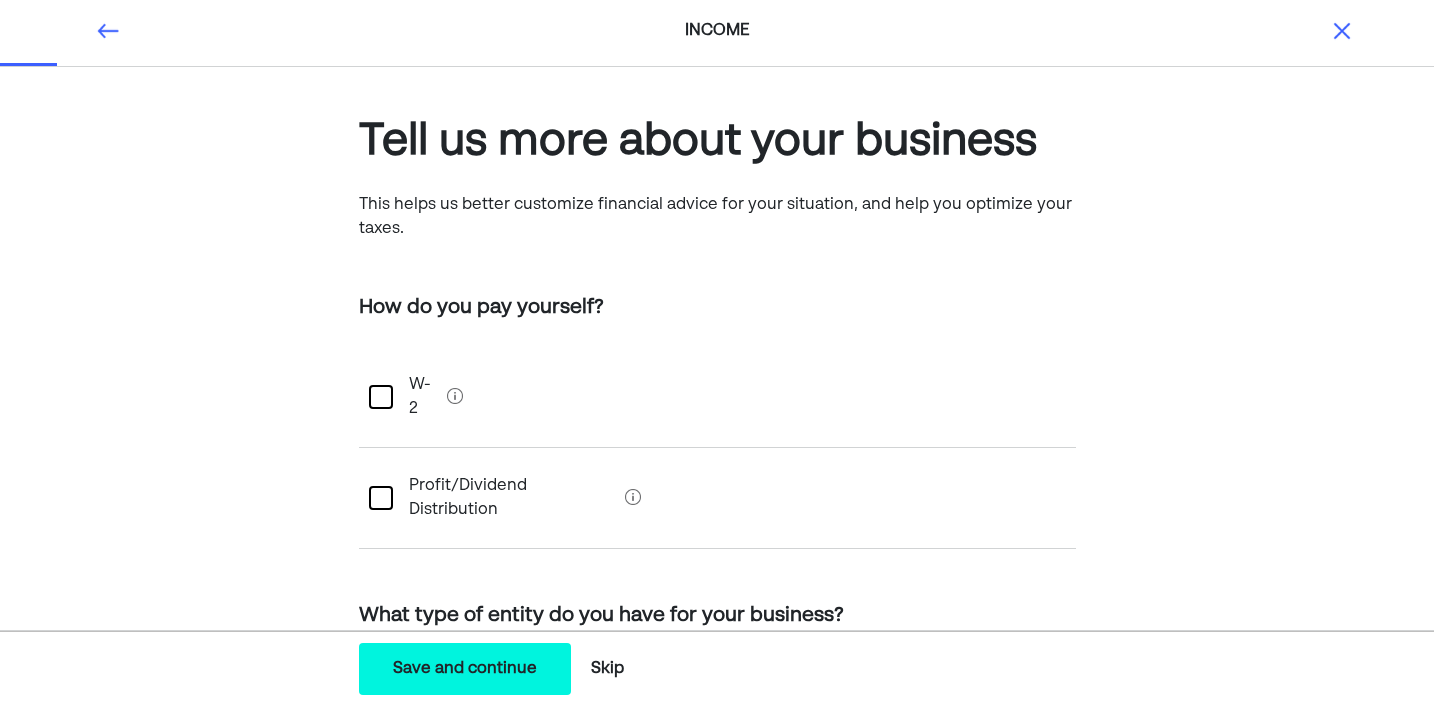 scroll, scrollTop: 0, scrollLeft: 0, axis: both 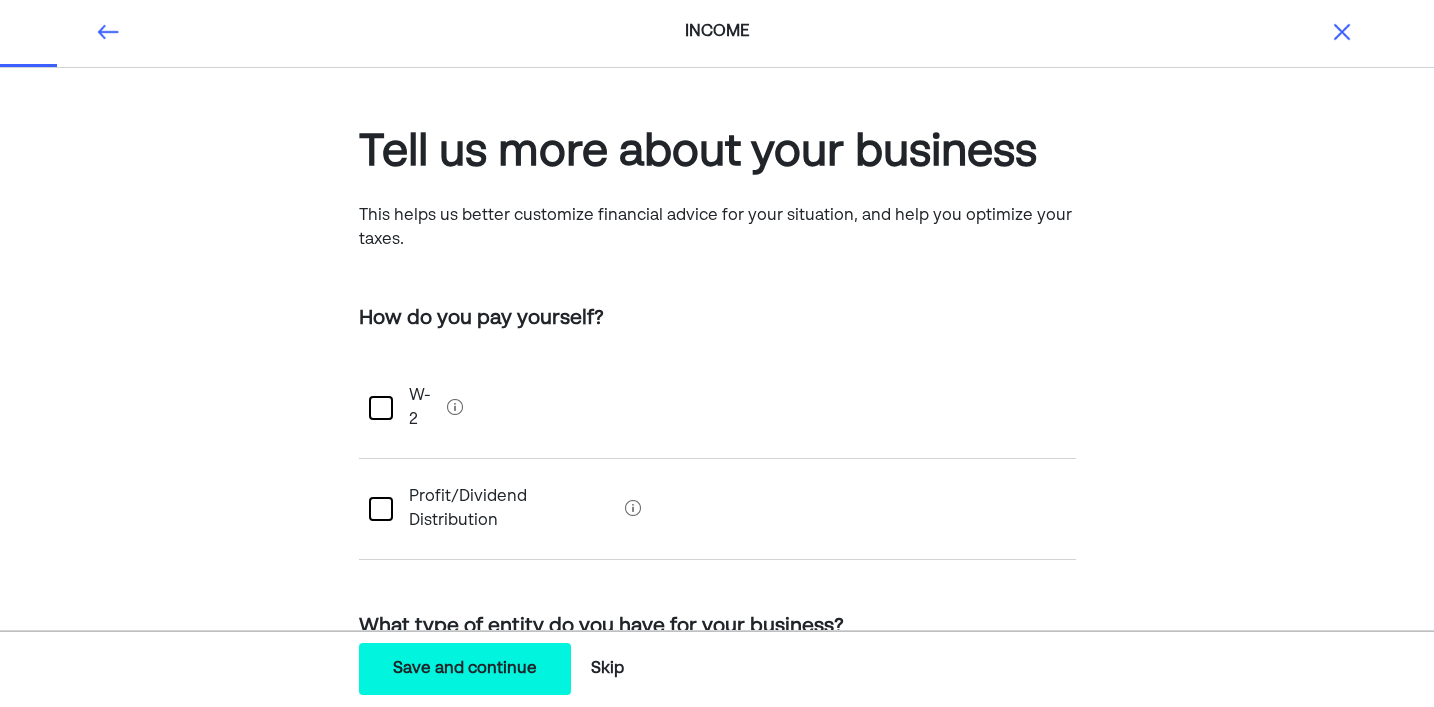 click at bounding box center [381, 408] 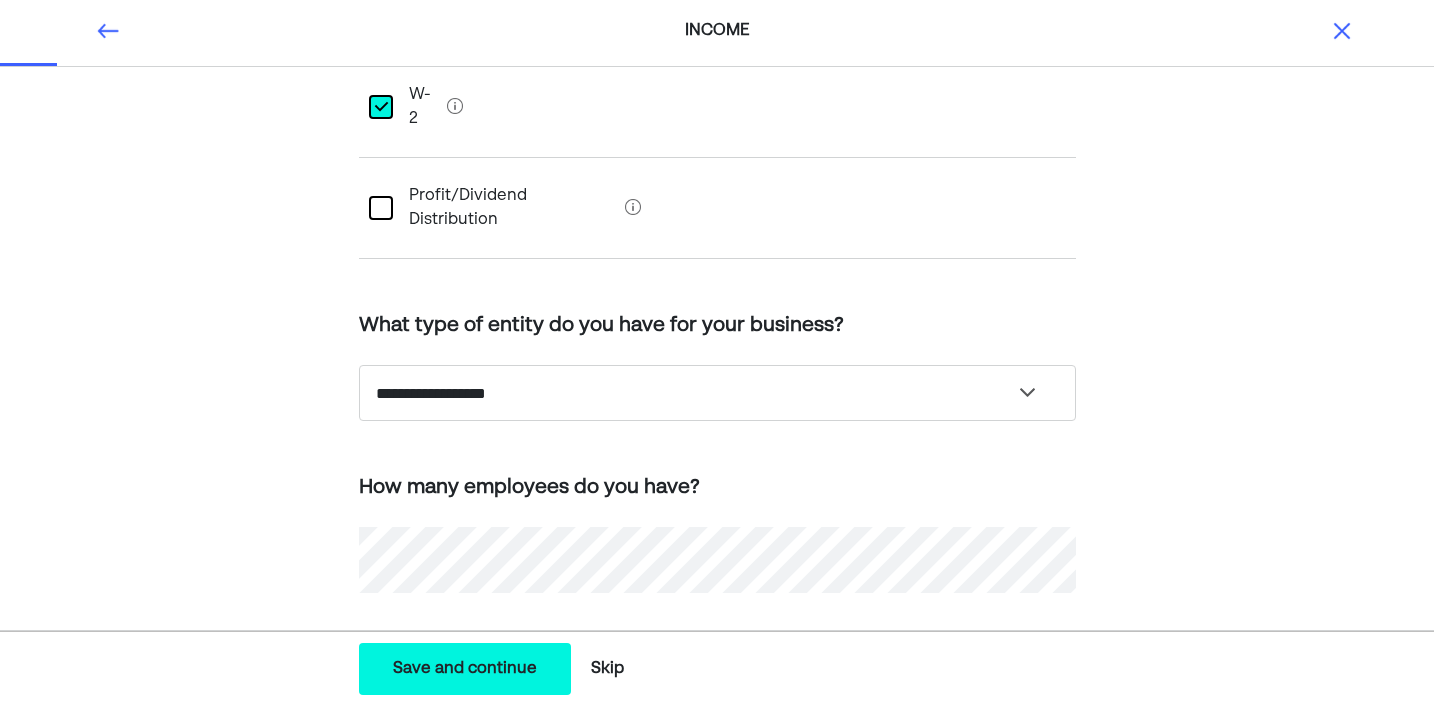 scroll, scrollTop: 336, scrollLeft: 0, axis: vertical 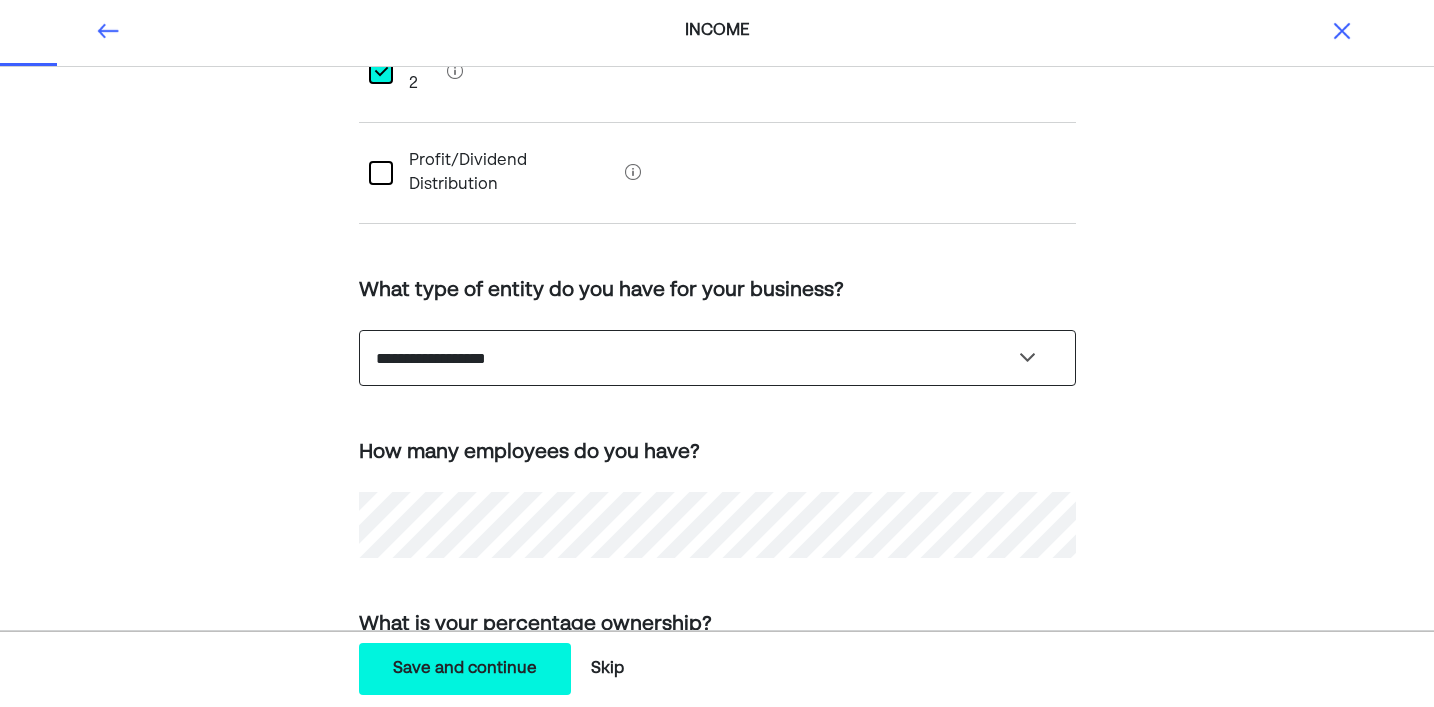 click on "**********" at bounding box center [717, 358] 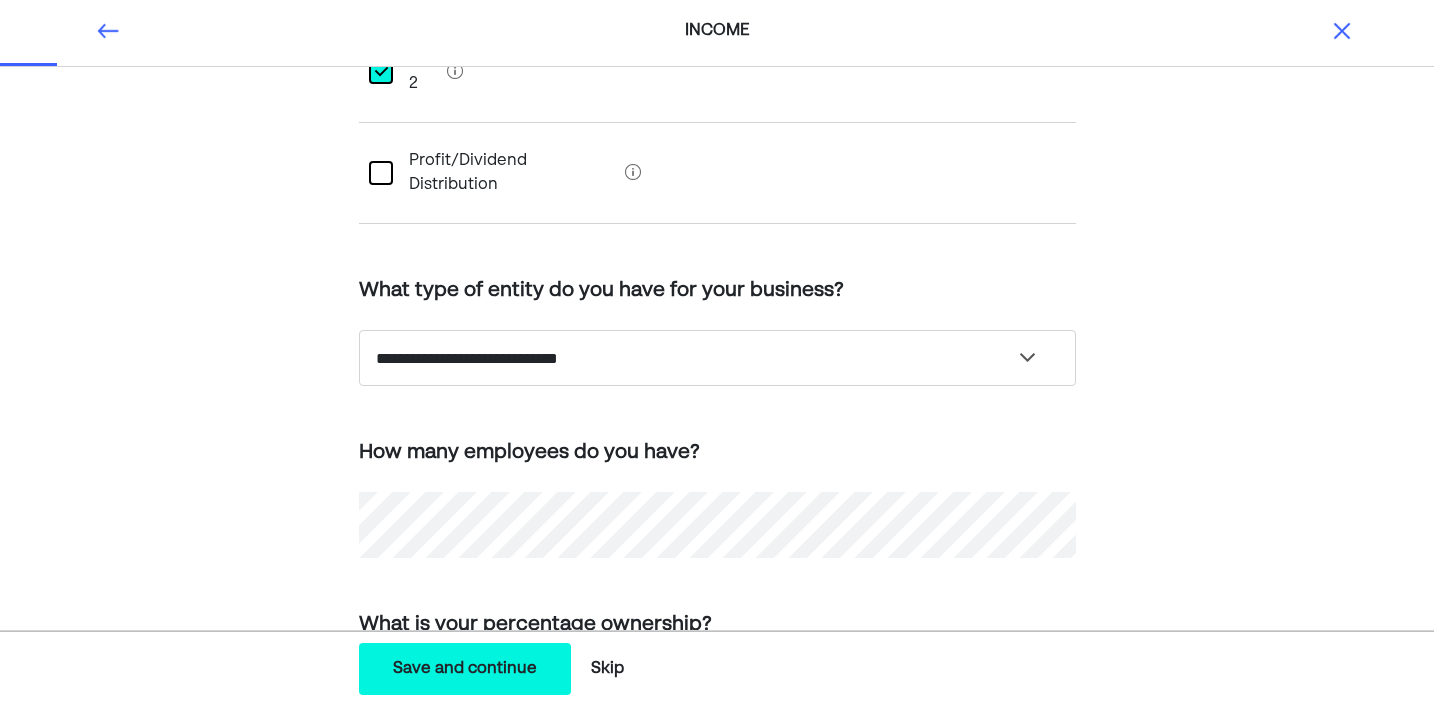 scroll, scrollTop: 431, scrollLeft: 0, axis: vertical 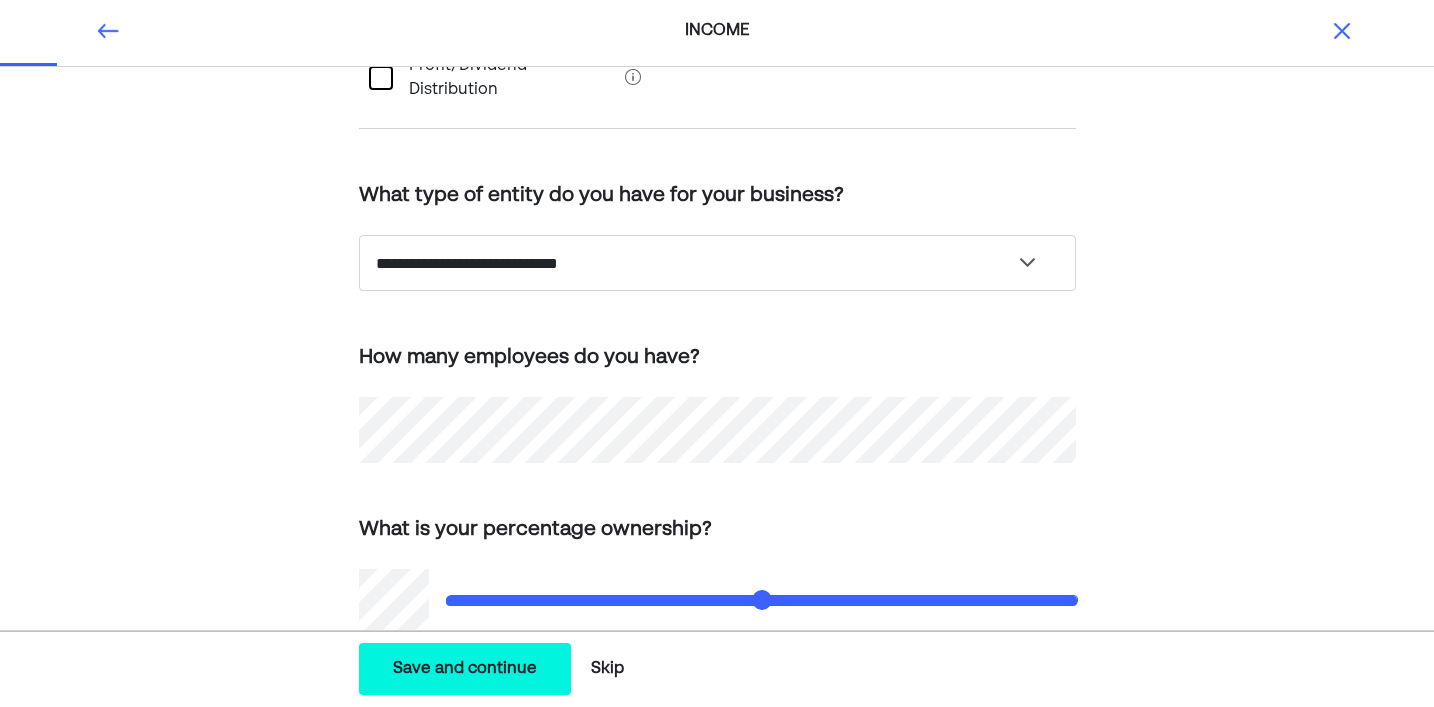 click on "Save and continue" at bounding box center (465, 669) 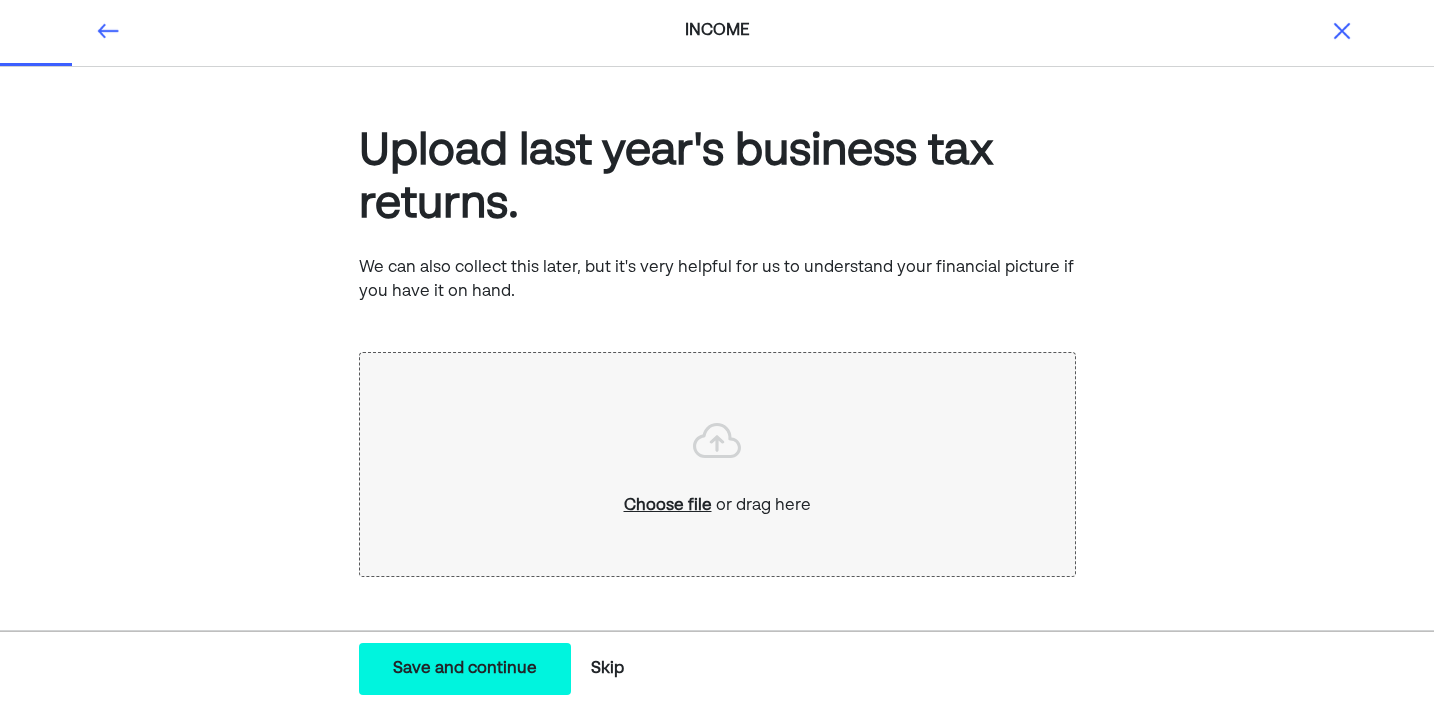 scroll, scrollTop: 0, scrollLeft: 0, axis: both 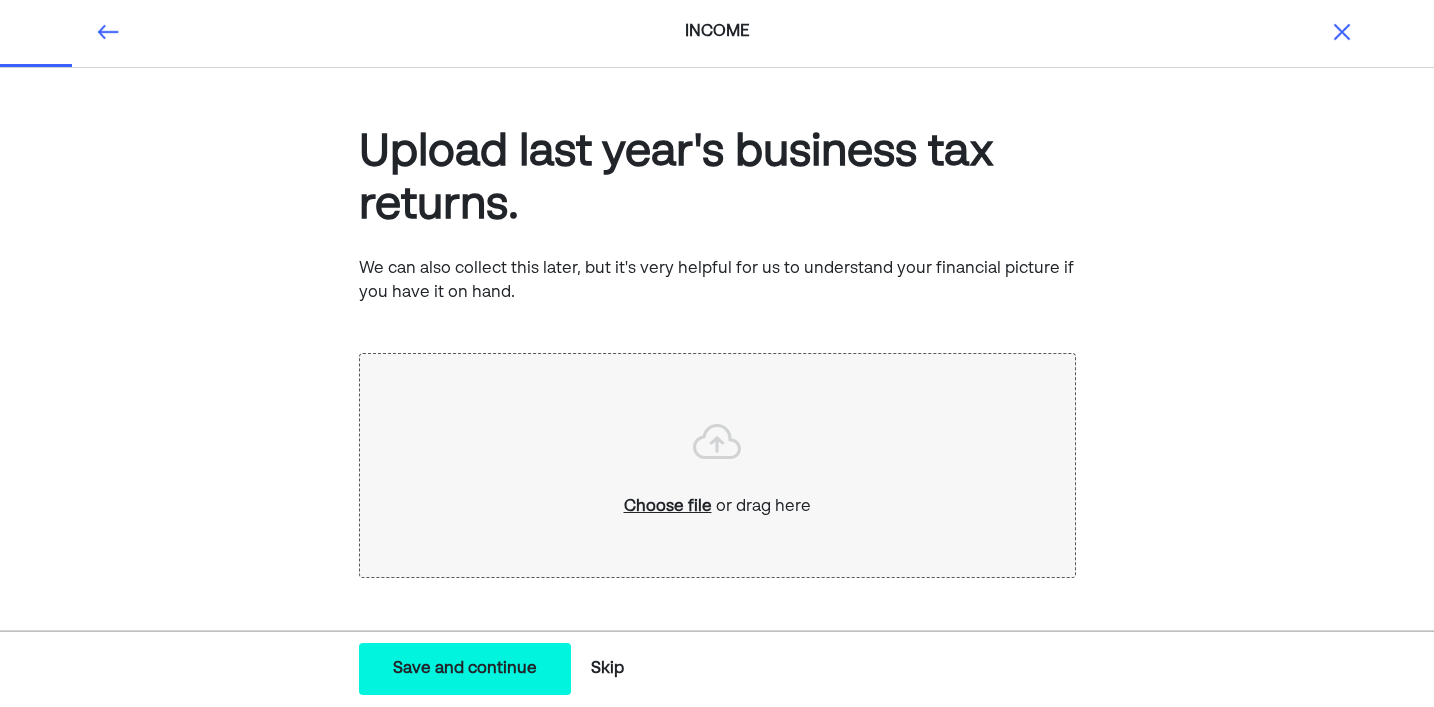 click on "Save and continue" at bounding box center (465, 669) 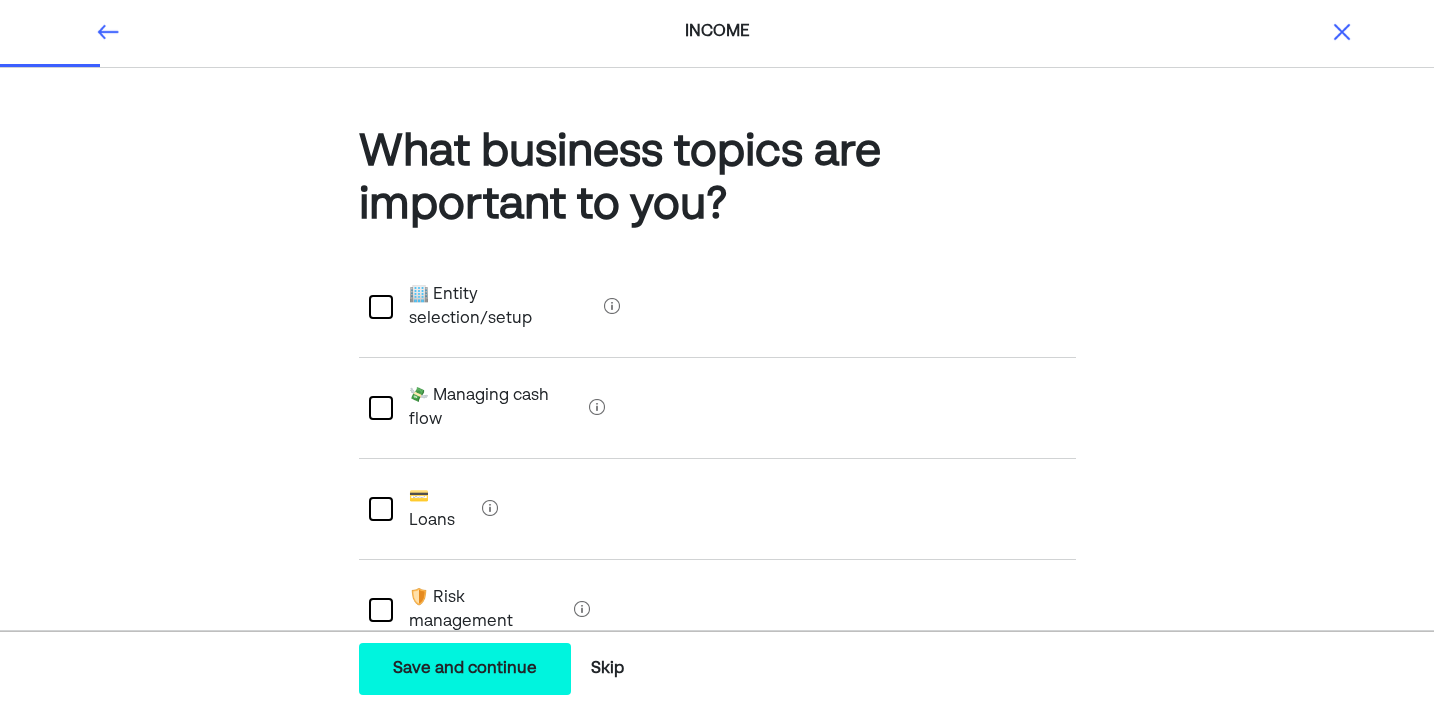scroll, scrollTop: 29, scrollLeft: 0, axis: vertical 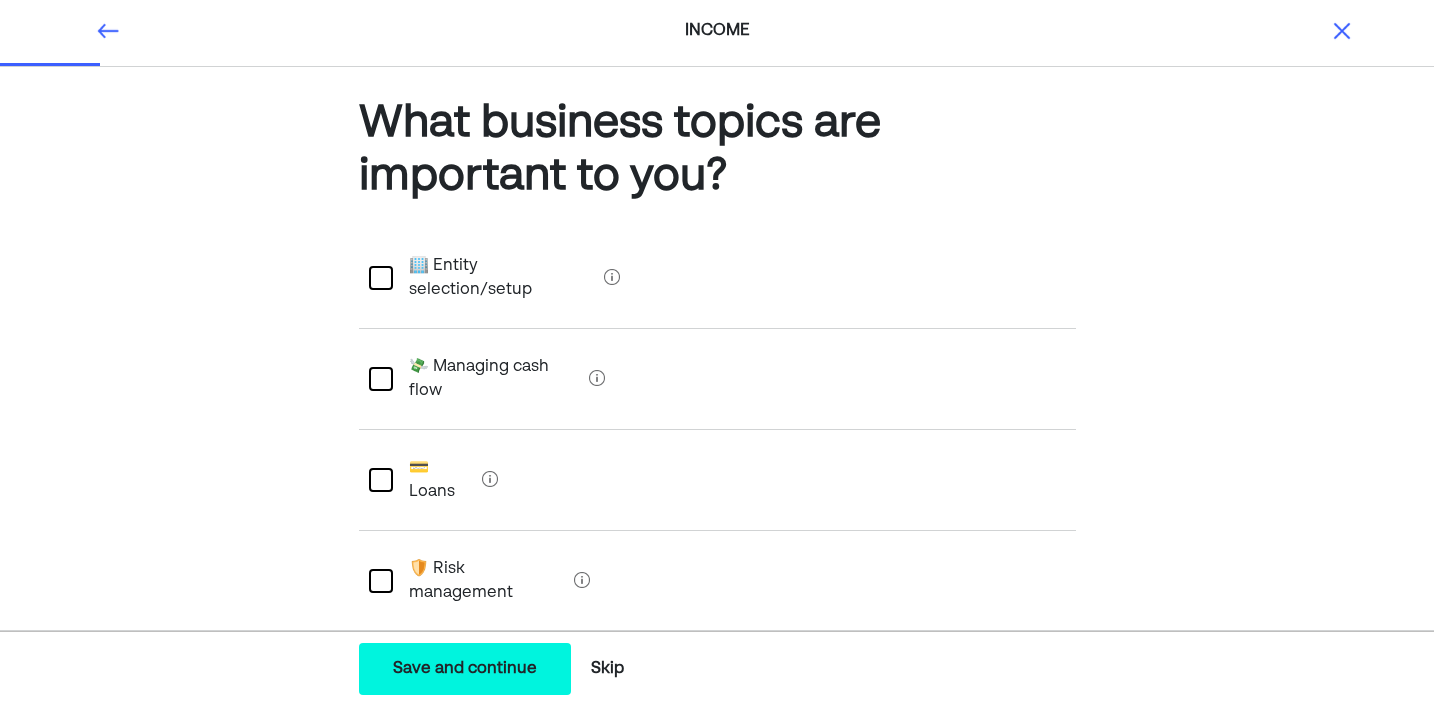 click at bounding box center [381, 379] 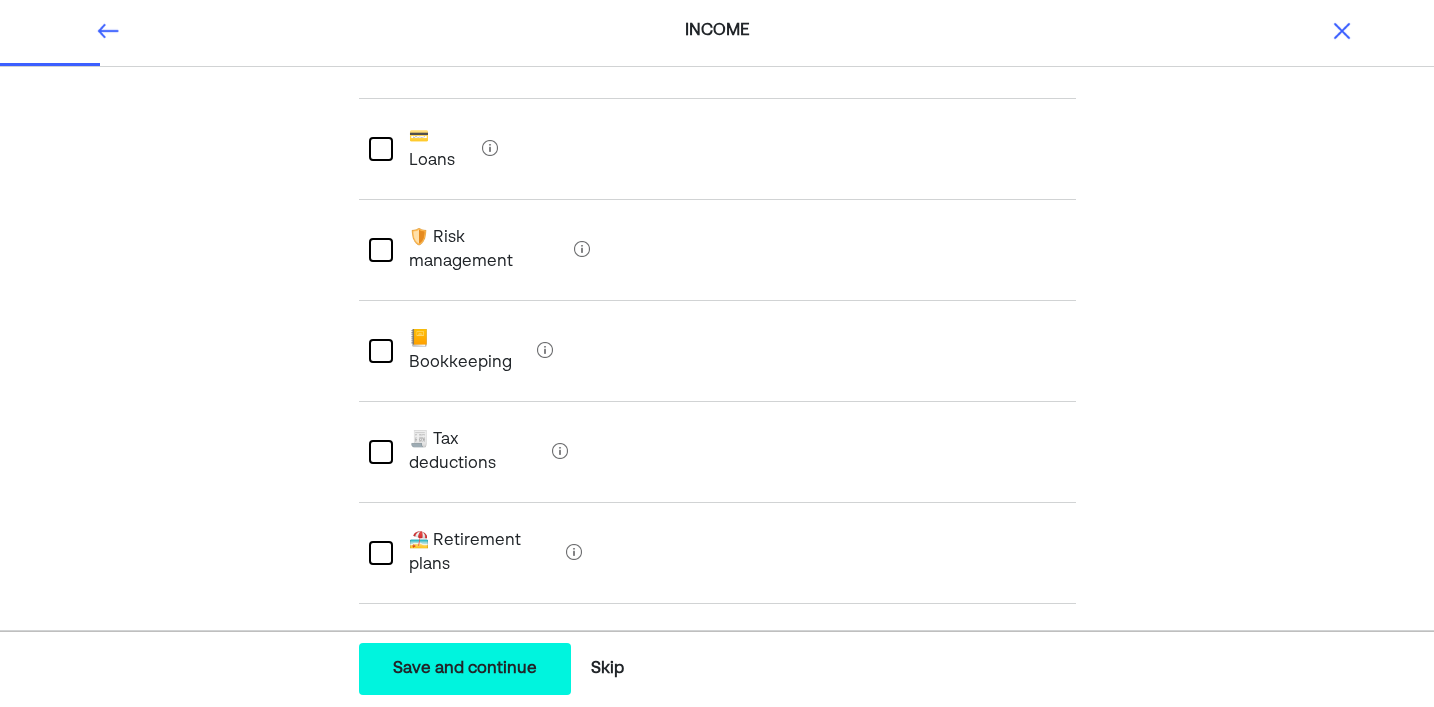 scroll, scrollTop: 374, scrollLeft: 0, axis: vertical 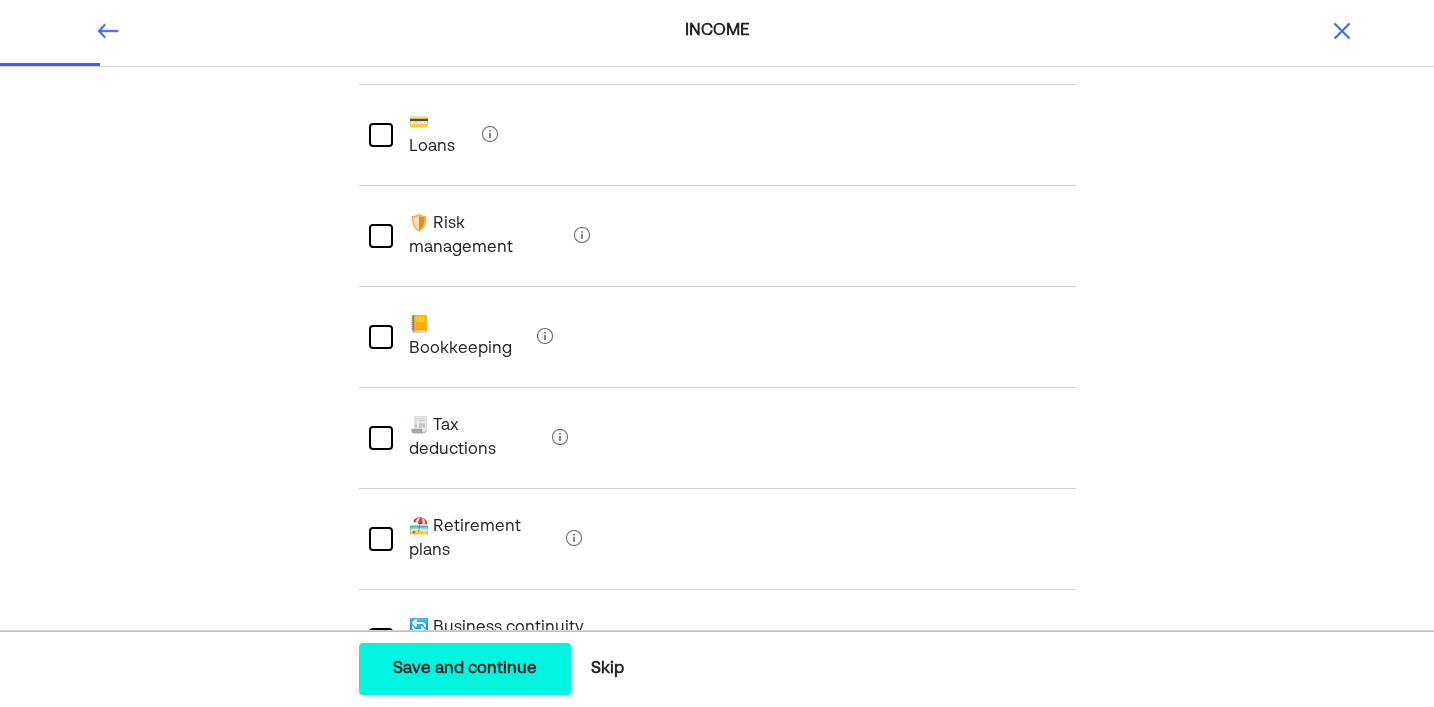 click at bounding box center (381, 640) 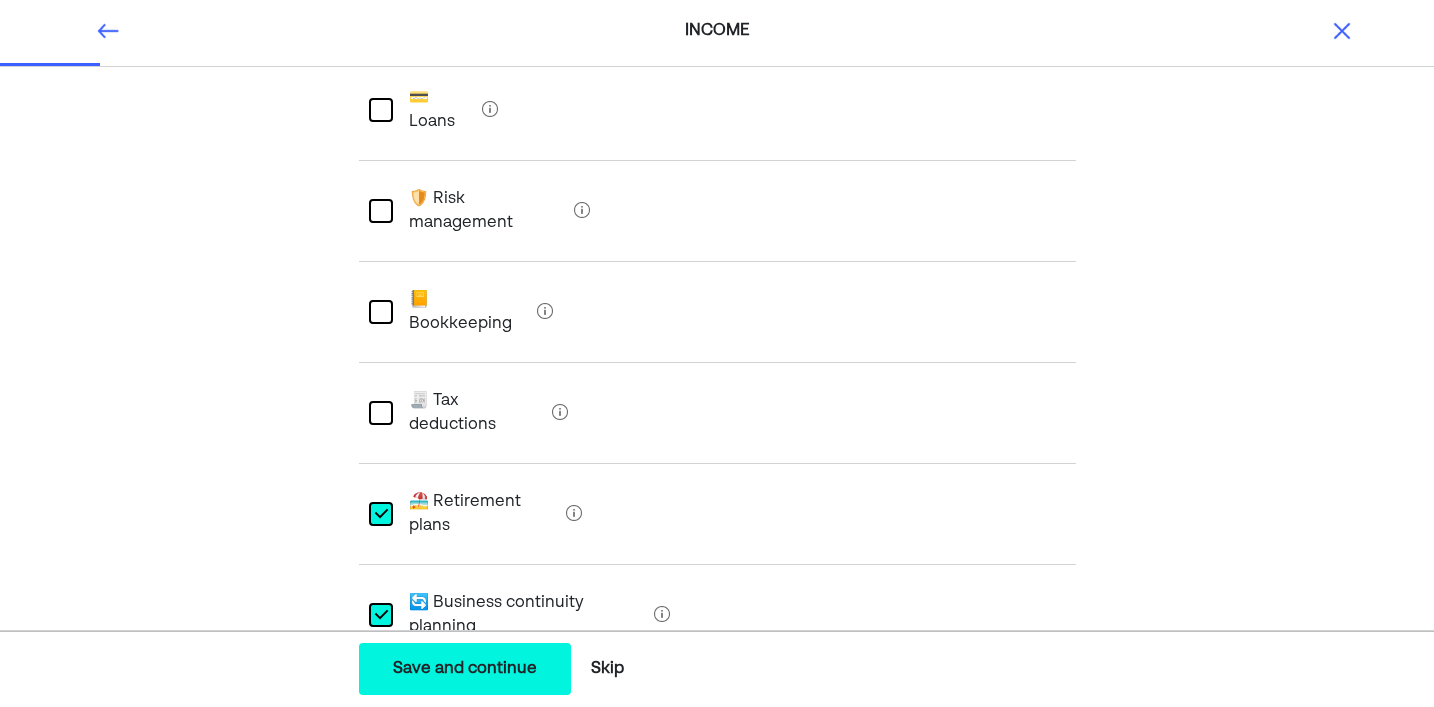 scroll, scrollTop: 282, scrollLeft: 0, axis: vertical 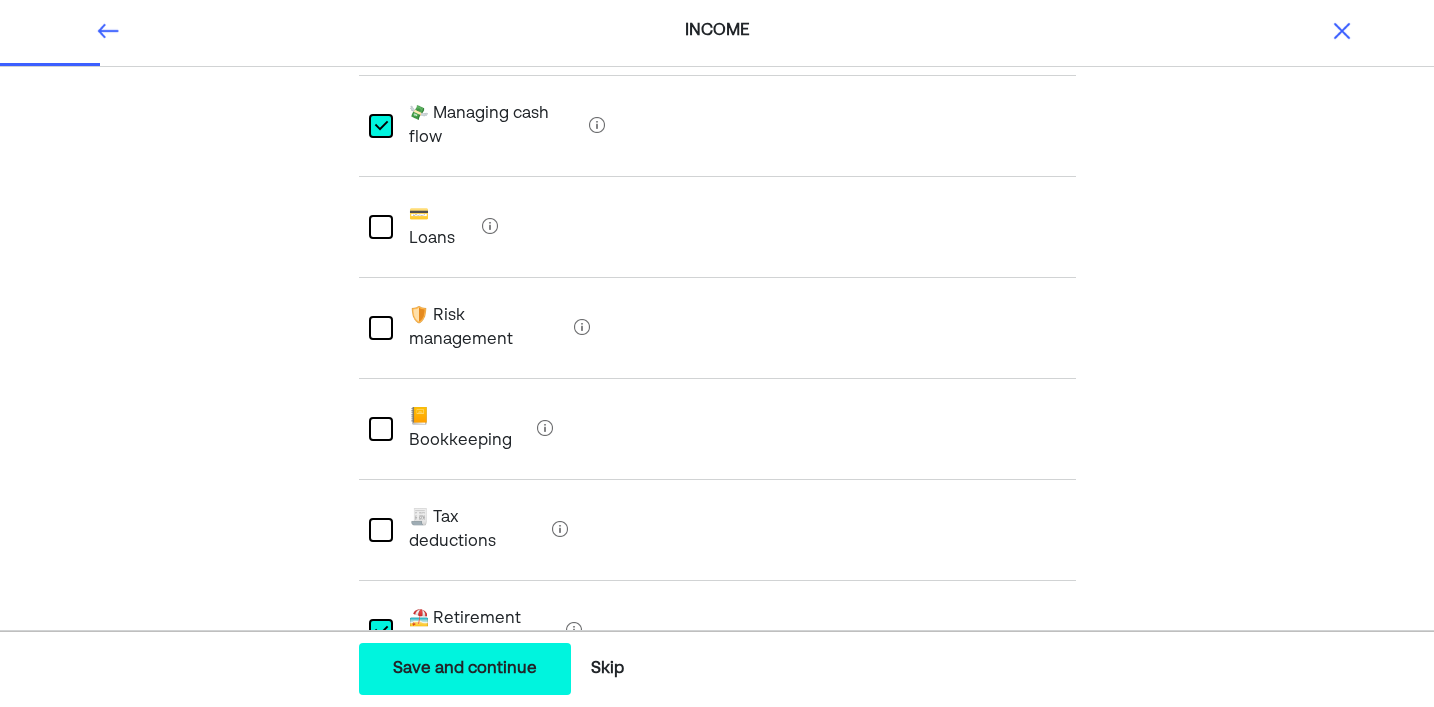 click on "📒 Bookkeeping" at bounding box center (717, 429) 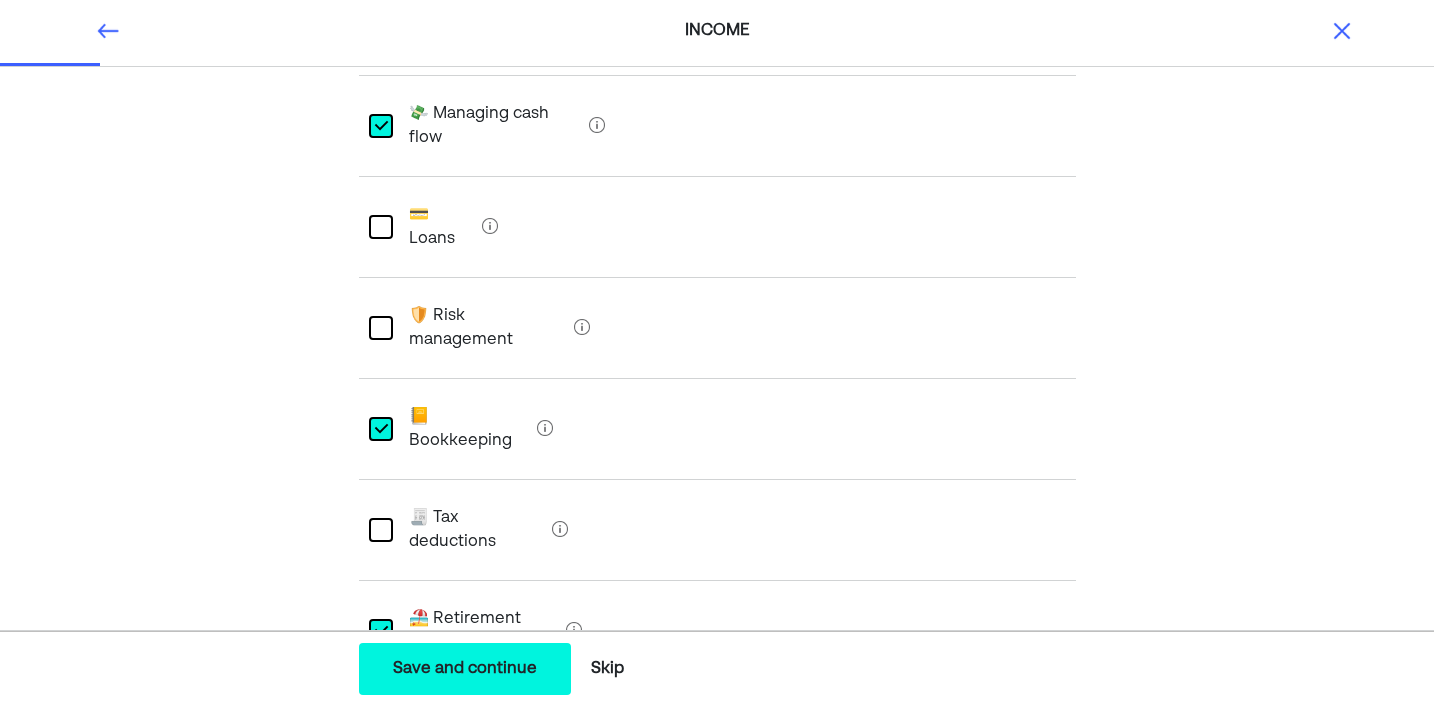 scroll, scrollTop: 525, scrollLeft: 0, axis: vertical 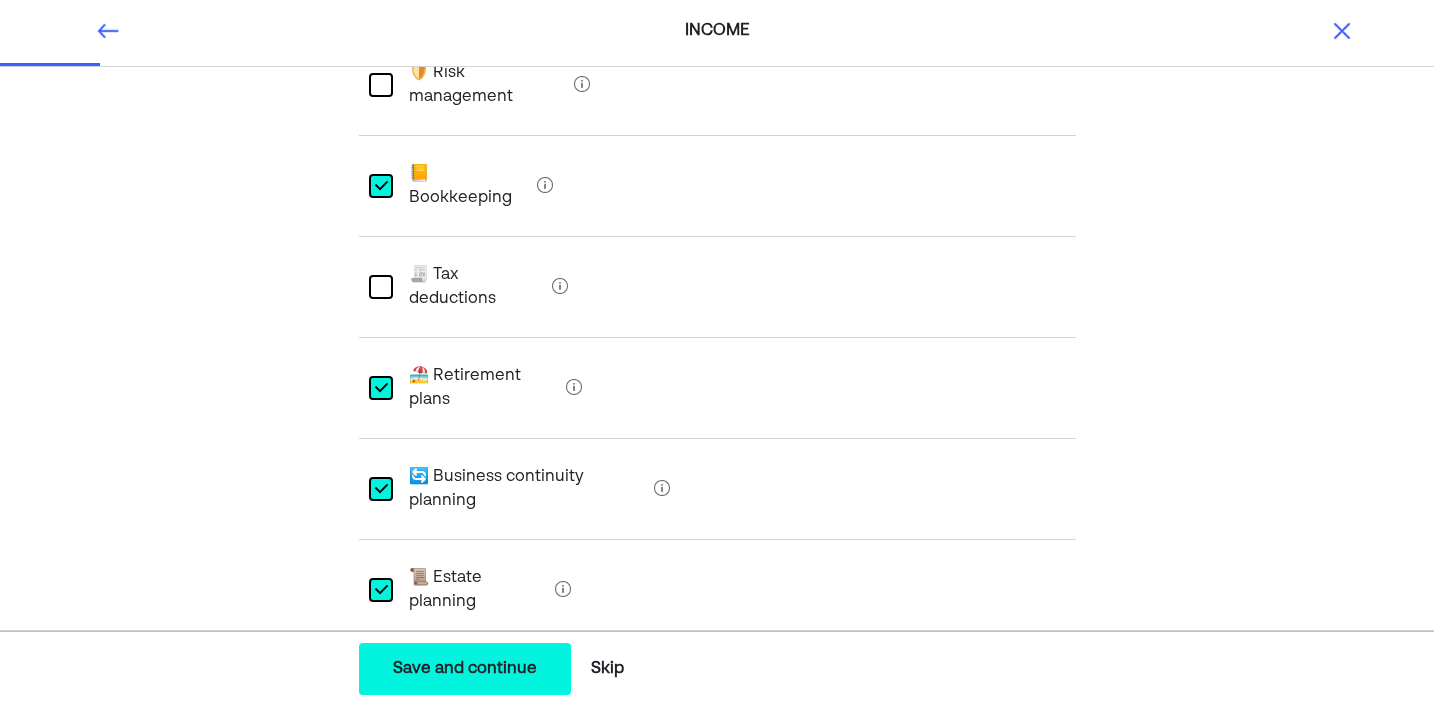 click on "Save and continue" at bounding box center [465, 669] 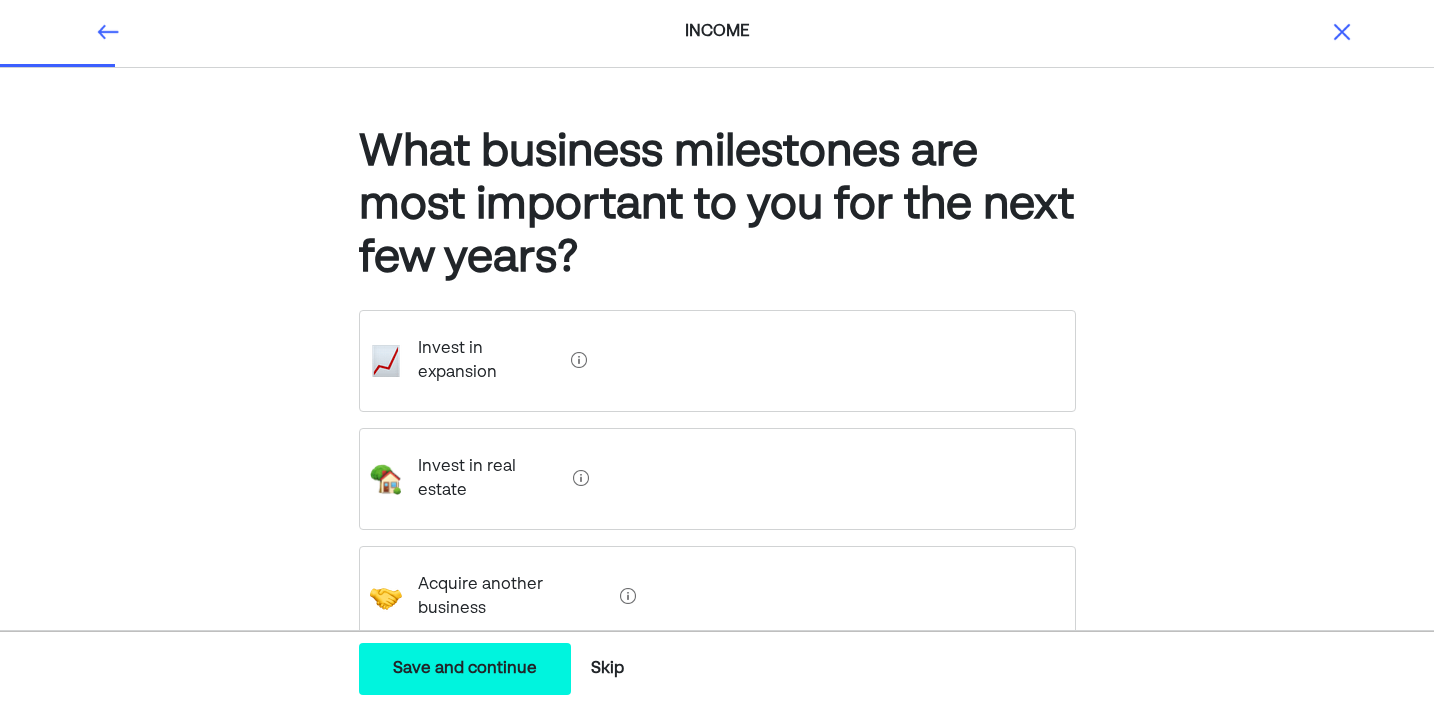 scroll, scrollTop: 444, scrollLeft: 0, axis: vertical 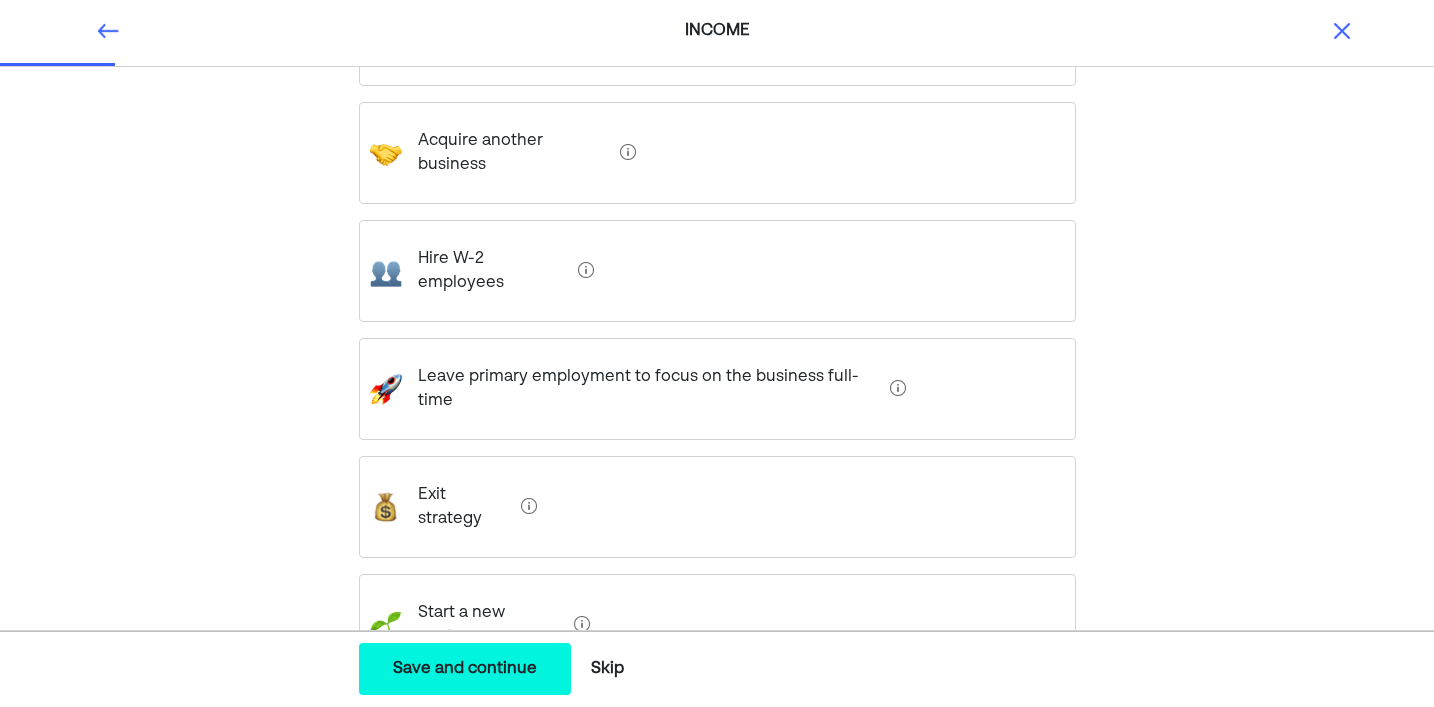 click at bounding box center (108, 31) 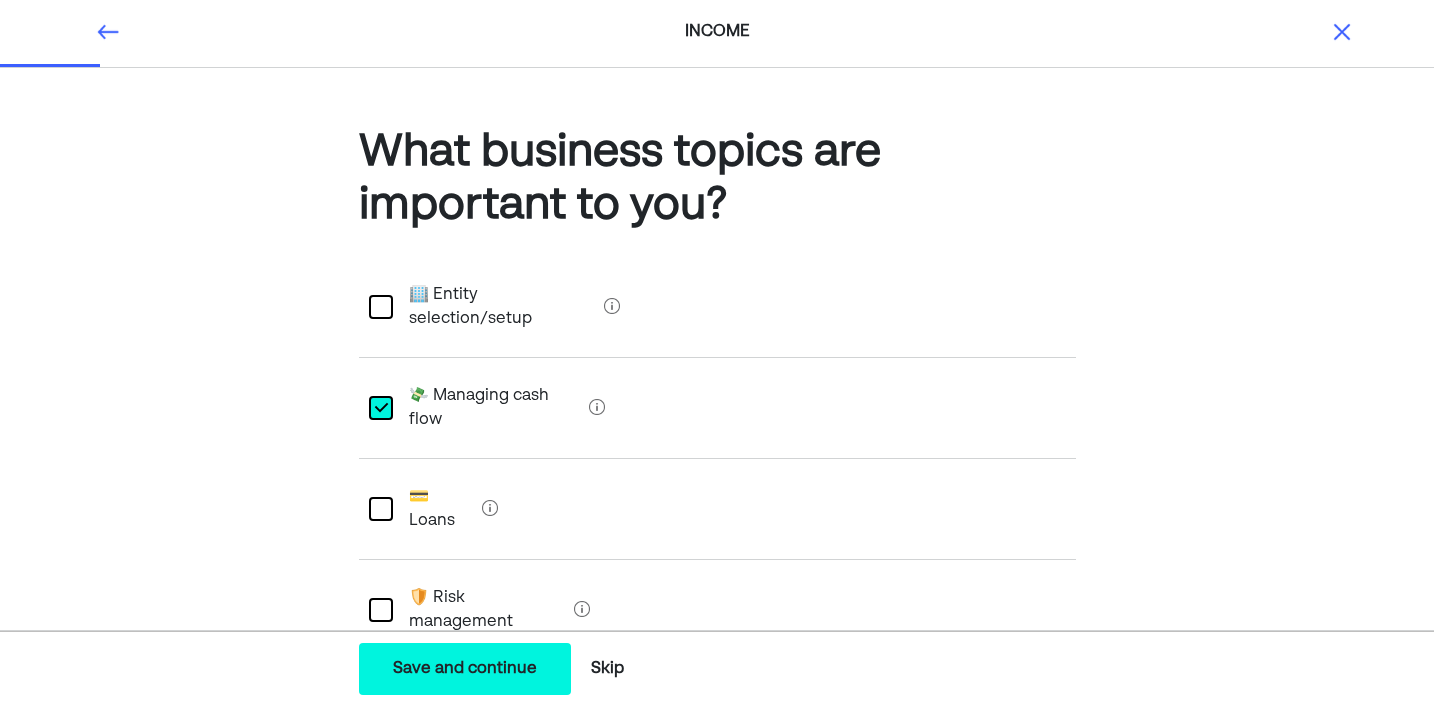 scroll, scrollTop: 525, scrollLeft: 0, axis: vertical 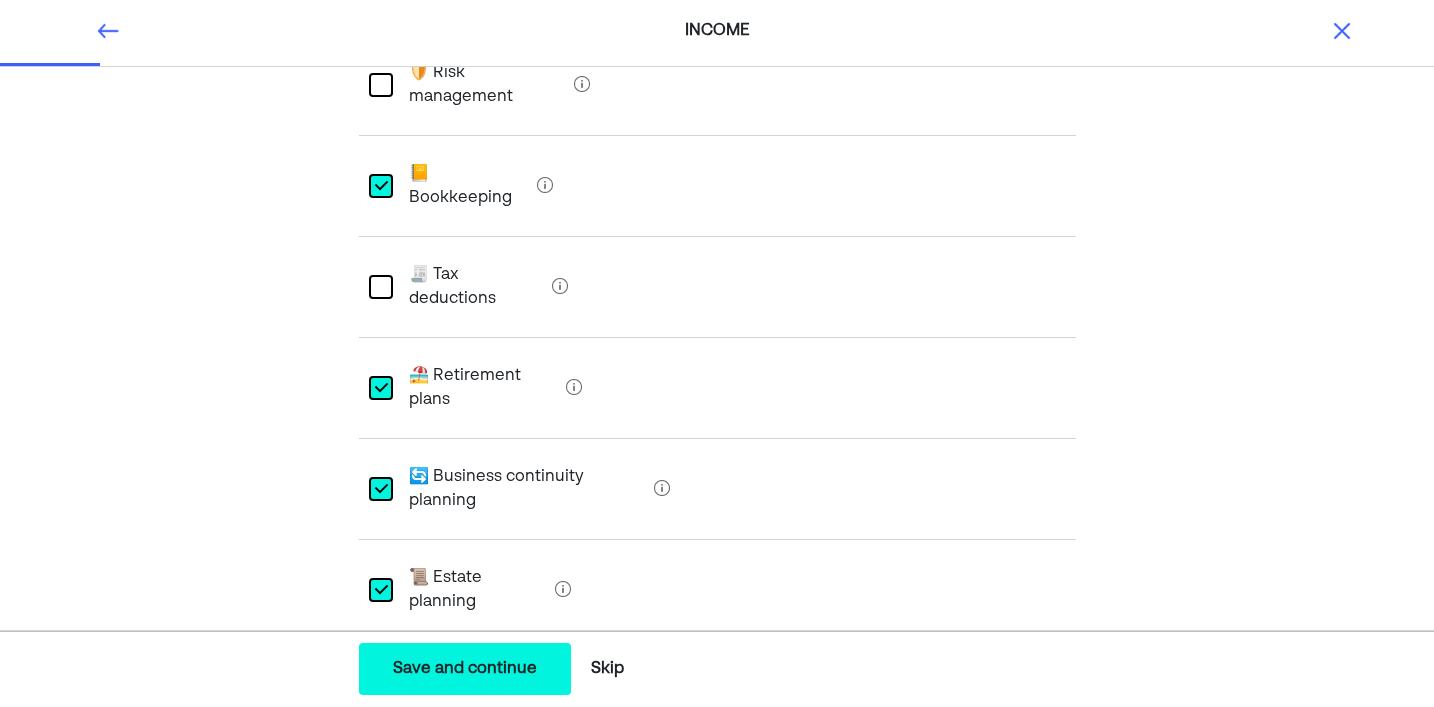 click on "What business topics are important to you? 🏢 Entity selection/setup L 💸 Managing cash flow 💳 Loans 🛡️ Risk management L 📒 Bookkeeping 🧾 Tax deductions L 🏖️ Retirement plans L 🔄 Business continuity planning L 📜 Estate planning Anything else?" at bounding box center [717, 233] 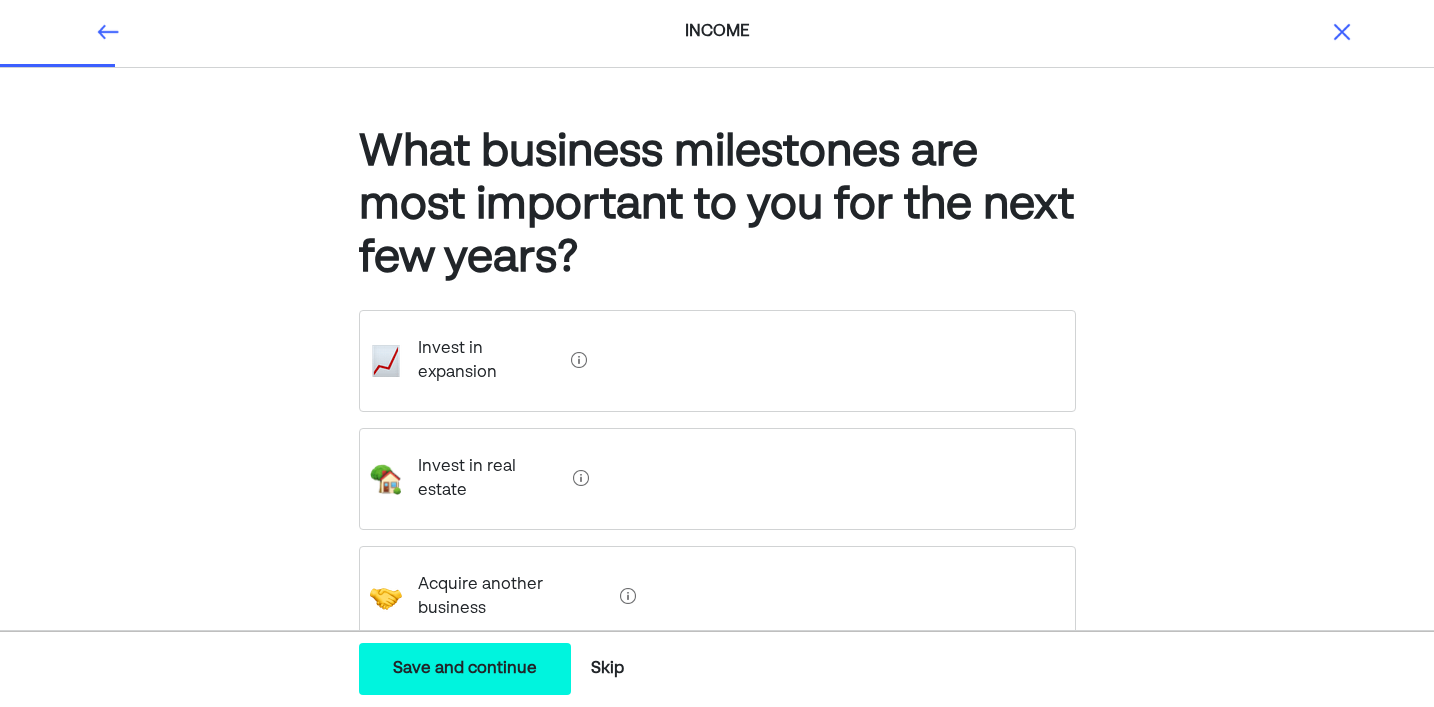 scroll, scrollTop: 28, scrollLeft: 0, axis: vertical 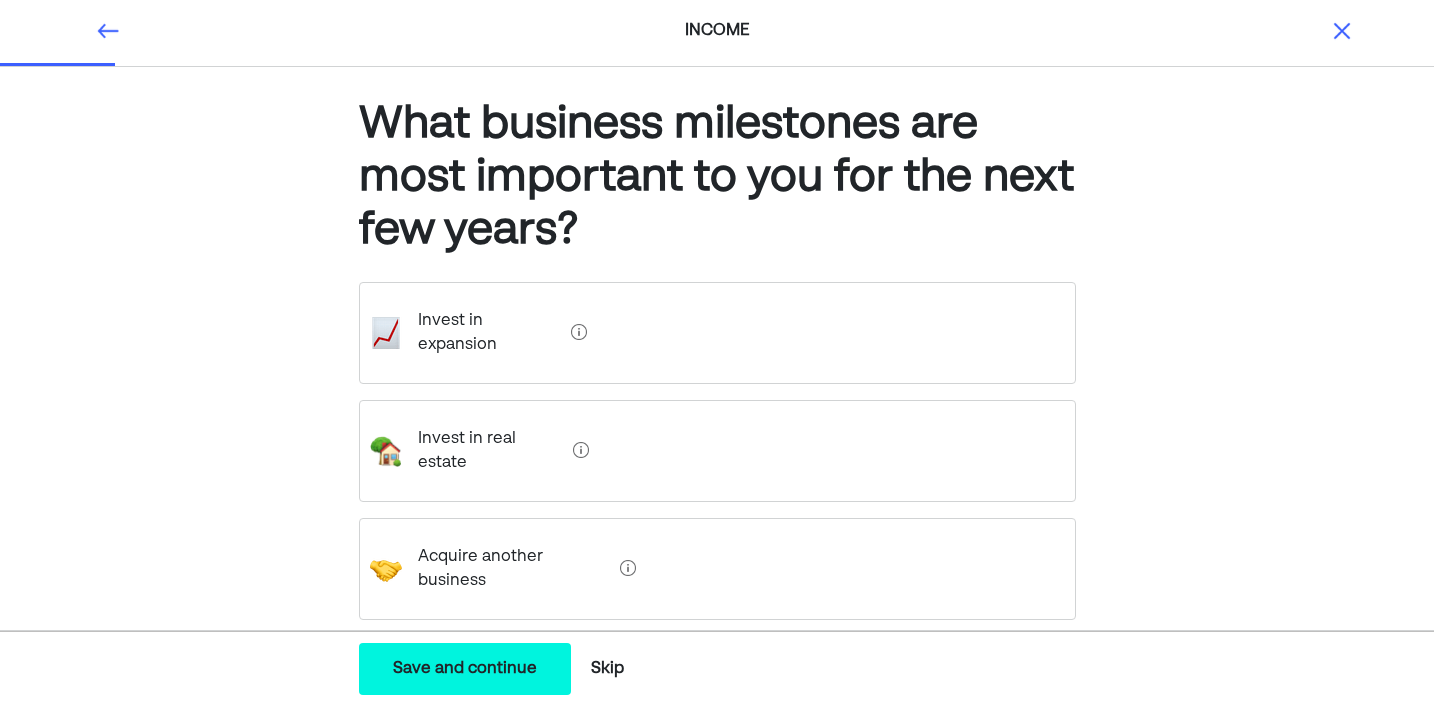 click on "Invest in expansion" at bounding box center (717, 333) 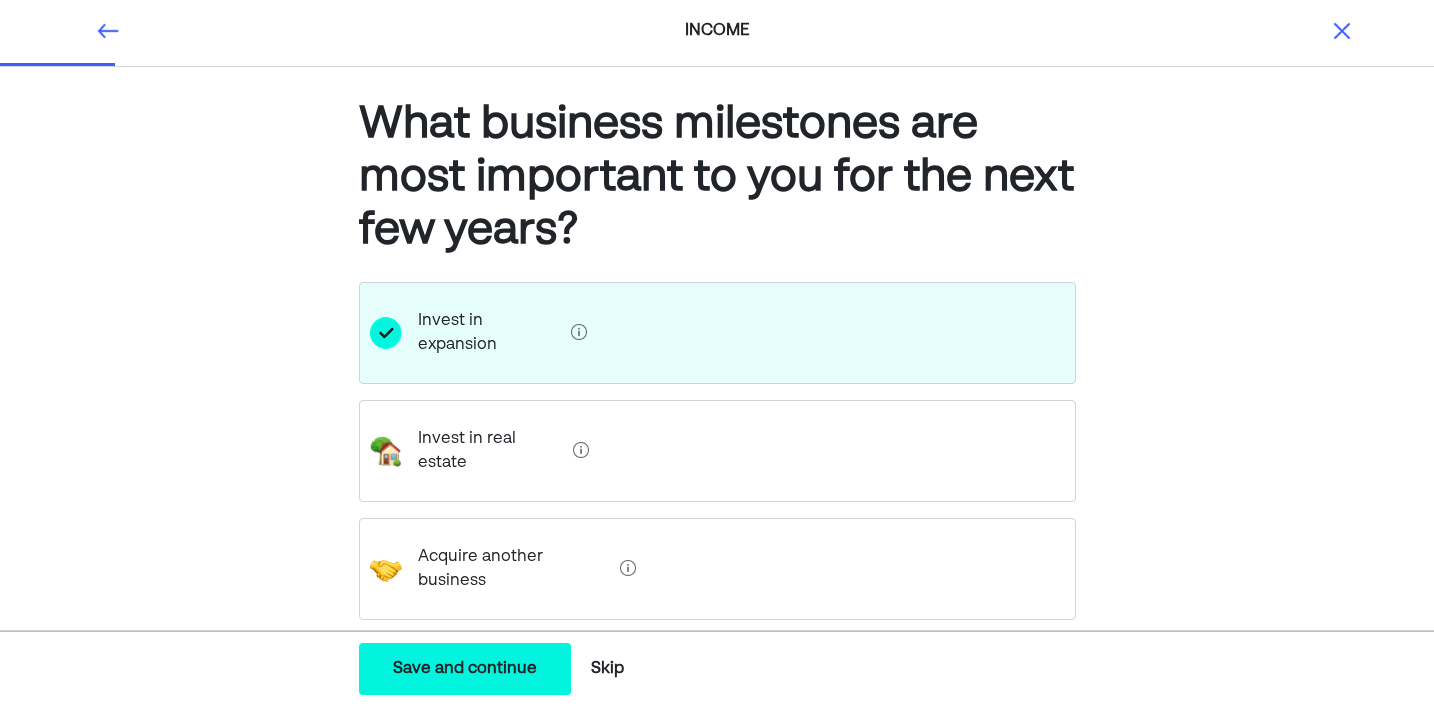 click on "Invest in real estate" at bounding box center [717, 451] 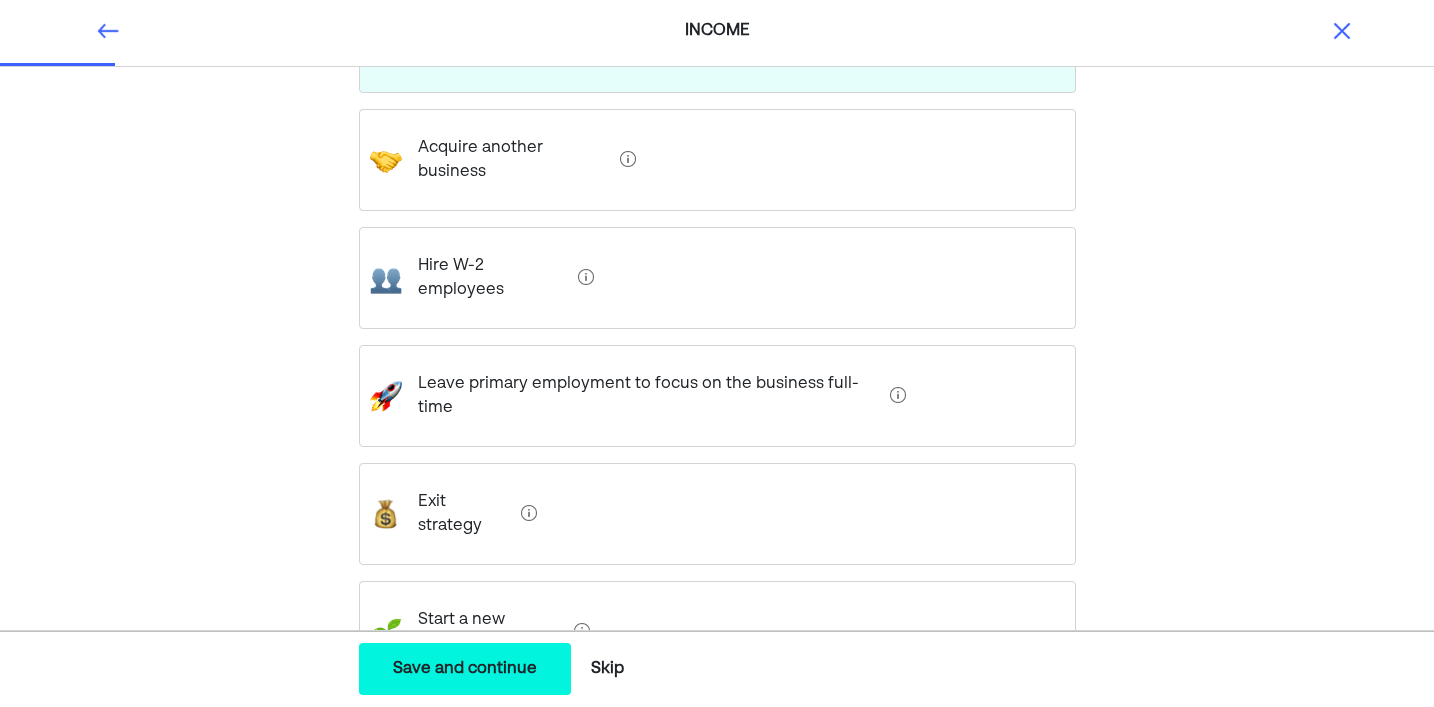 scroll, scrollTop: 444, scrollLeft: 0, axis: vertical 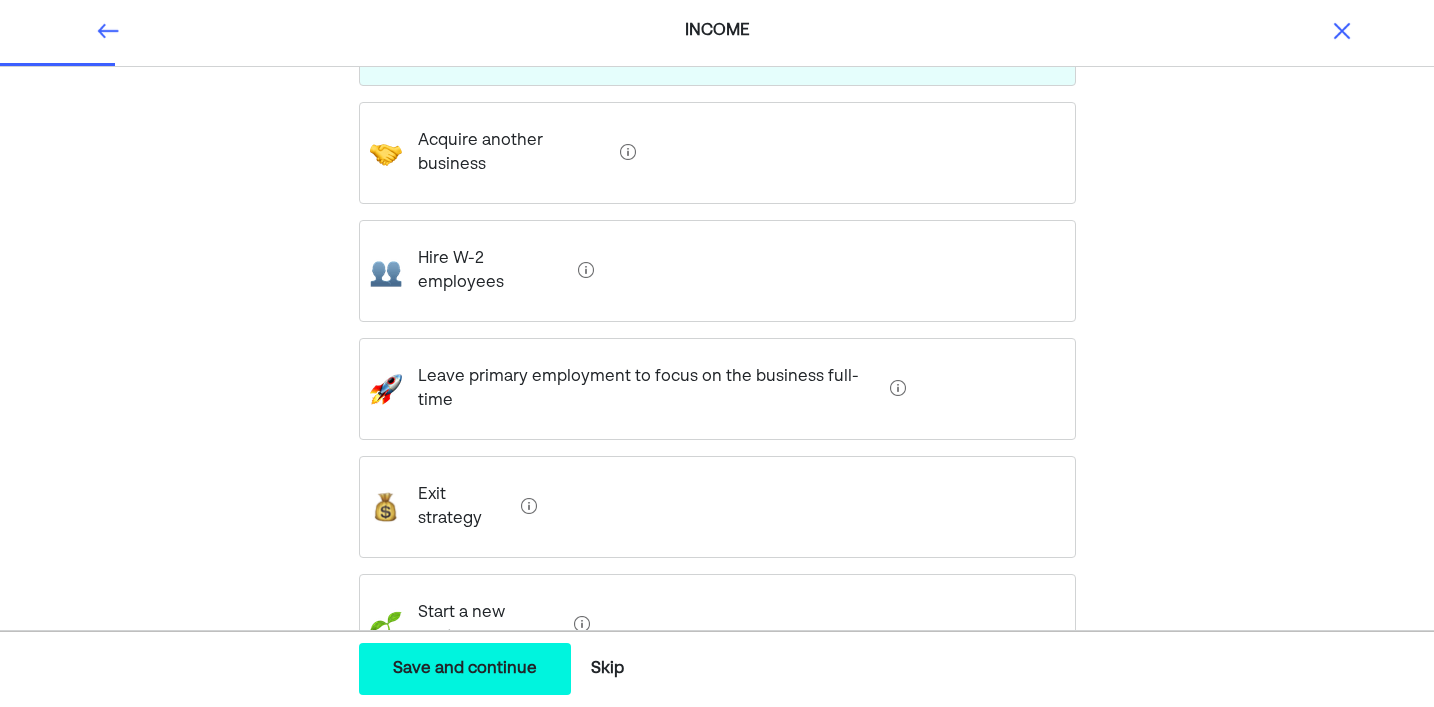 click on "Start a new venture" at bounding box center (717, 625) 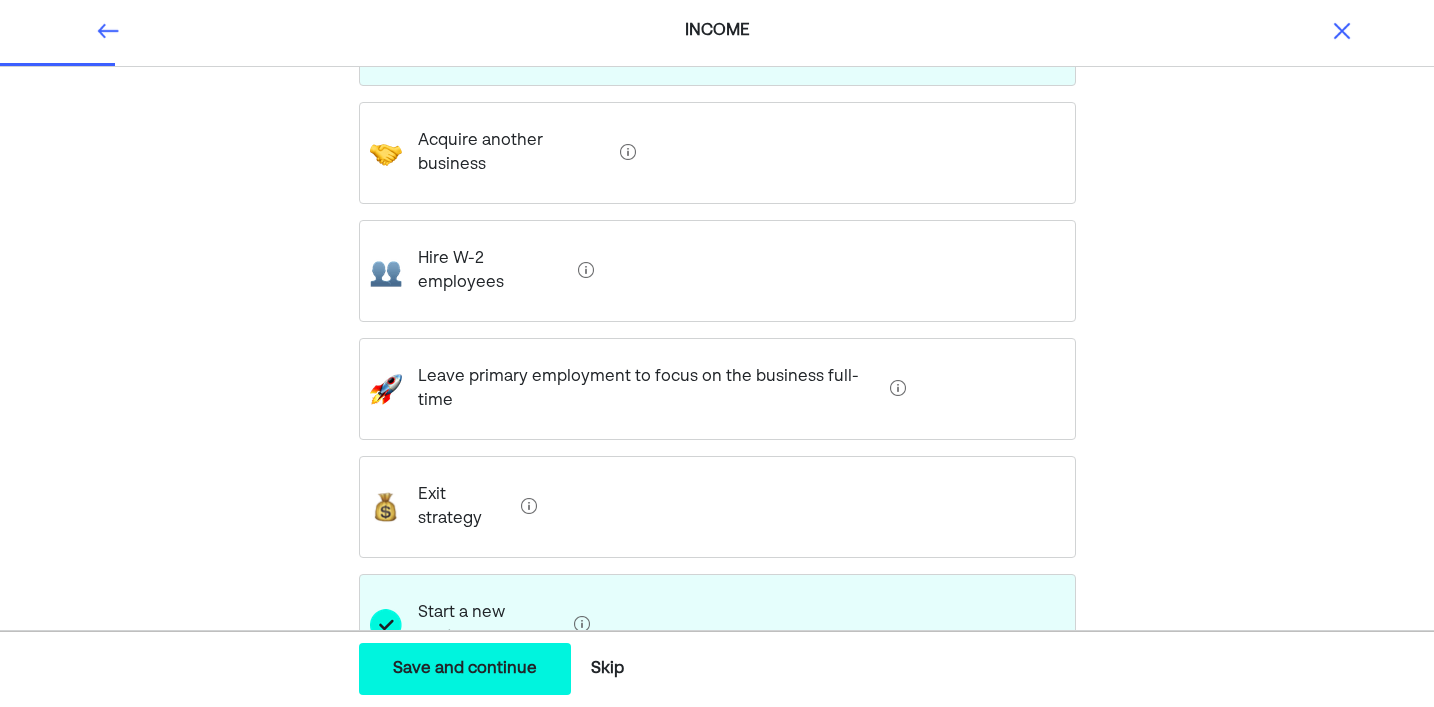 click on "Save and continue Save Save and continue" at bounding box center (465, 669) 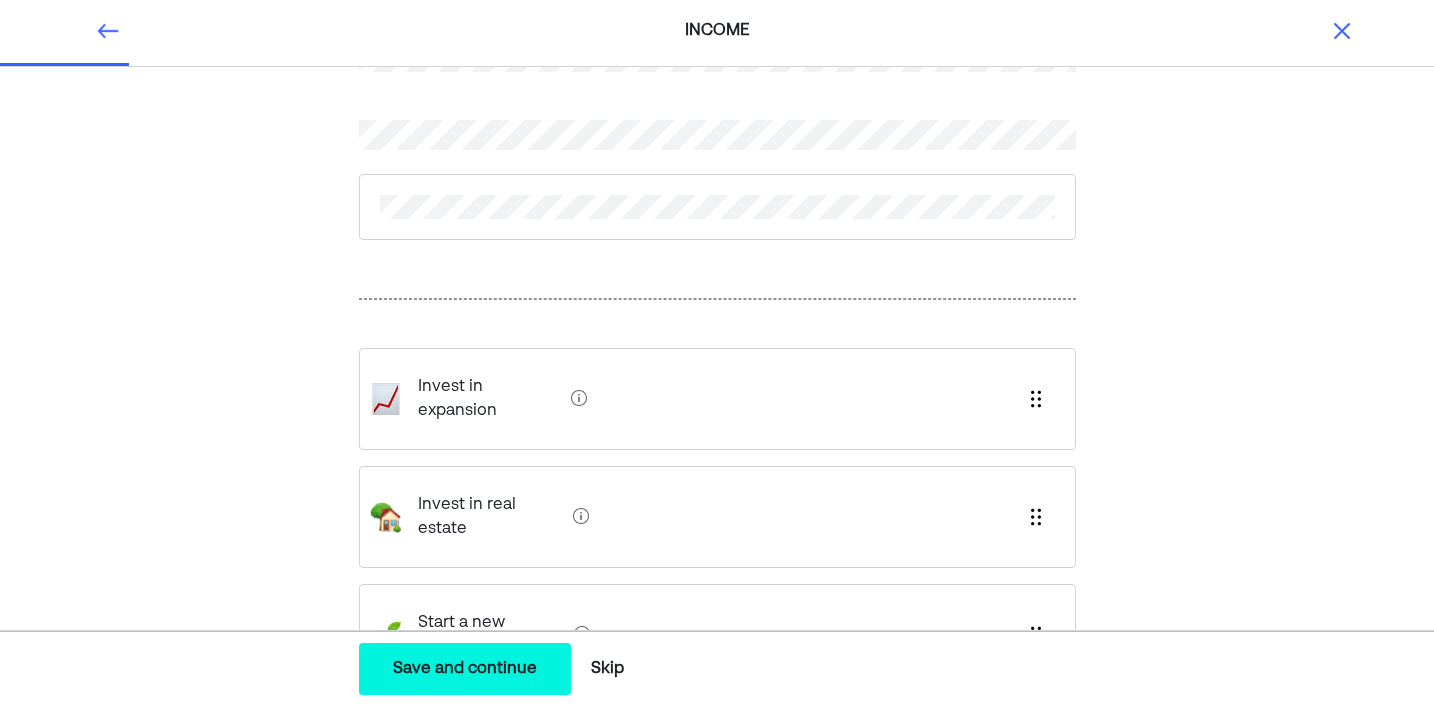 scroll, scrollTop: 116, scrollLeft: 0, axis: vertical 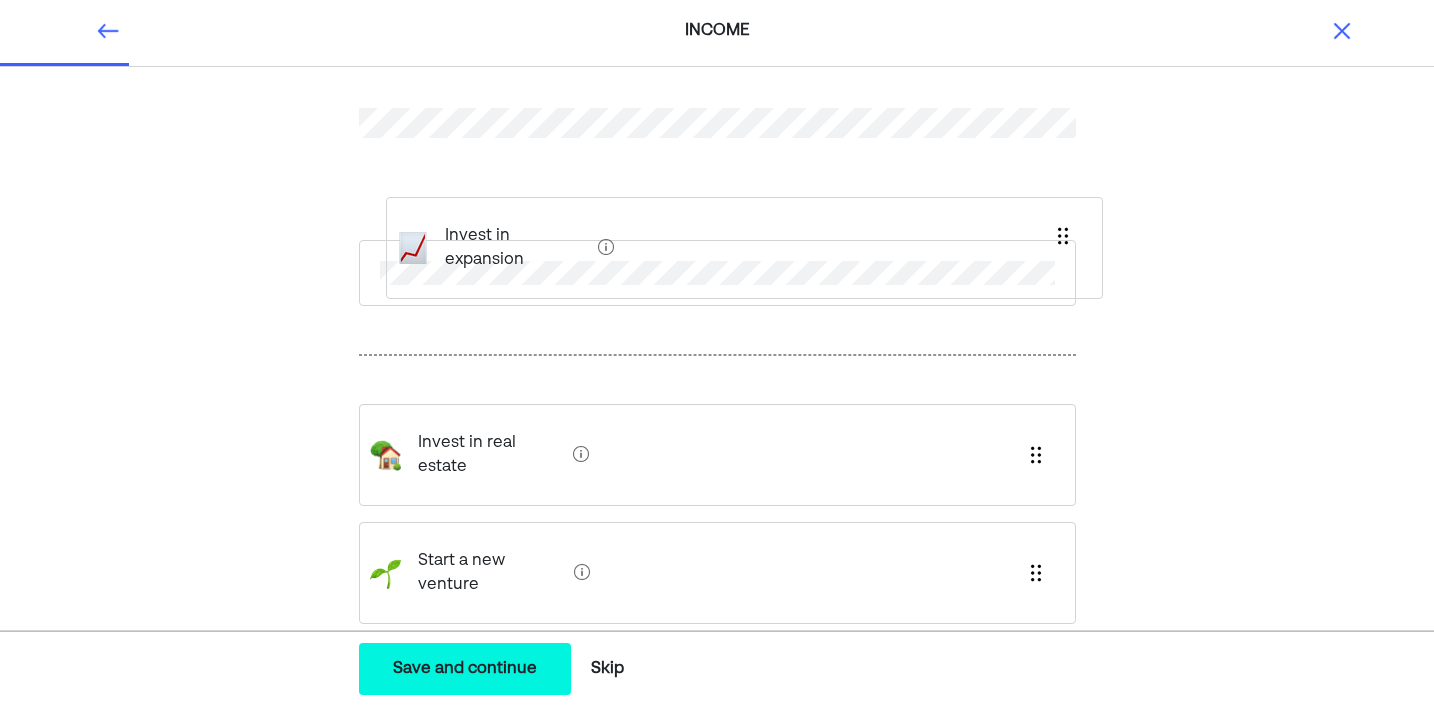 drag, startPoint x: 669, startPoint y: 389, endPoint x: 696, endPoint y: 235, distance: 156.34897 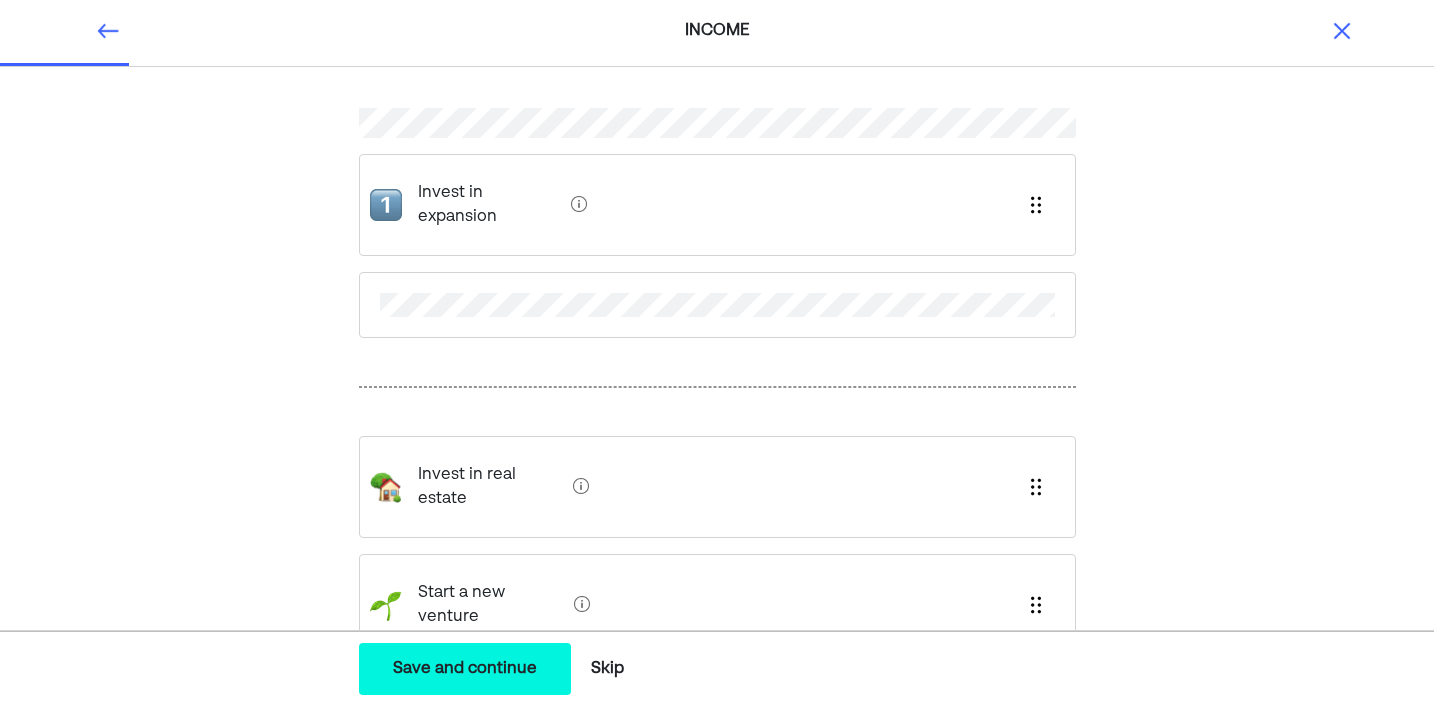 scroll, scrollTop: 113, scrollLeft: 0, axis: vertical 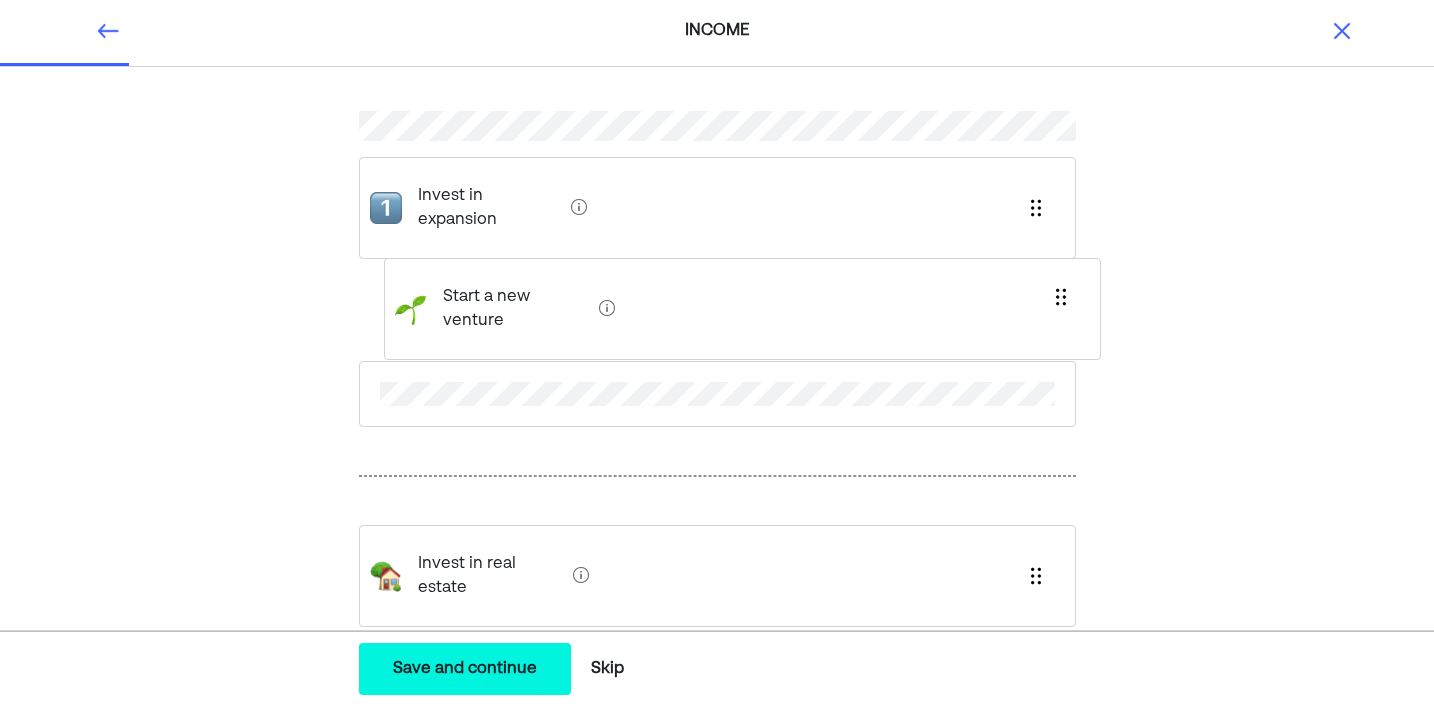 drag, startPoint x: 651, startPoint y: 539, endPoint x: 675, endPoint y: 274, distance: 266.08456 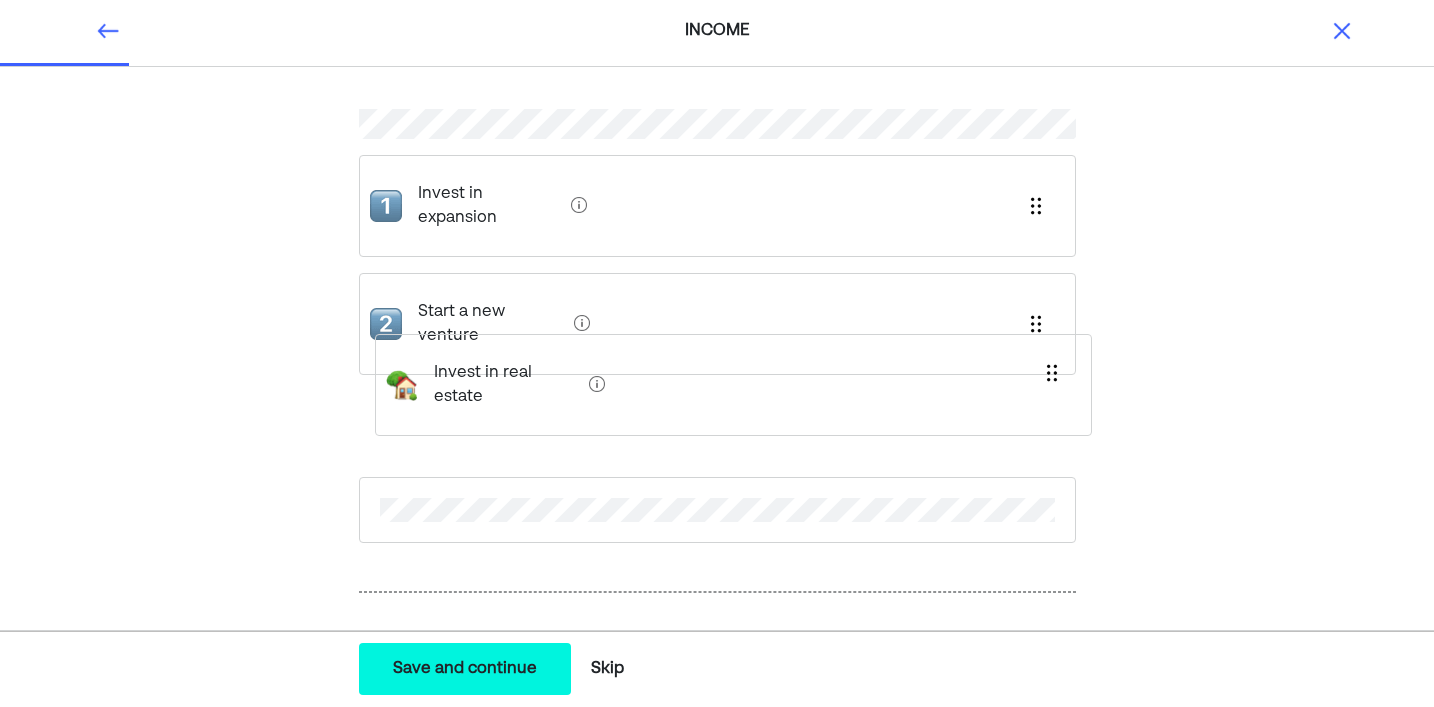 drag, startPoint x: 645, startPoint y: 541, endPoint x: 661, endPoint y: 358, distance: 183.69812 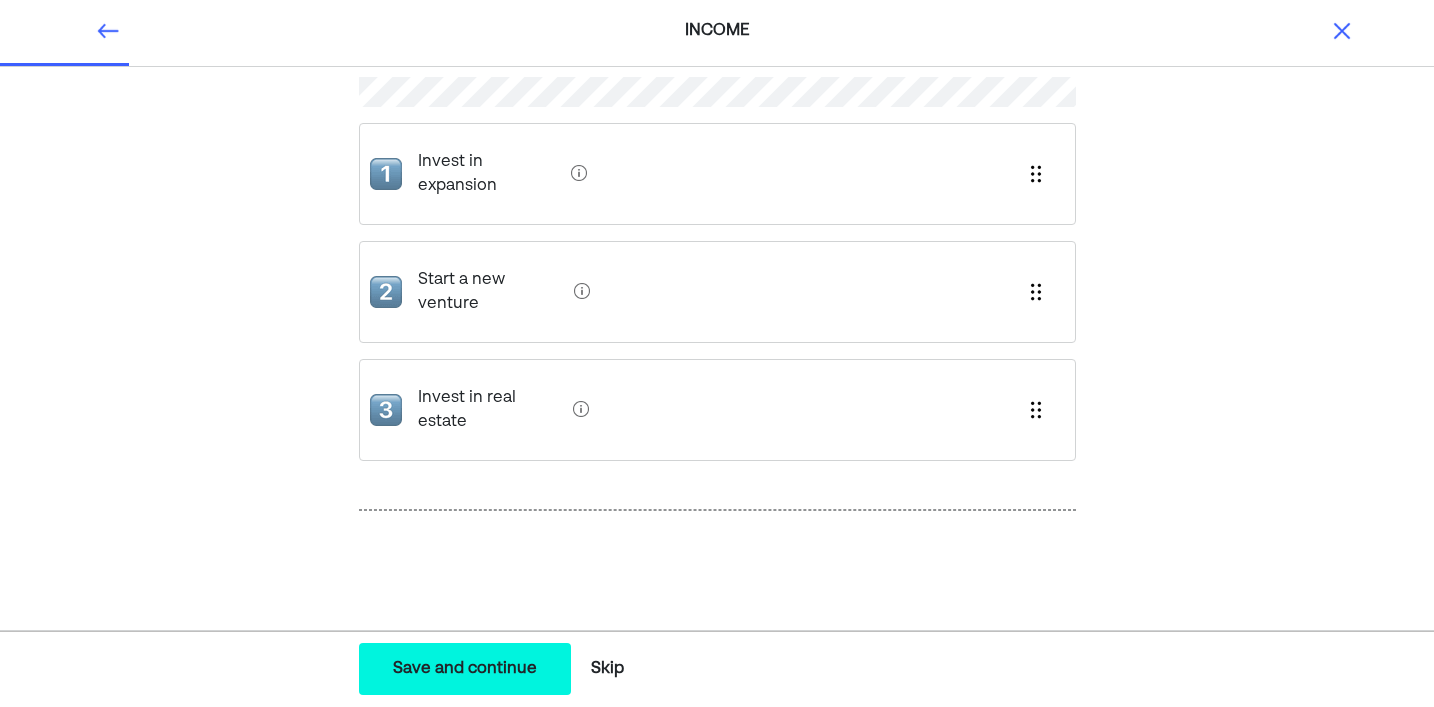 click on "Save and continue Save Save and continue" at bounding box center (465, 669) 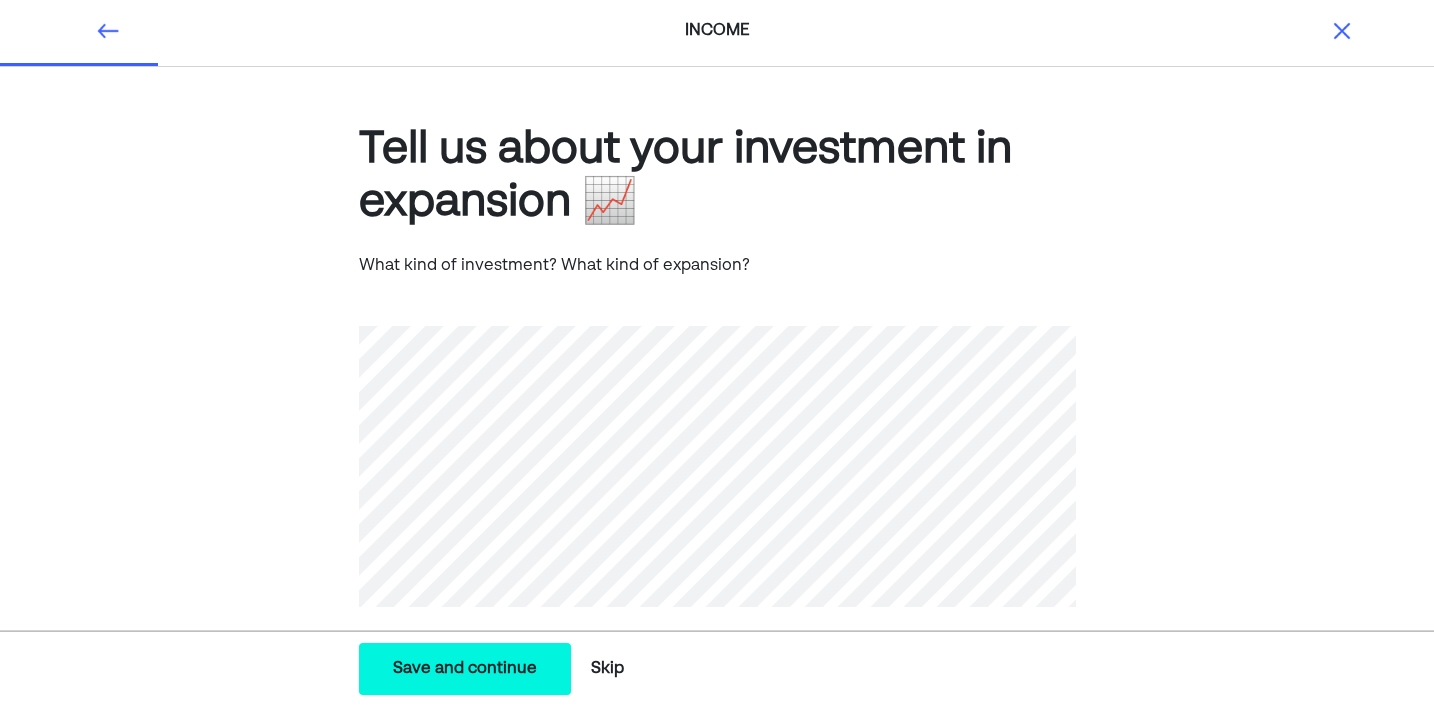 scroll, scrollTop: 0, scrollLeft: 0, axis: both 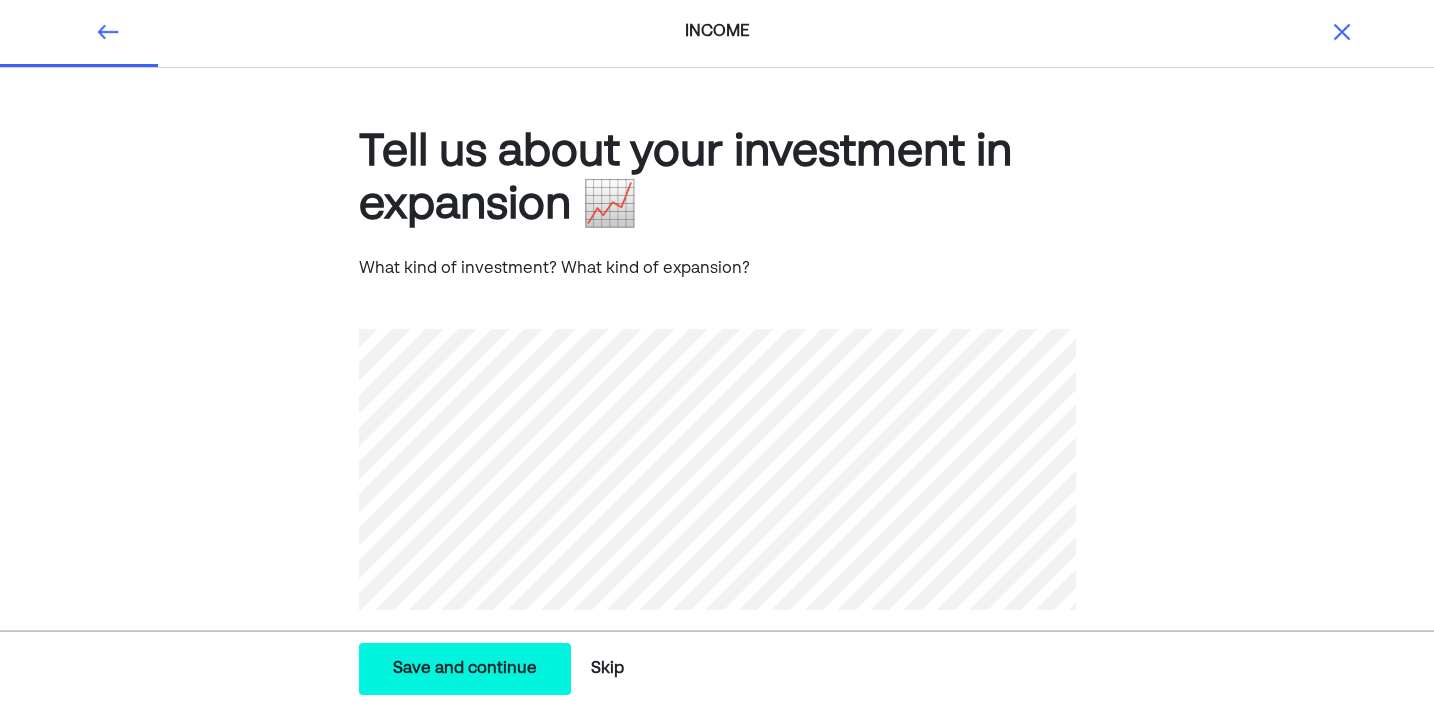 click on "Tell us about your investment in expansion 📈 What kind of investment? What kind of expansion?" at bounding box center (717, 399) 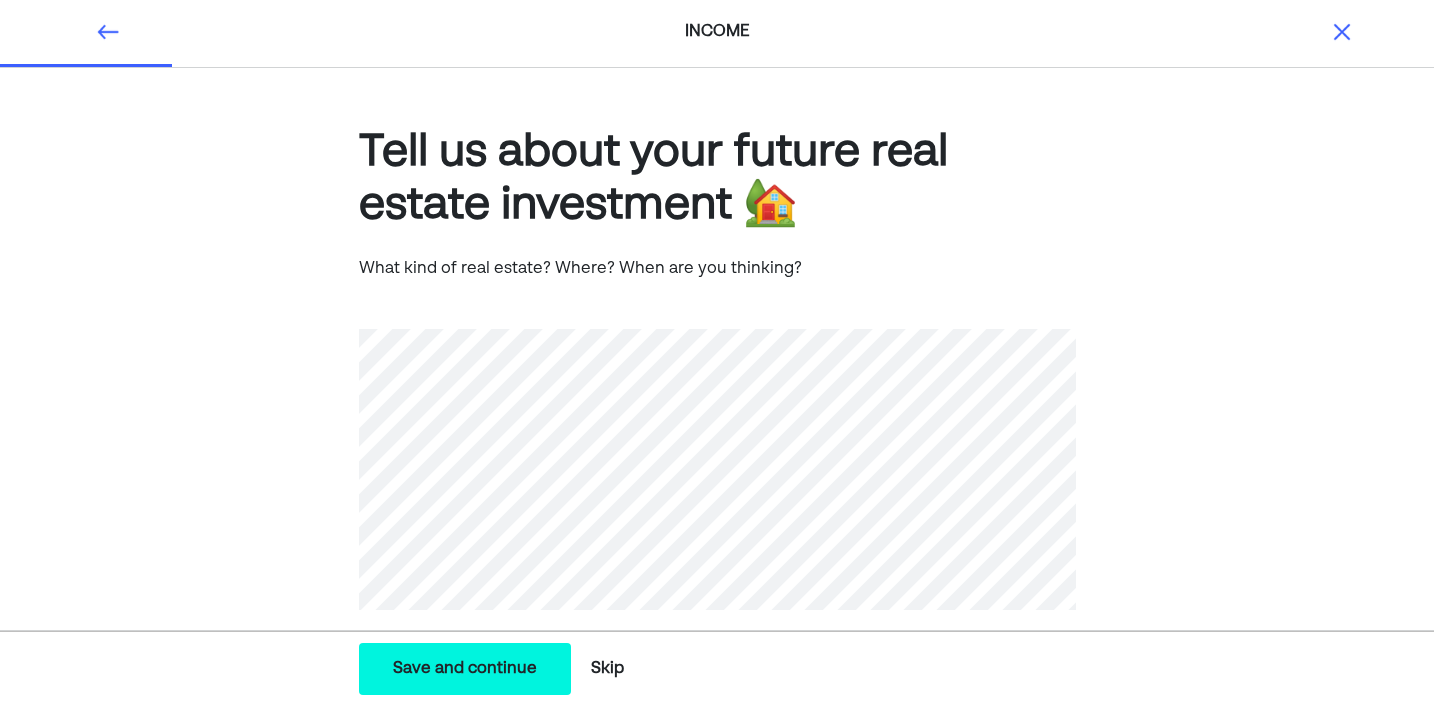 click on "Save and continue" at bounding box center [465, 669] 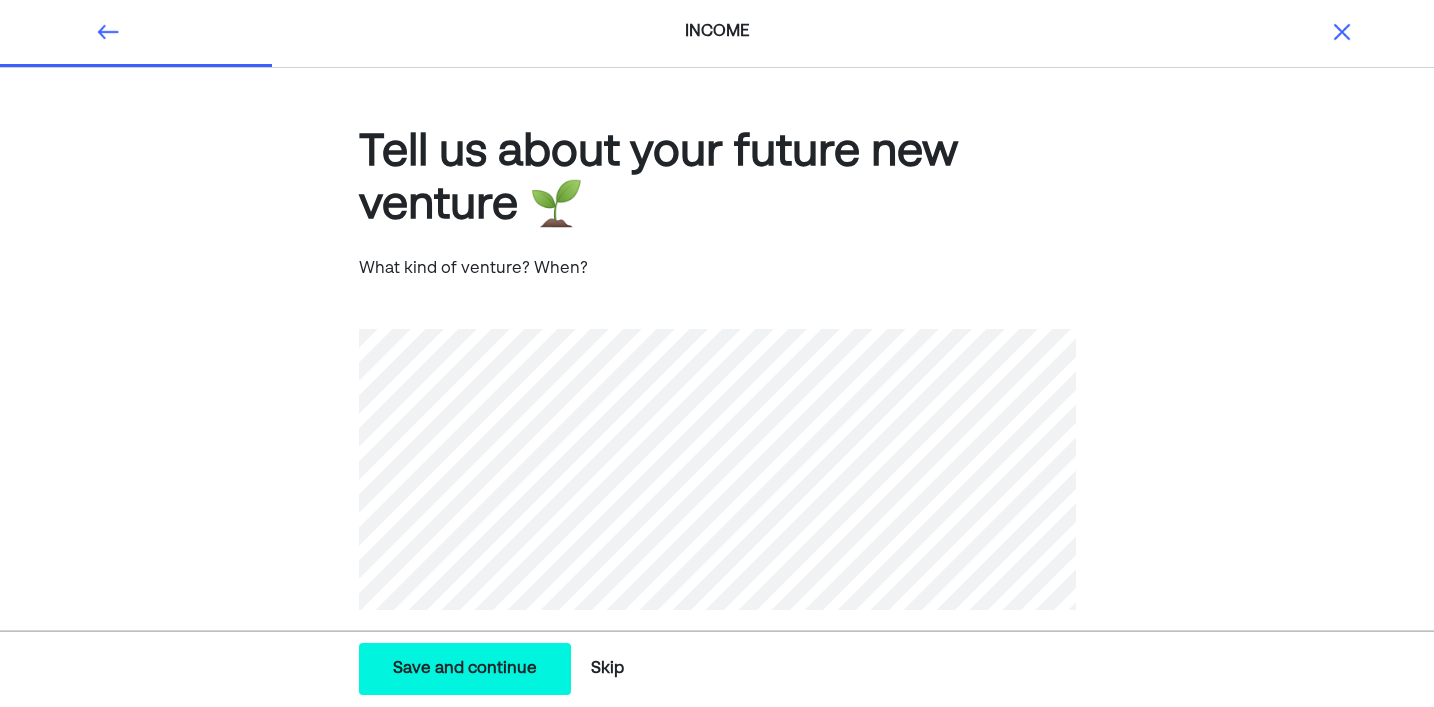 click on "Save and continue Save Save and continue" at bounding box center [465, 669] 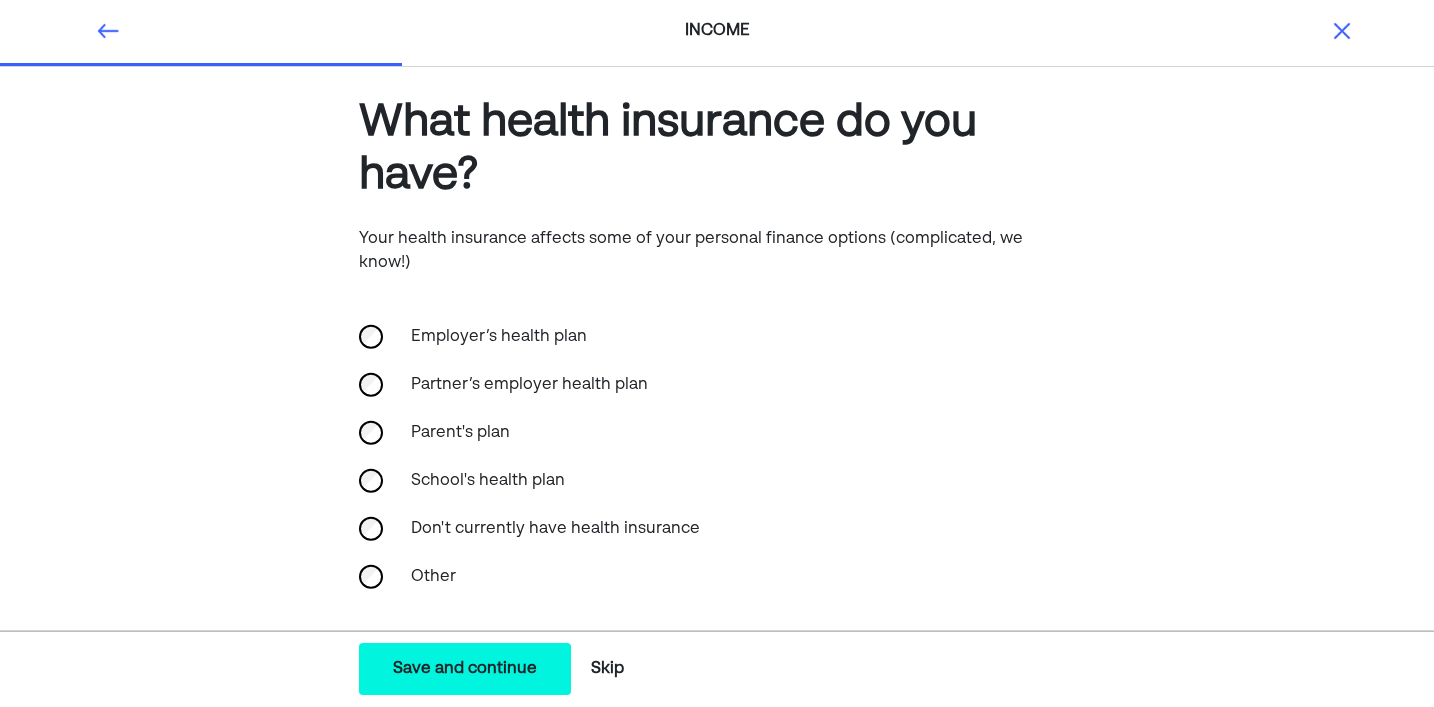 scroll, scrollTop: 0, scrollLeft: 0, axis: both 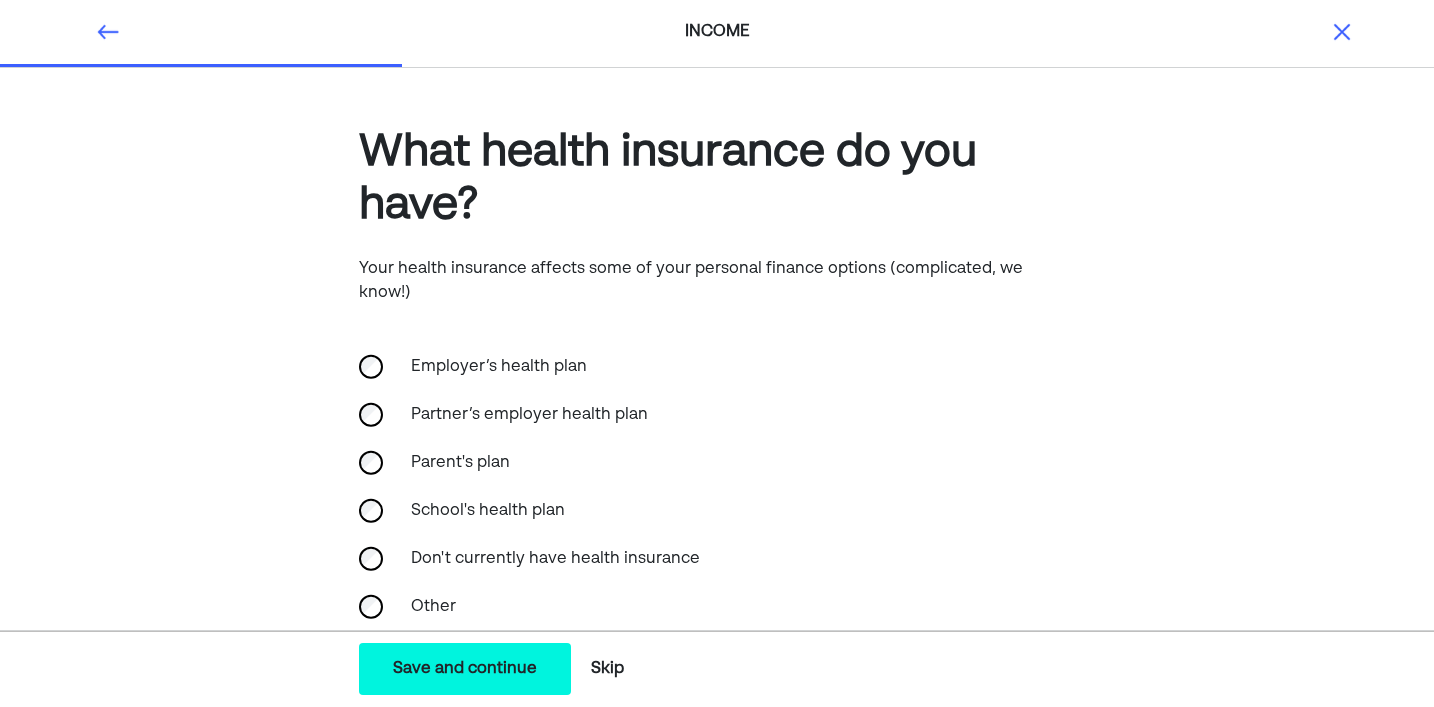 click on "Employer’s health plan" at bounding box center (499, 367) 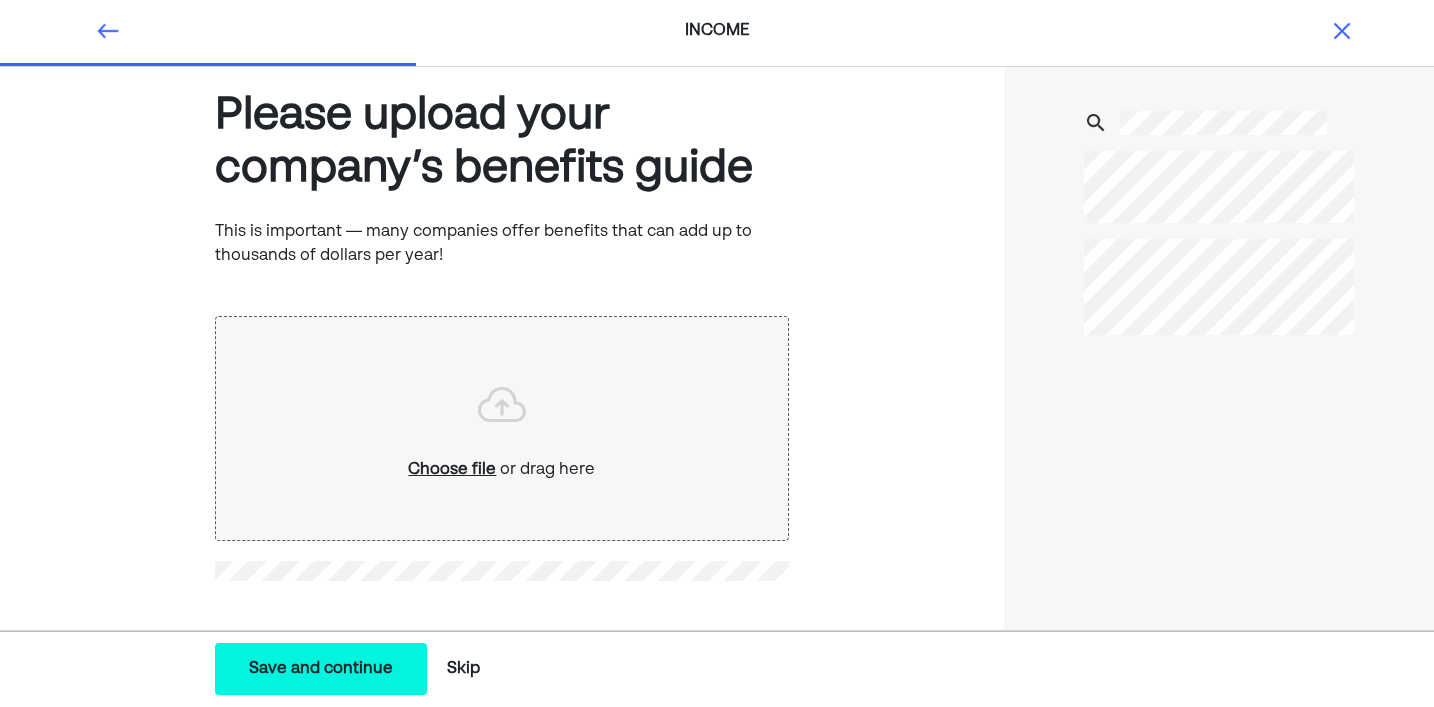 scroll, scrollTop: 0, scrollLeft: 0, axis: both 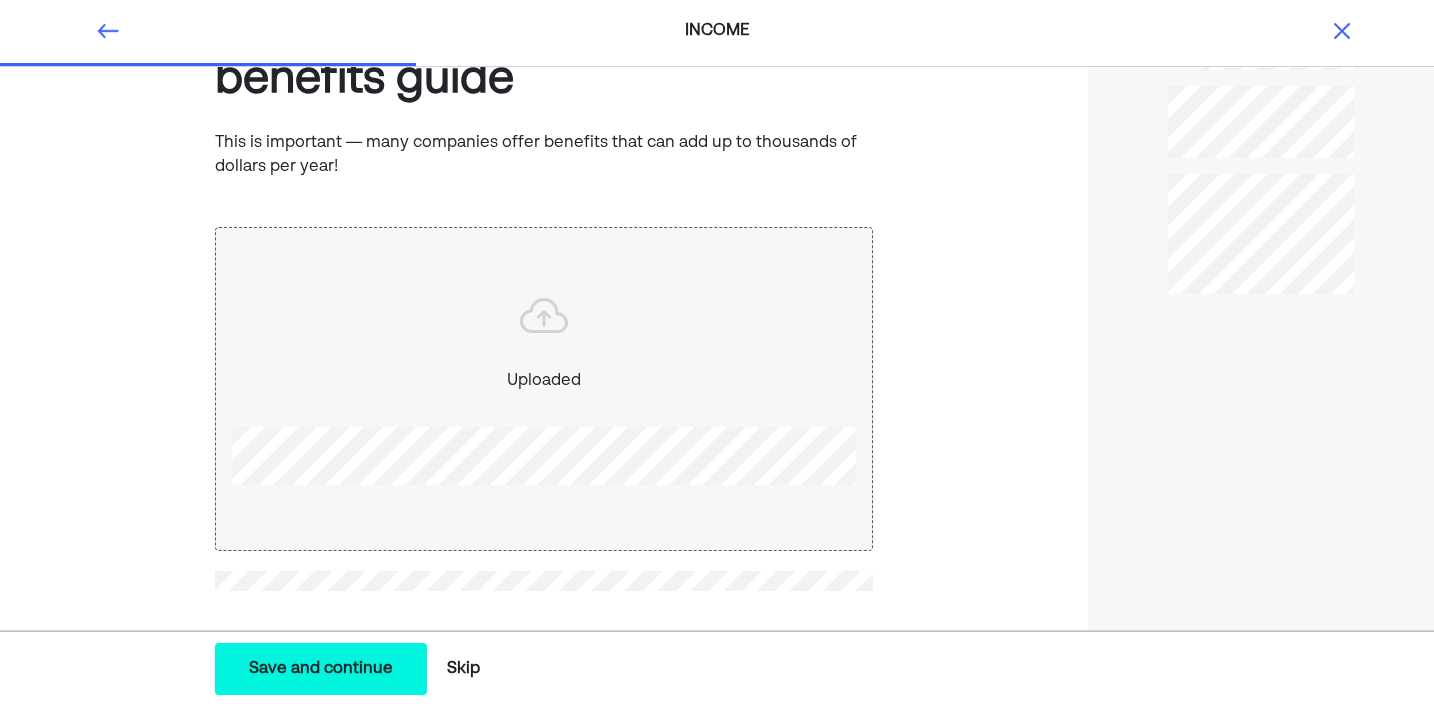 click on "Save and continue" at bounding box center (321, 669) 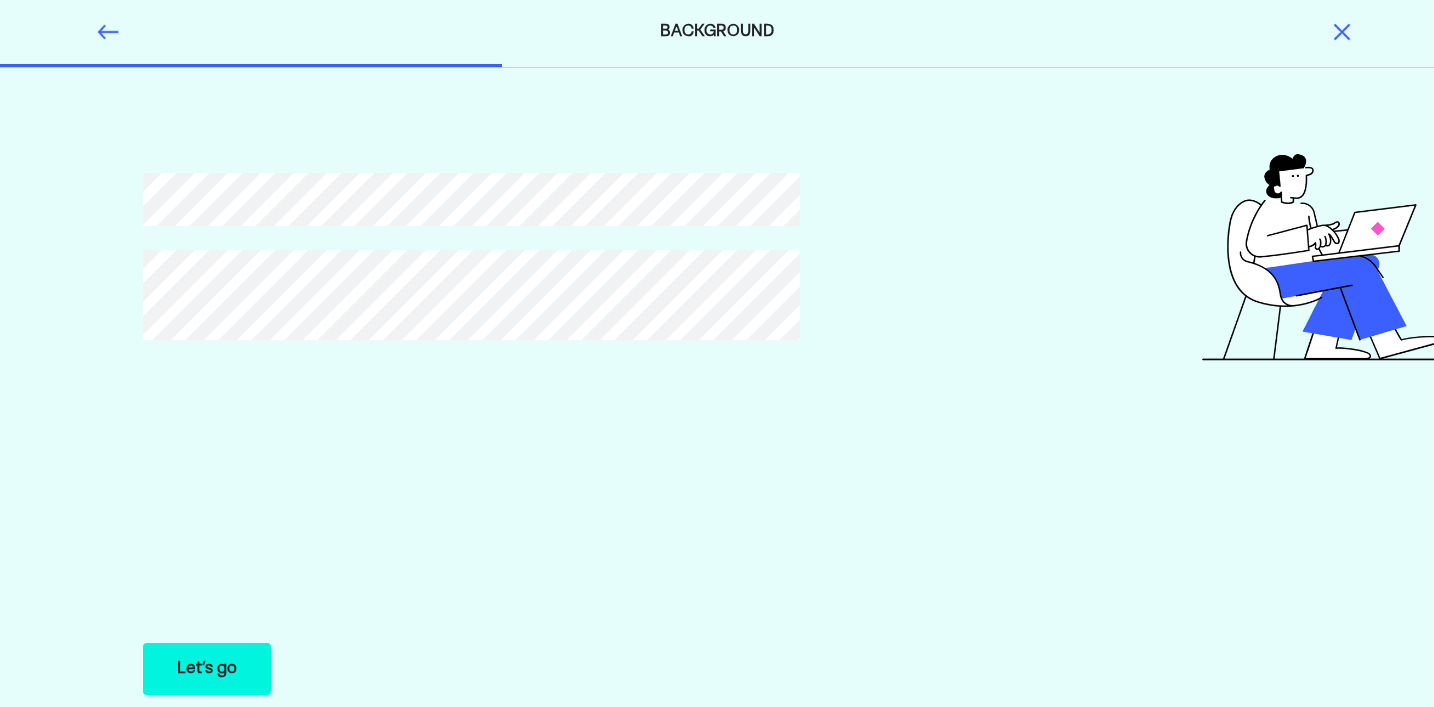 click on "Let’s go Save Let’s go" at bounding box center [207, 669] 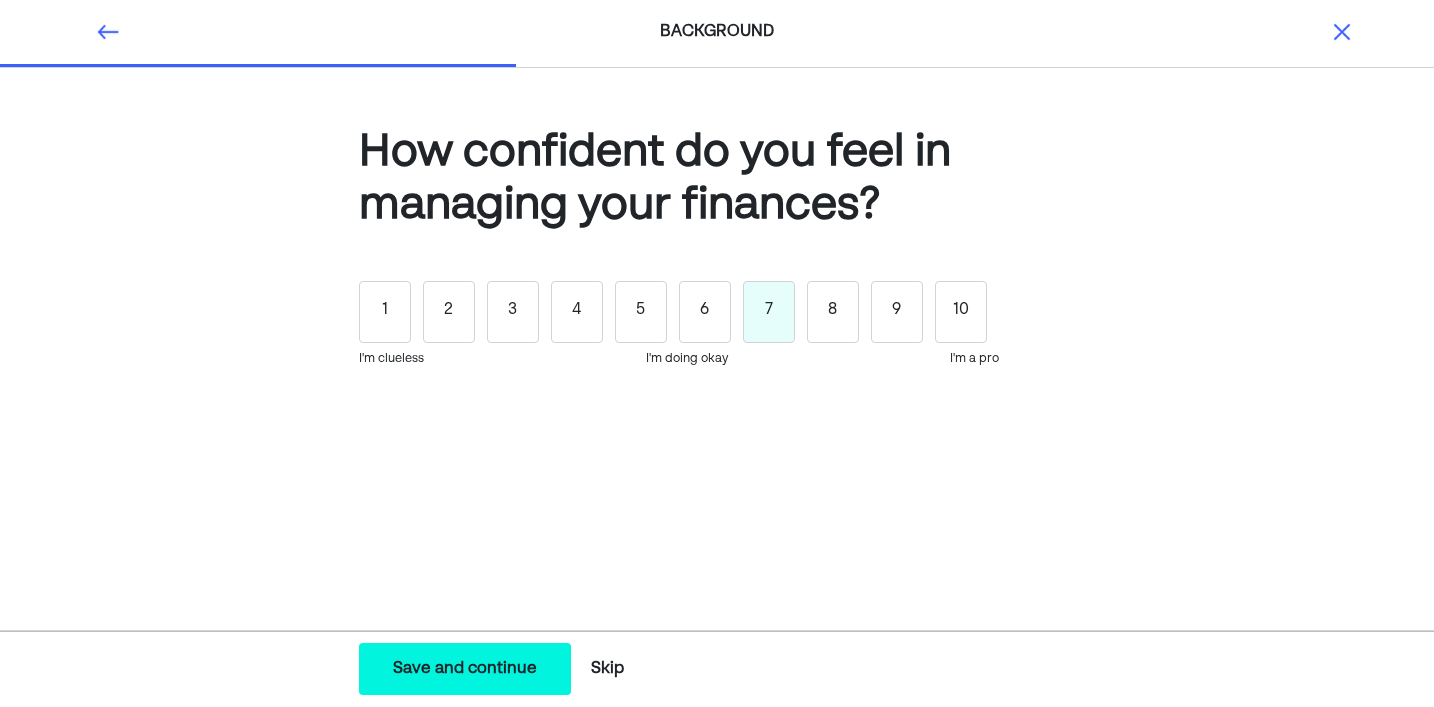 click on "7" at bounding box center (769, 312) 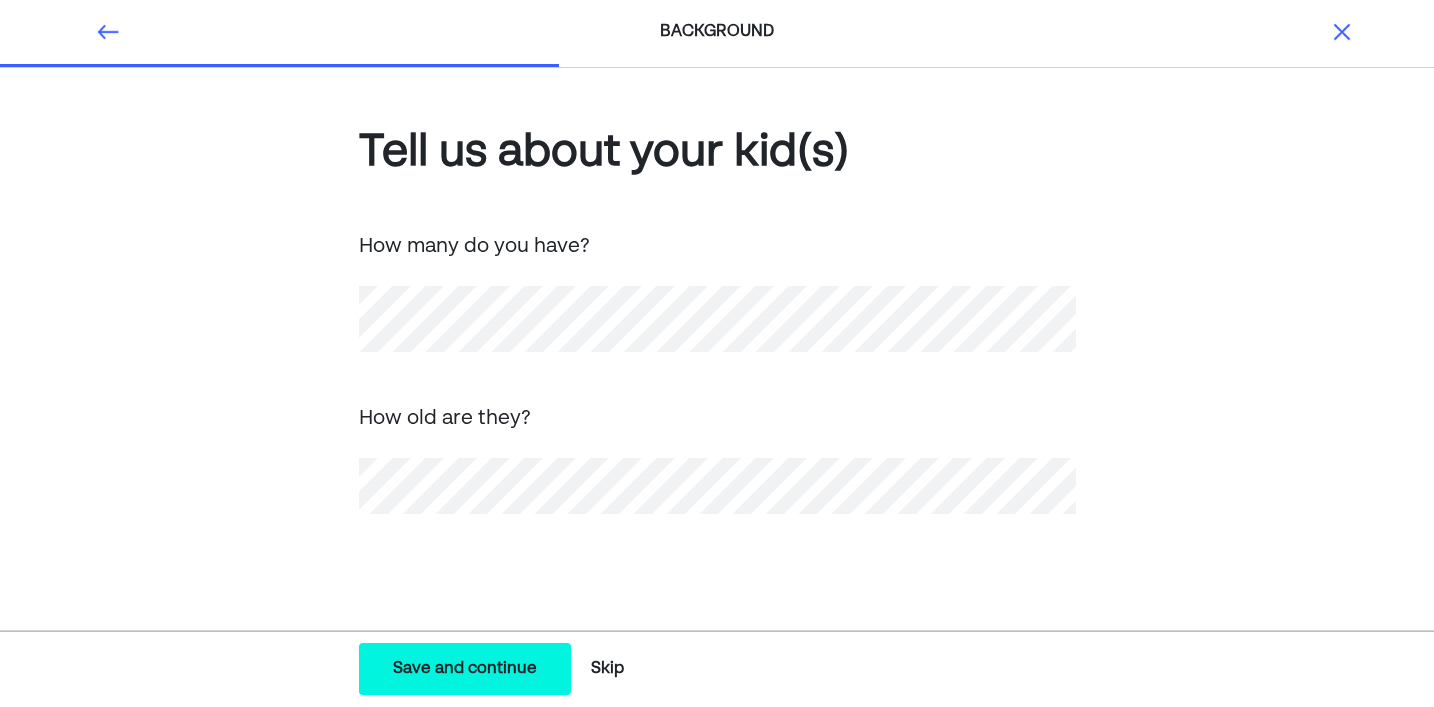 click on "Save and continue" at bounding box center [465, 669] 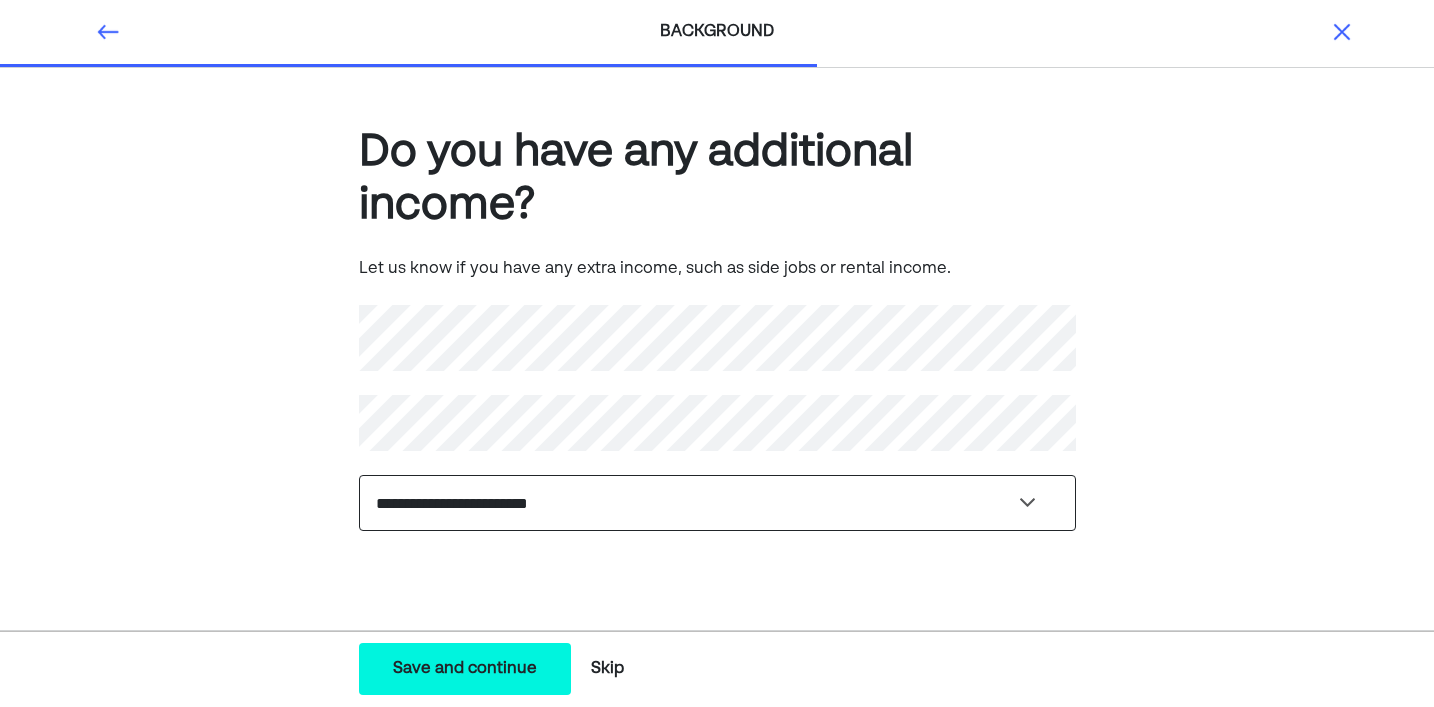 click on "**********" at bounding box center (717, 503) 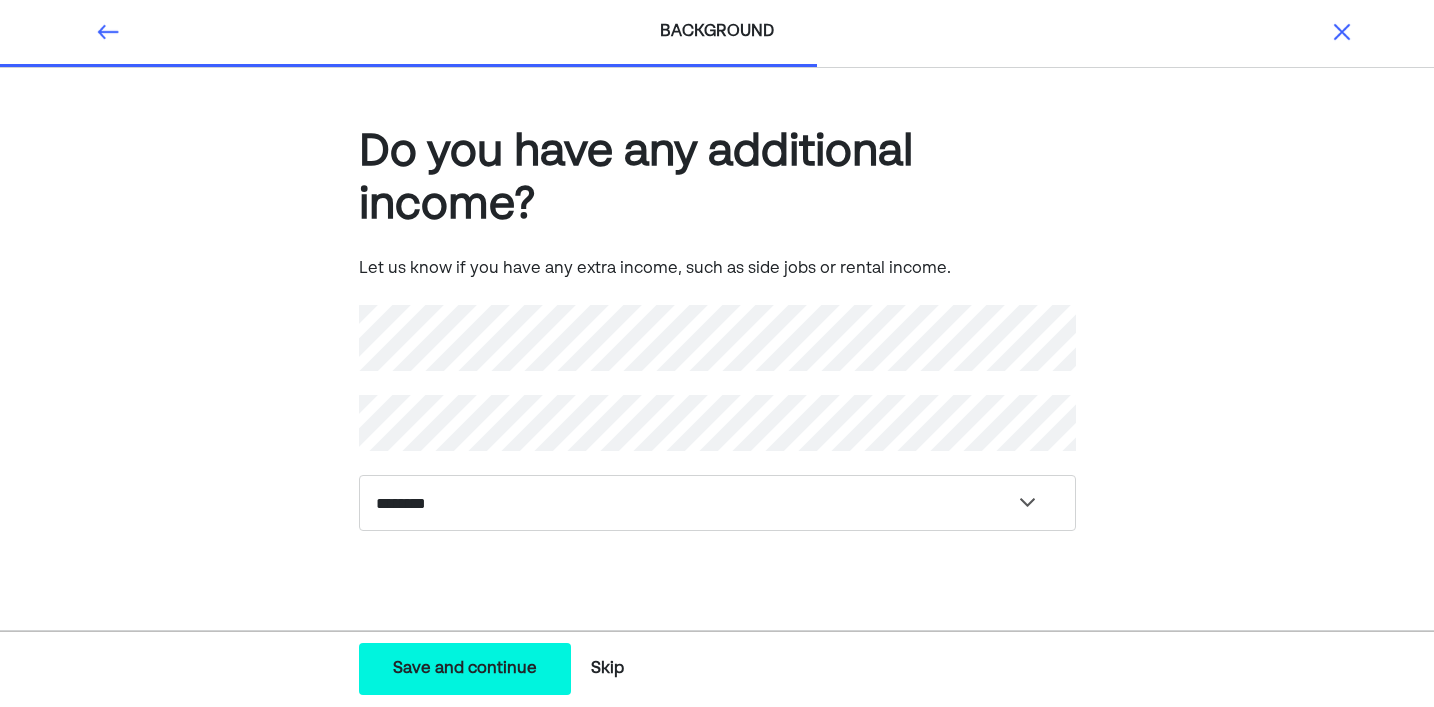 click on "Save and continue" at bounding box center [465, 669] 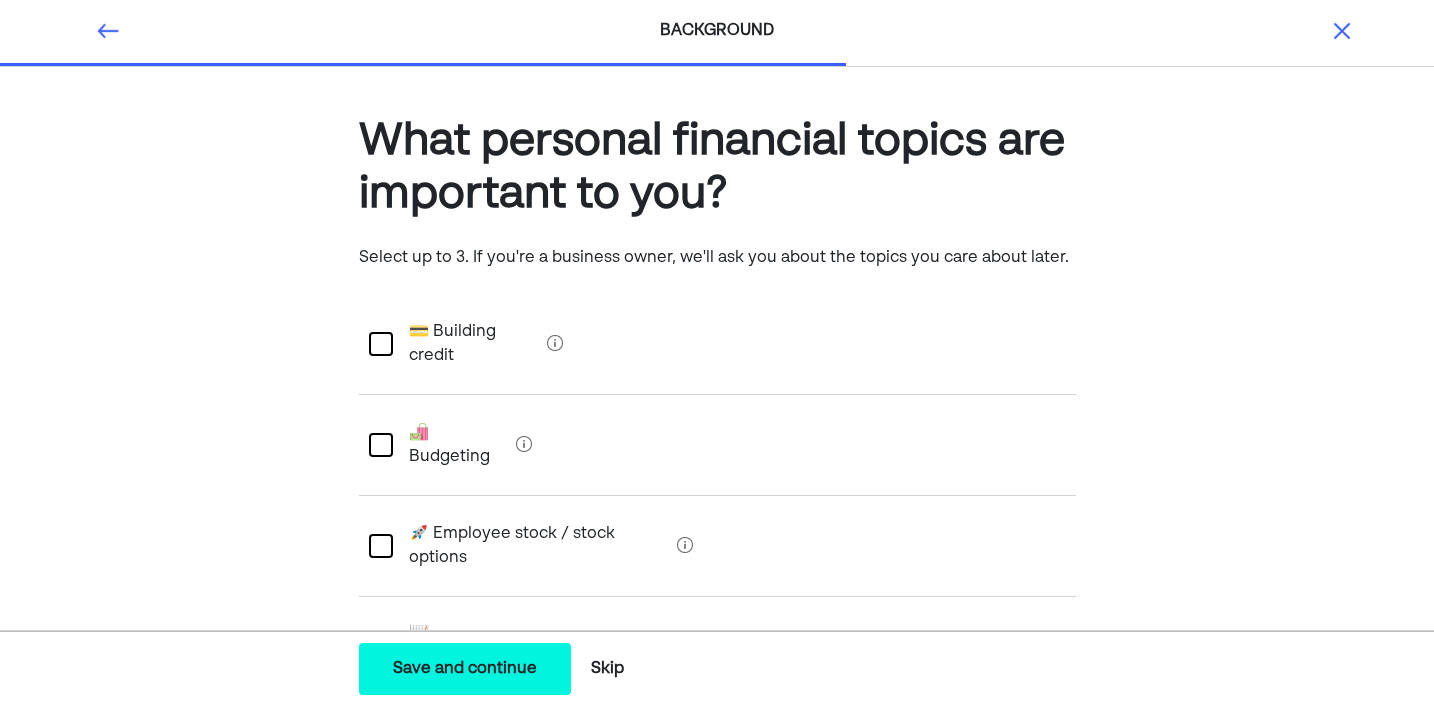 scroll, scrollTop: 14, scrollLeft: 0, axis: vertical 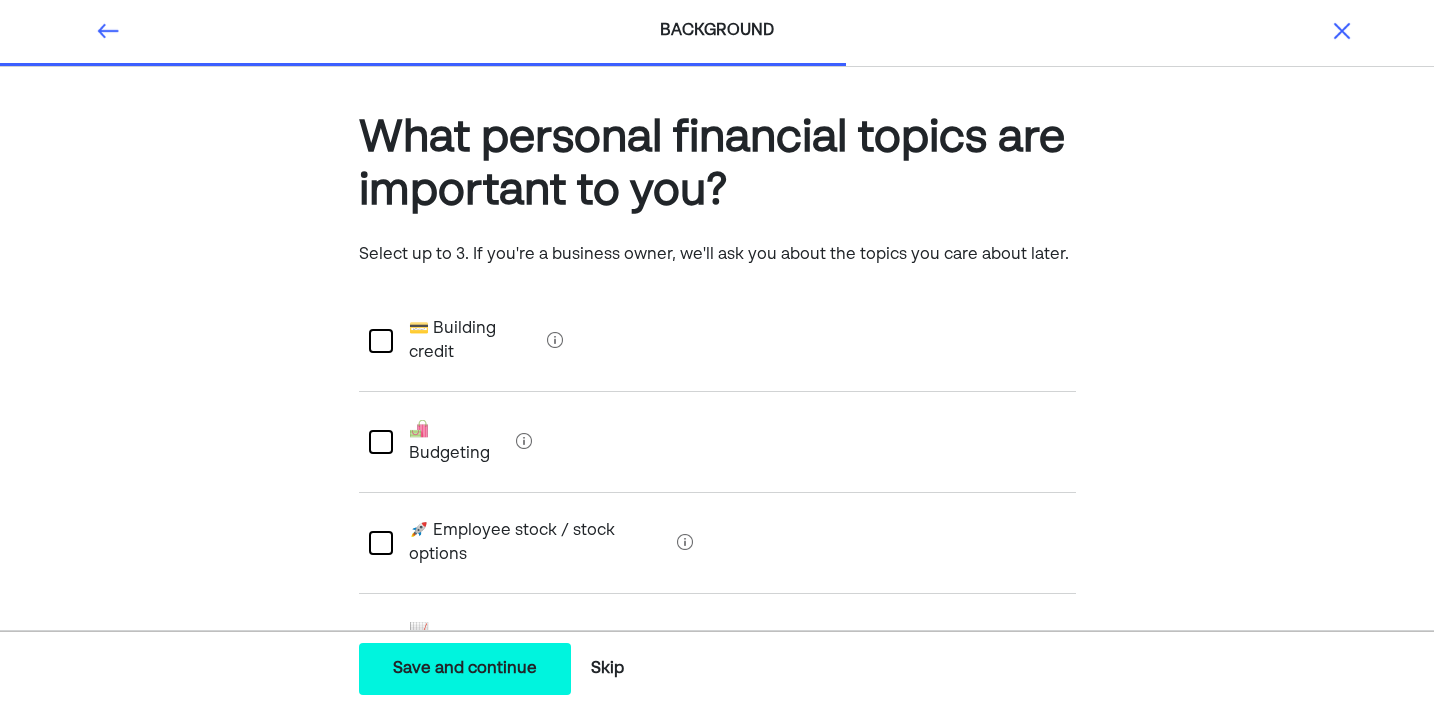 click on "🛍️ Budgeting" at bounding box center [450, 442] 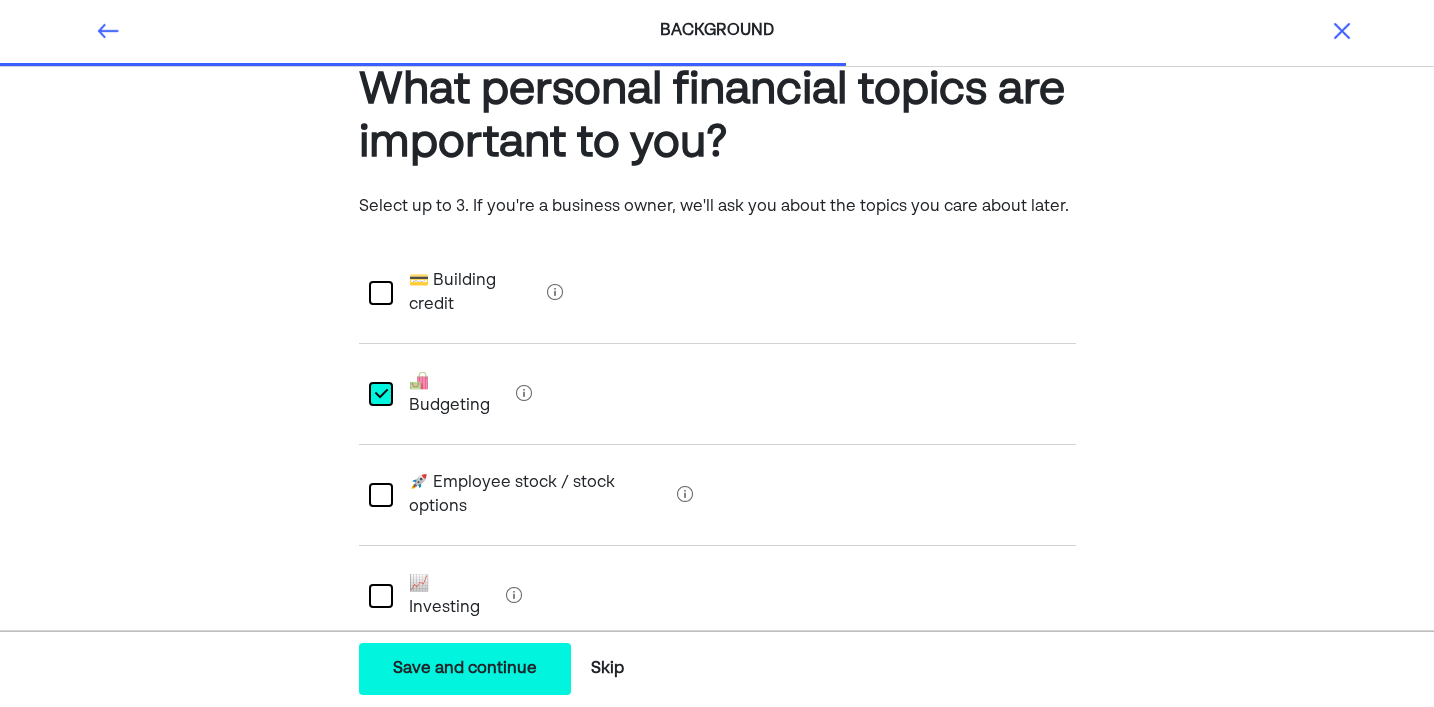 scroll, scrollTop: 135, scrollLeft: 0, axis: vertical 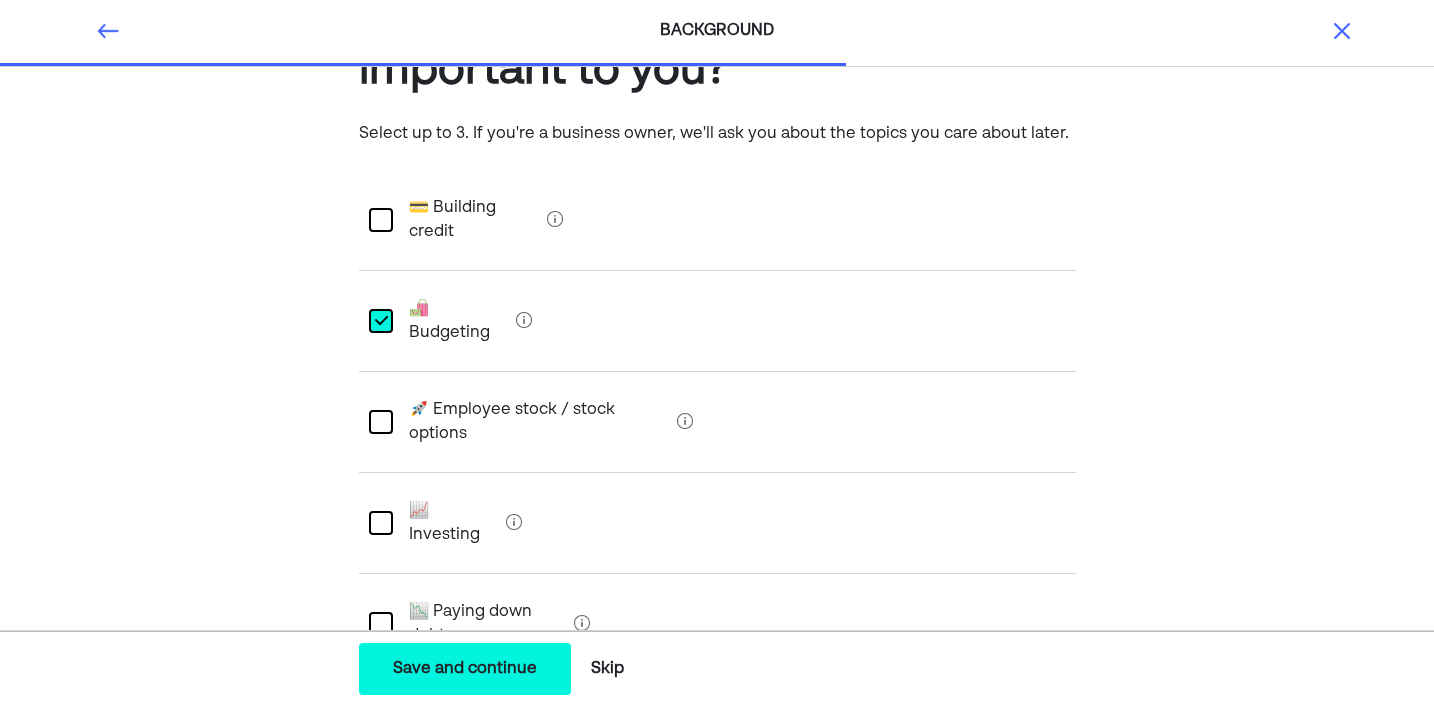 click on "📈 Investing" at bounding box center [445, 523] 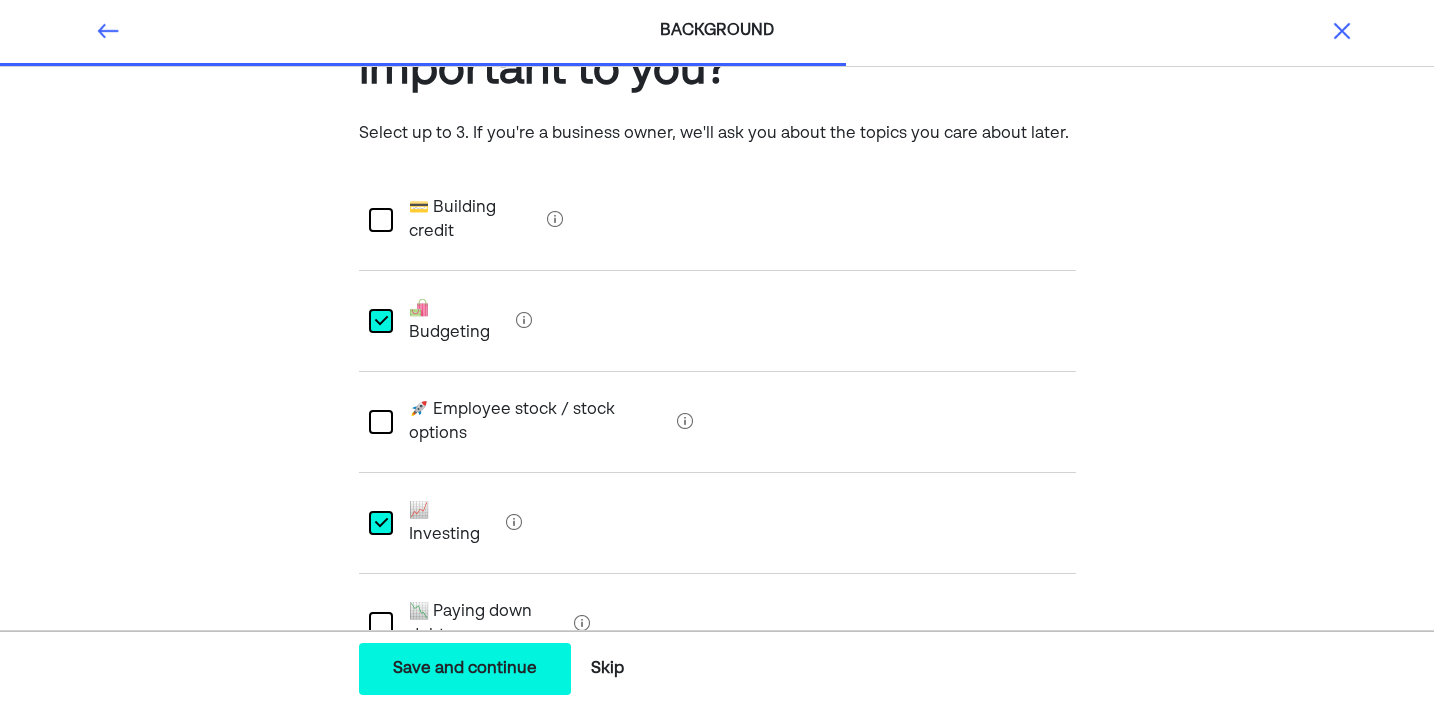 click on "💵 Salary benchmarking" at bounding box center [492, 725] 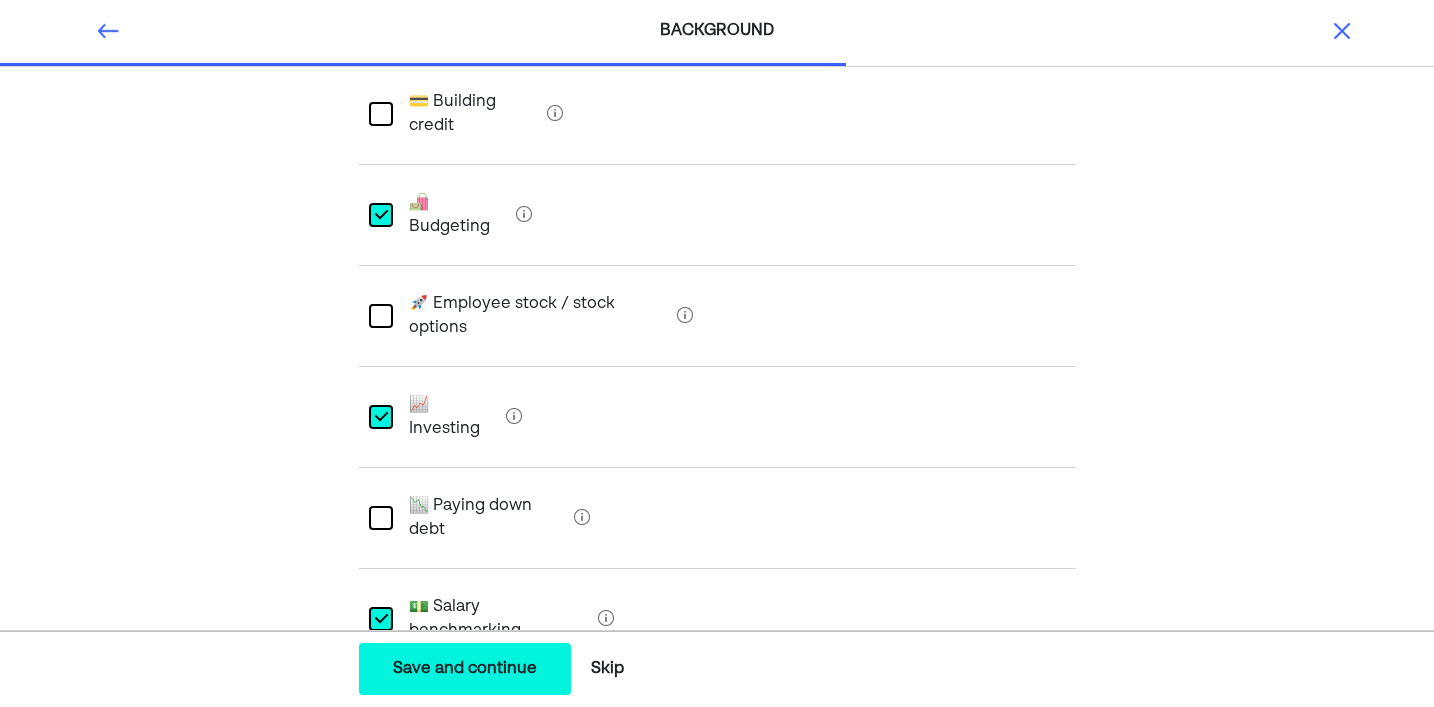 scroll, scrollTop: 298, scrollLeft: 0, axis: vertical 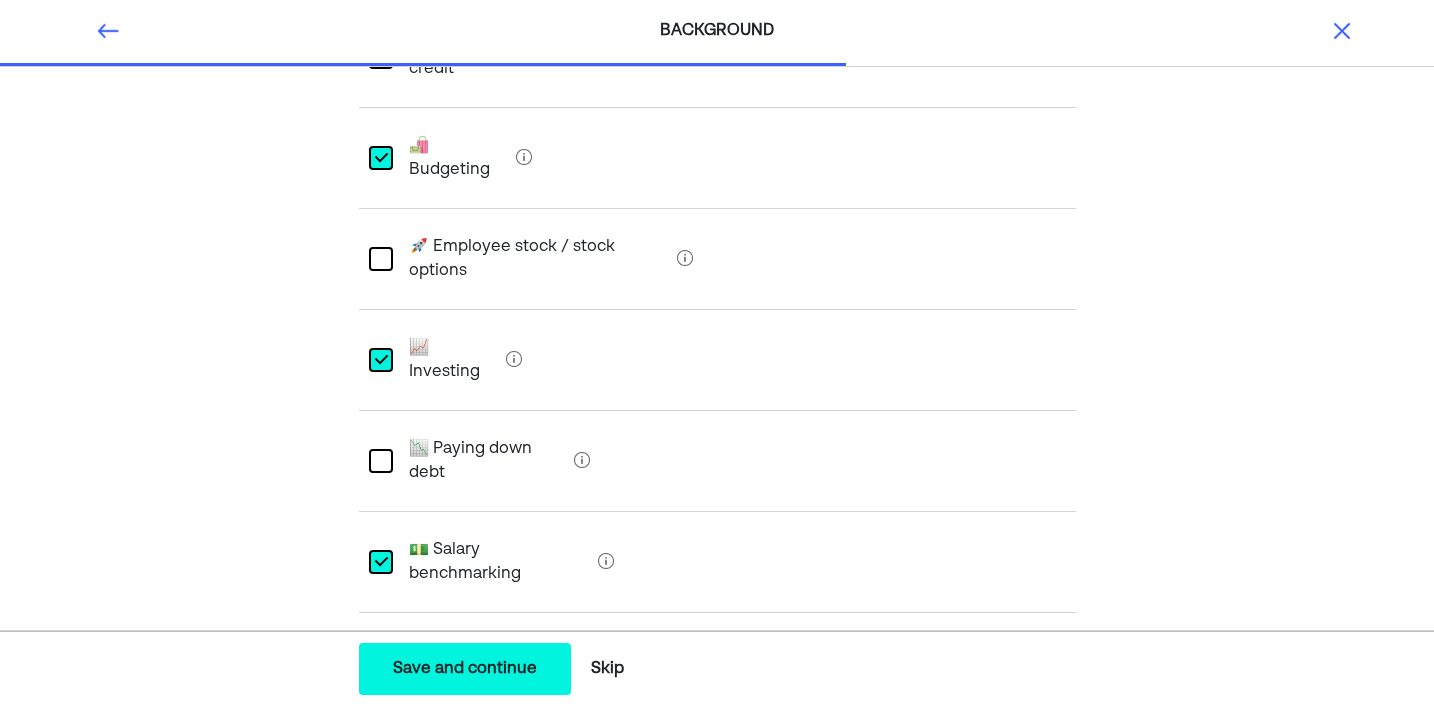 click on "L" at bounding box center (380, 561) 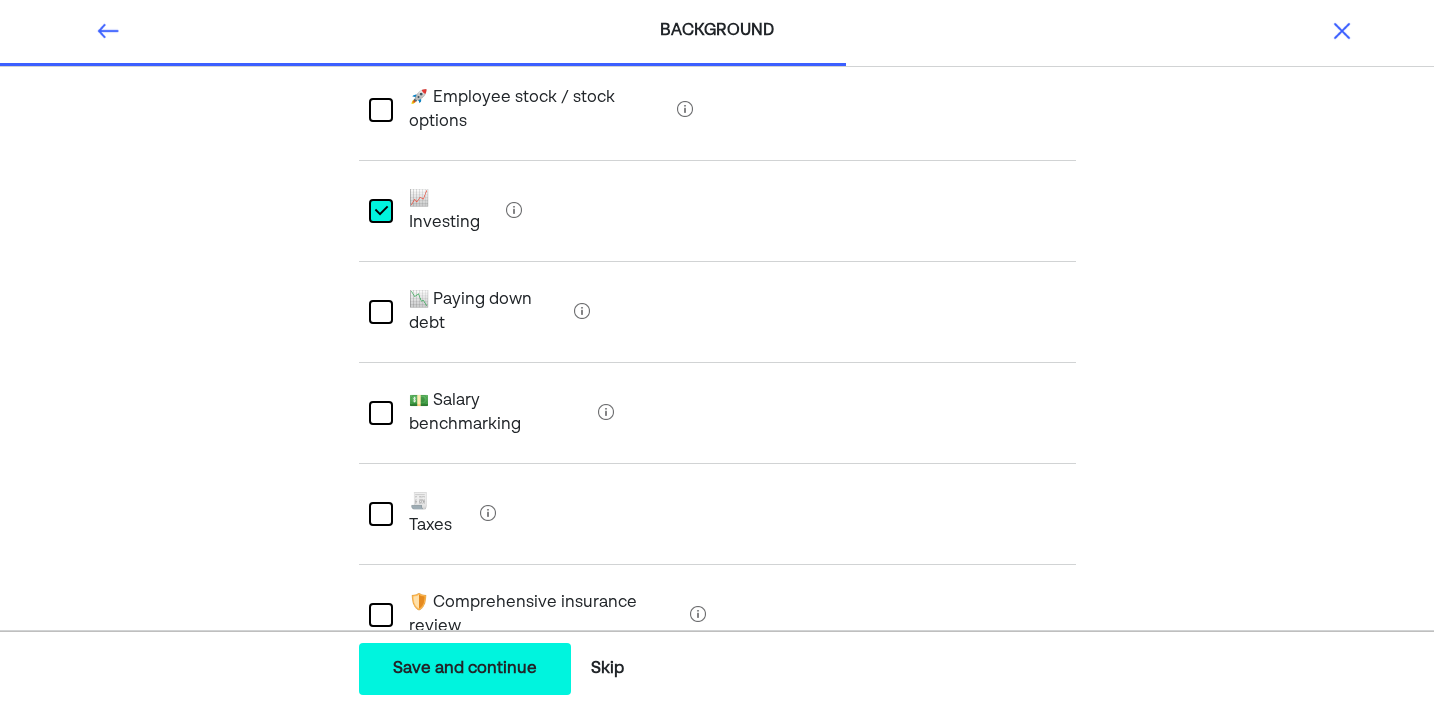 scroll, scrollTop: 466, scrollLeft: 0, axis: vertical 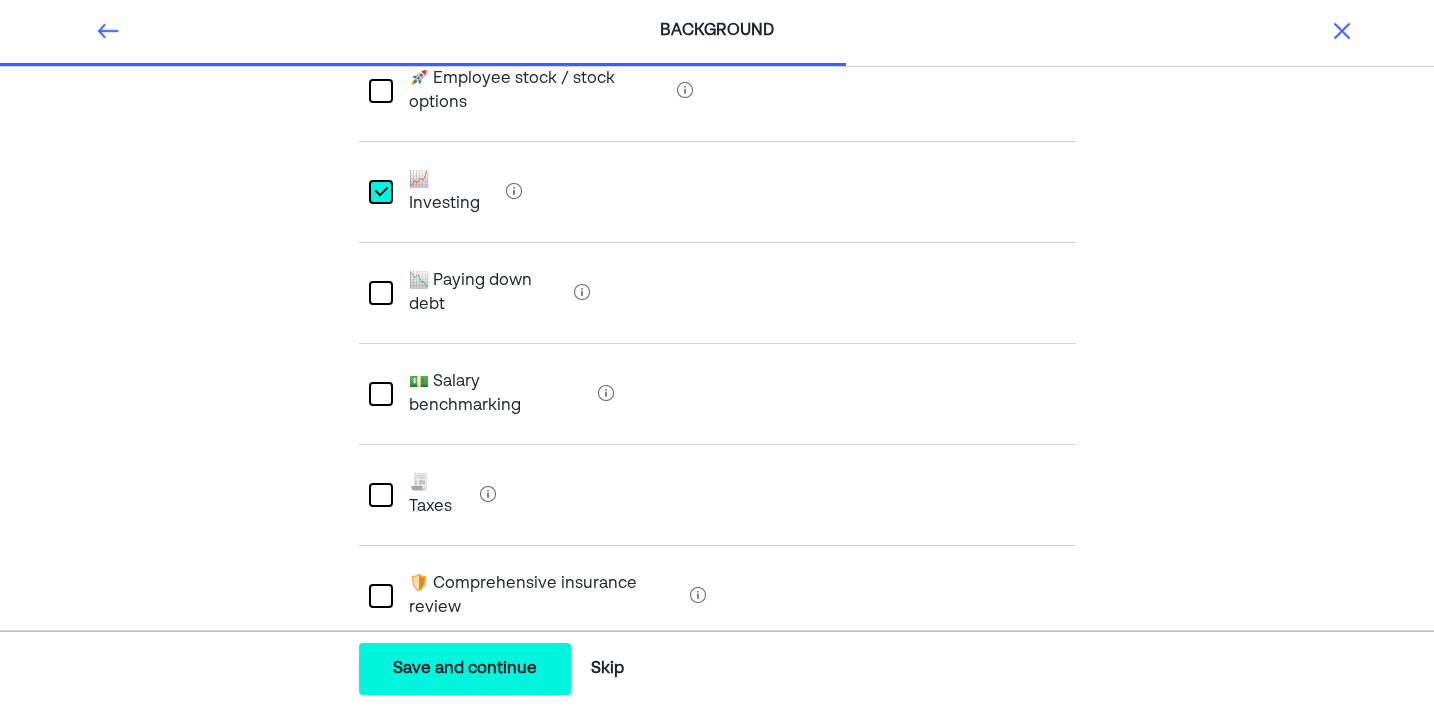click at bounding box center (381, 697) 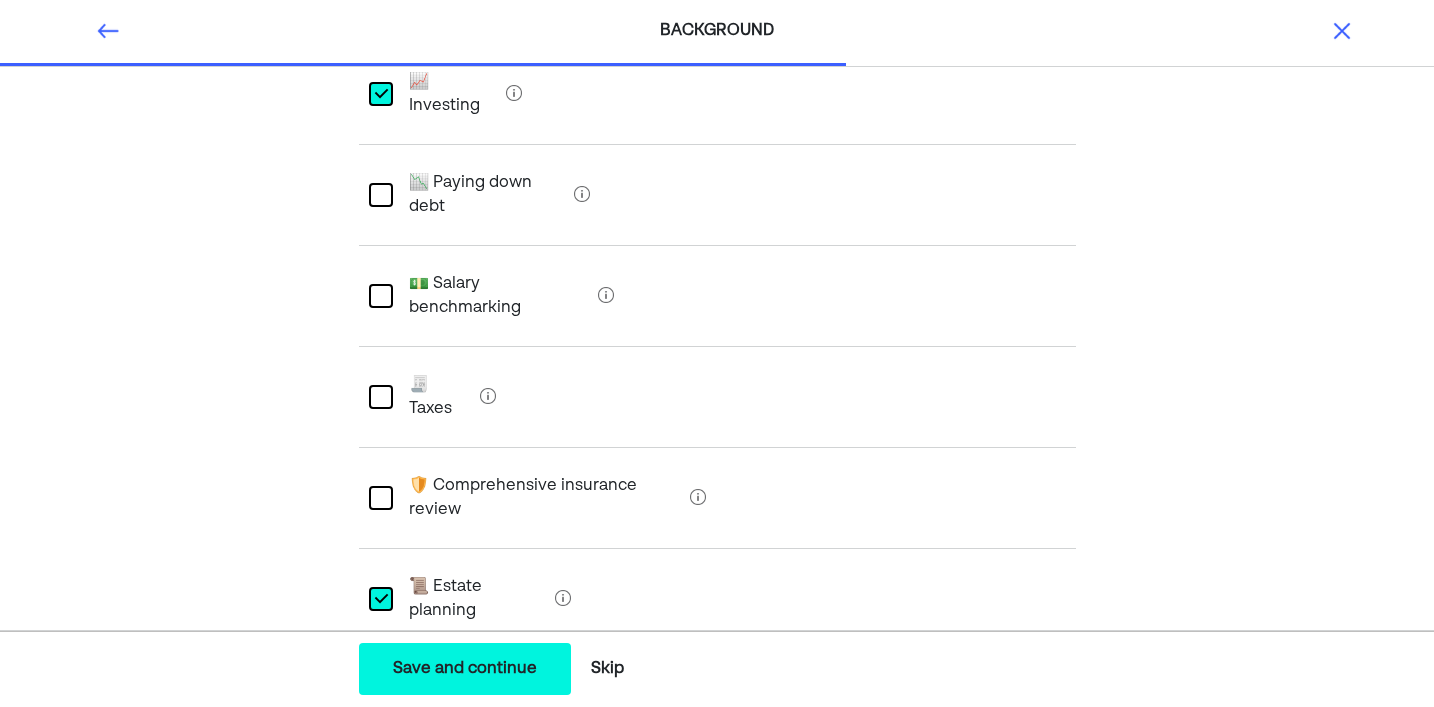scroll, scrollTop: 517, scrollLeft: 0, axis: vertical 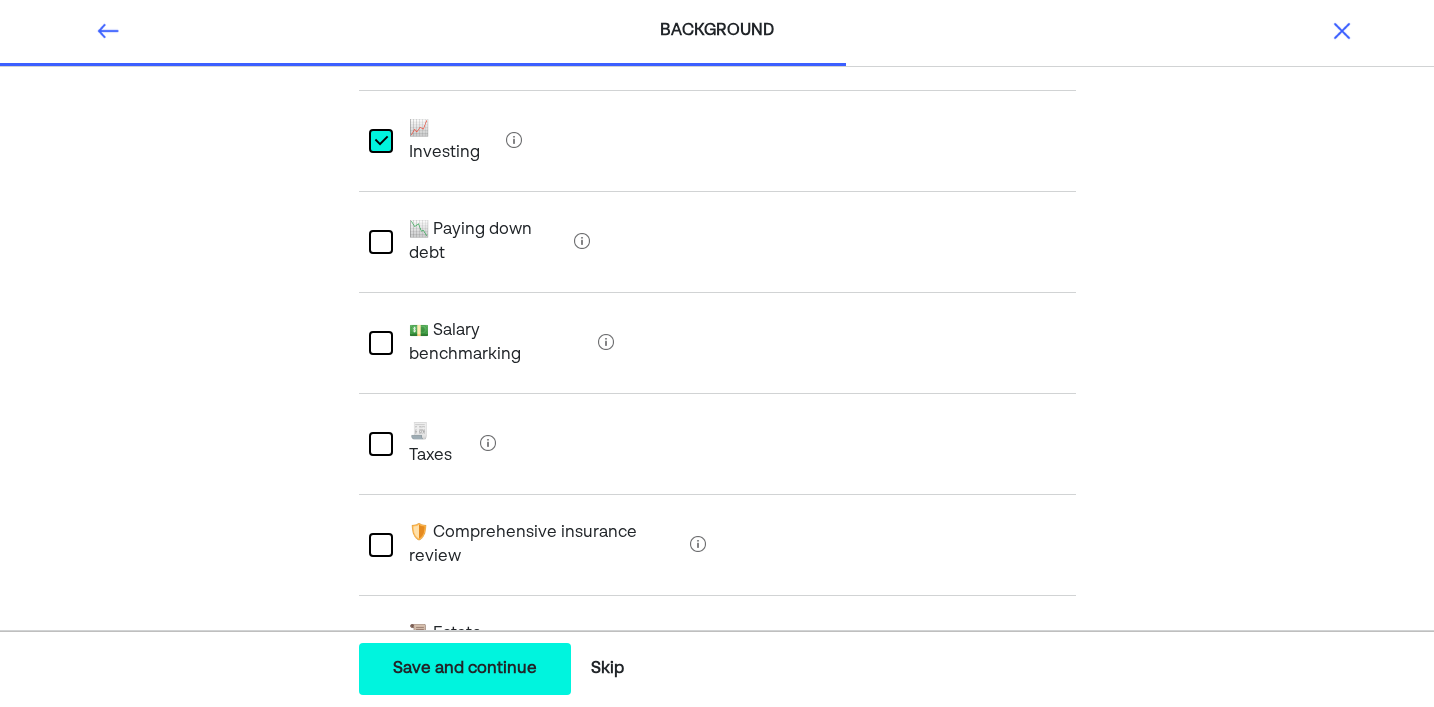 click at bounding box center [381, 444] 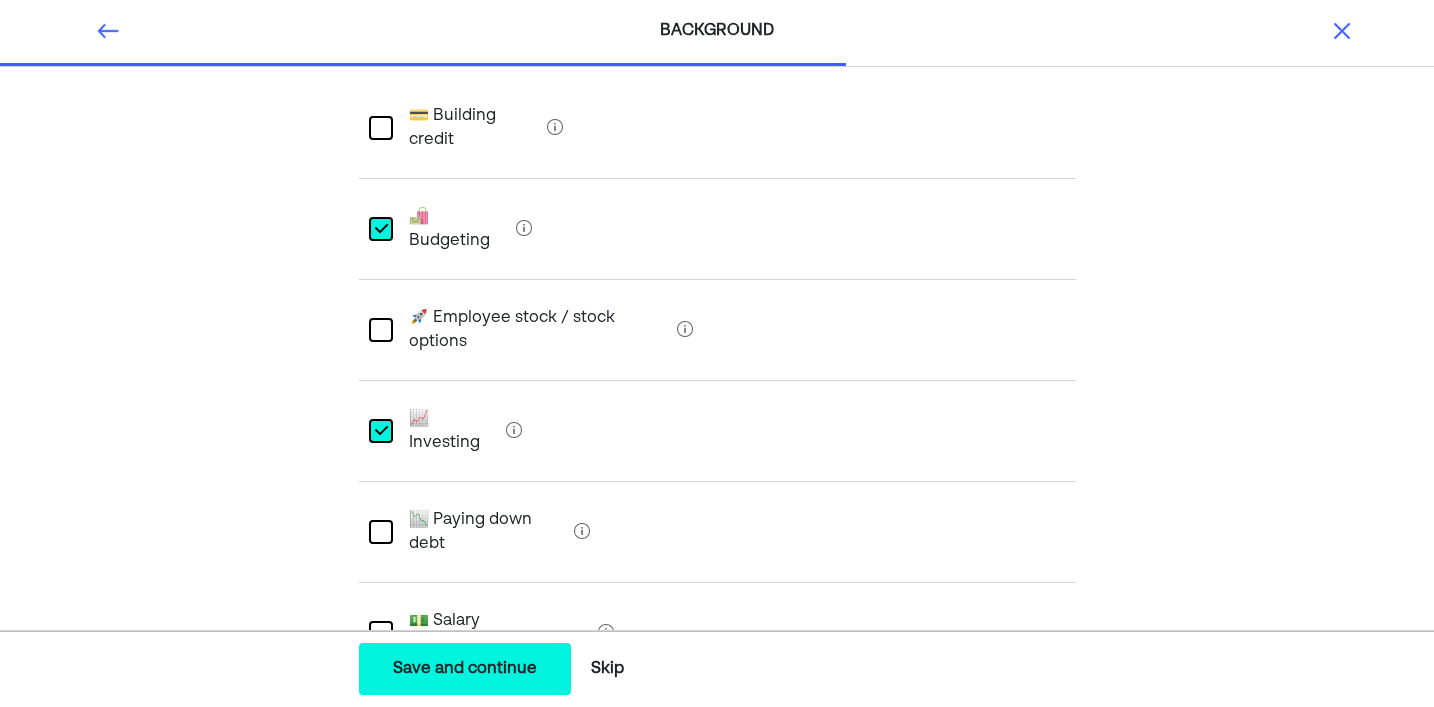 scroll, scrollTop: 162, scrollLeft: 0, axis: vertical 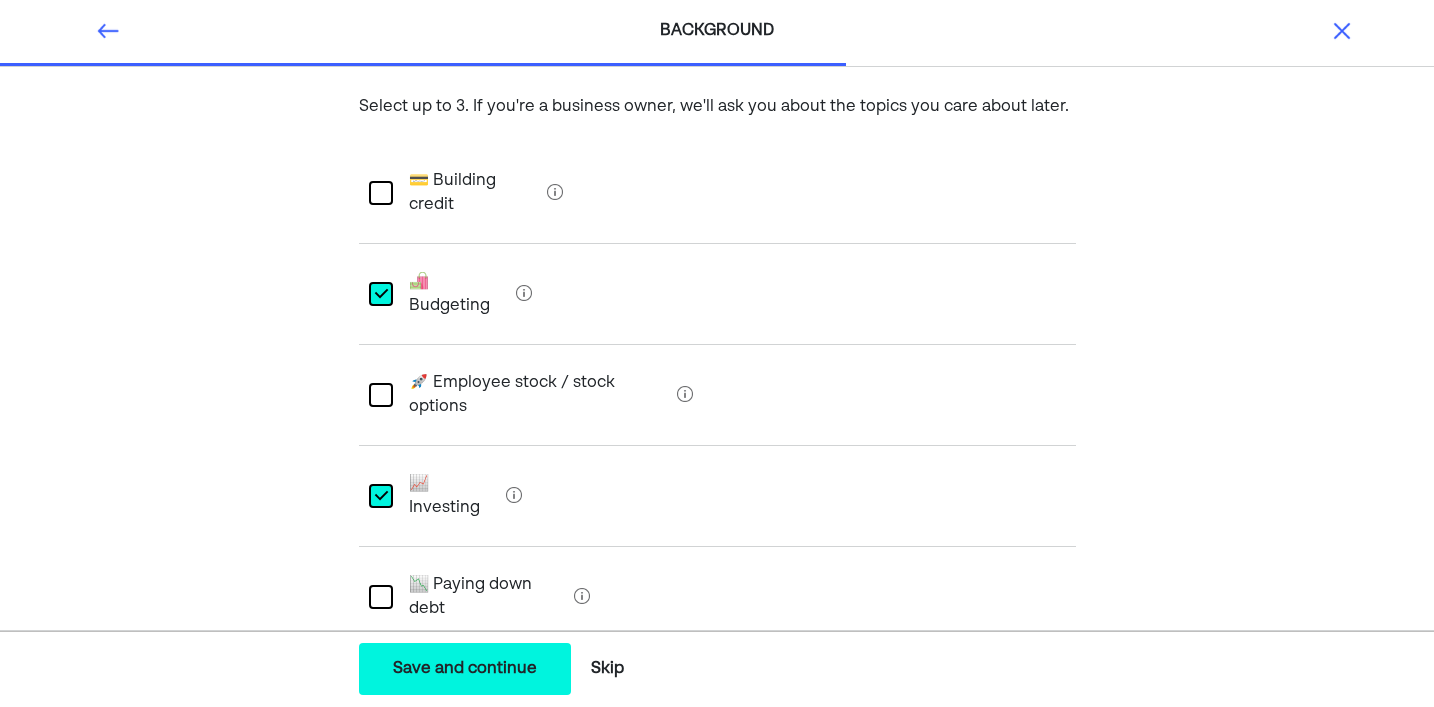 click at bounding box center [381, 395] 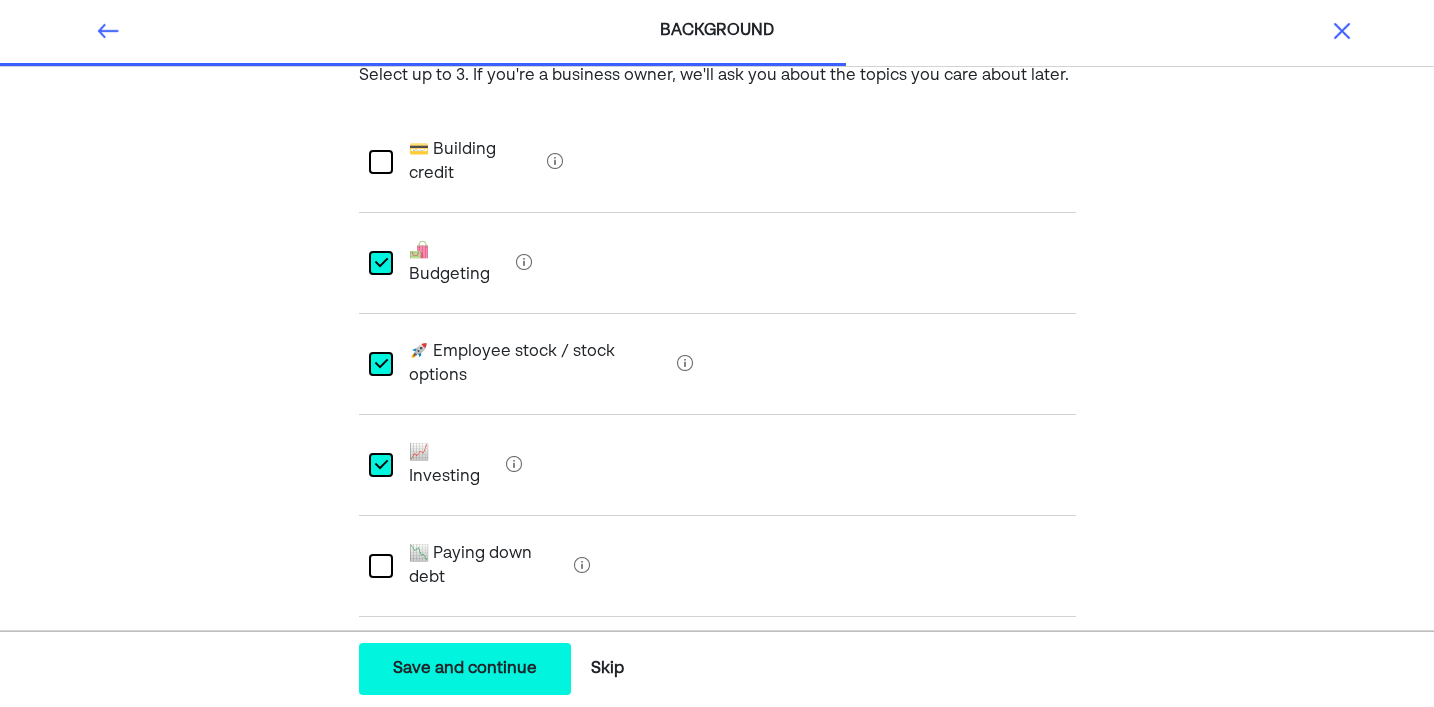 scroll, scrollTop: 198, scrollLeft: 0, axis: vertical 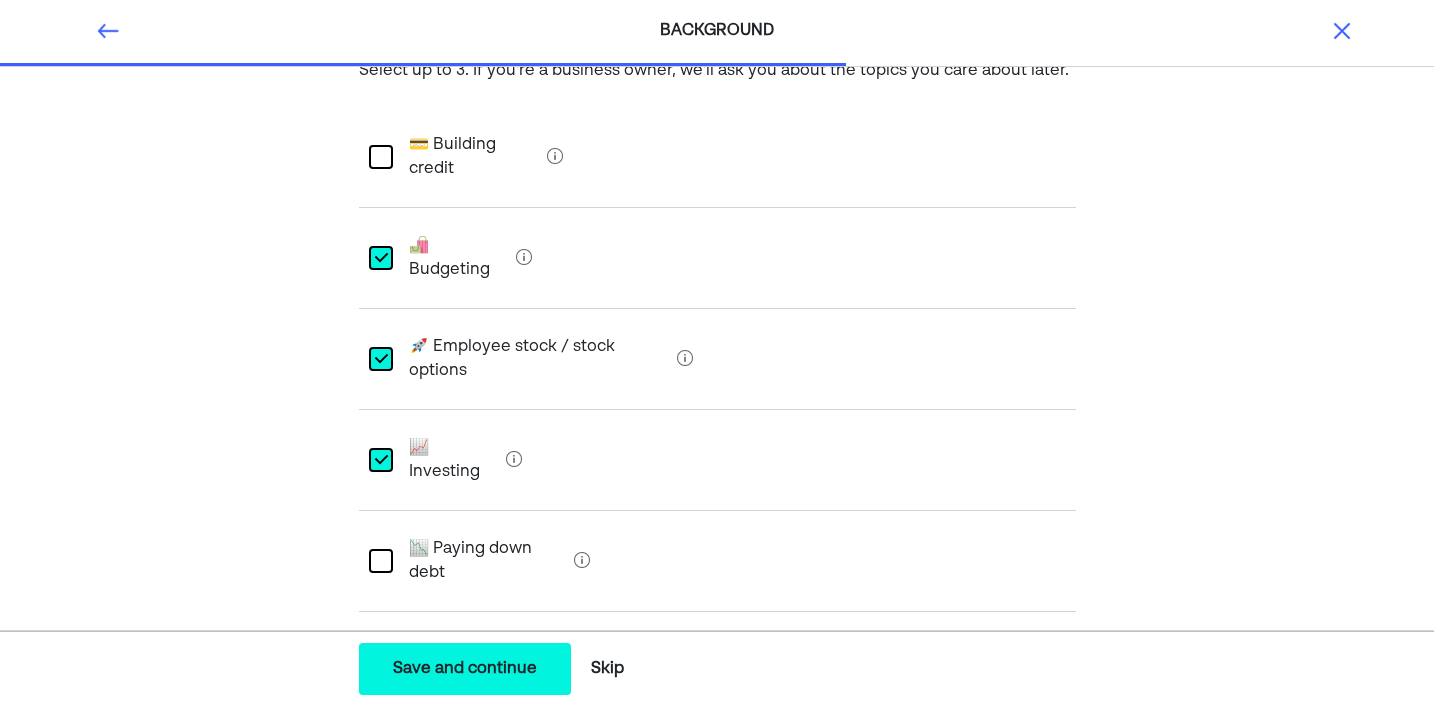 click on "L" at bounding box center [380, 358] 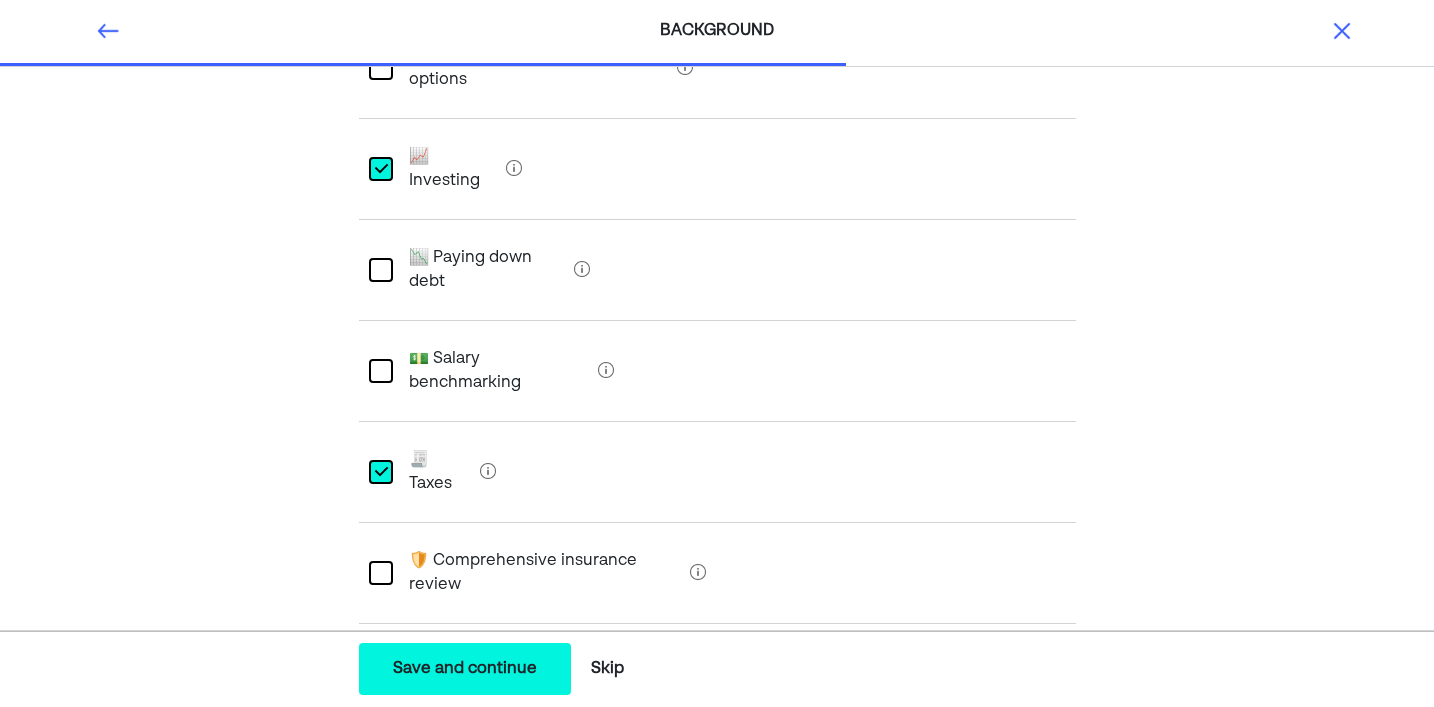 scroll, scrollTop: 505, scrollLeft: 0, axis: vertical 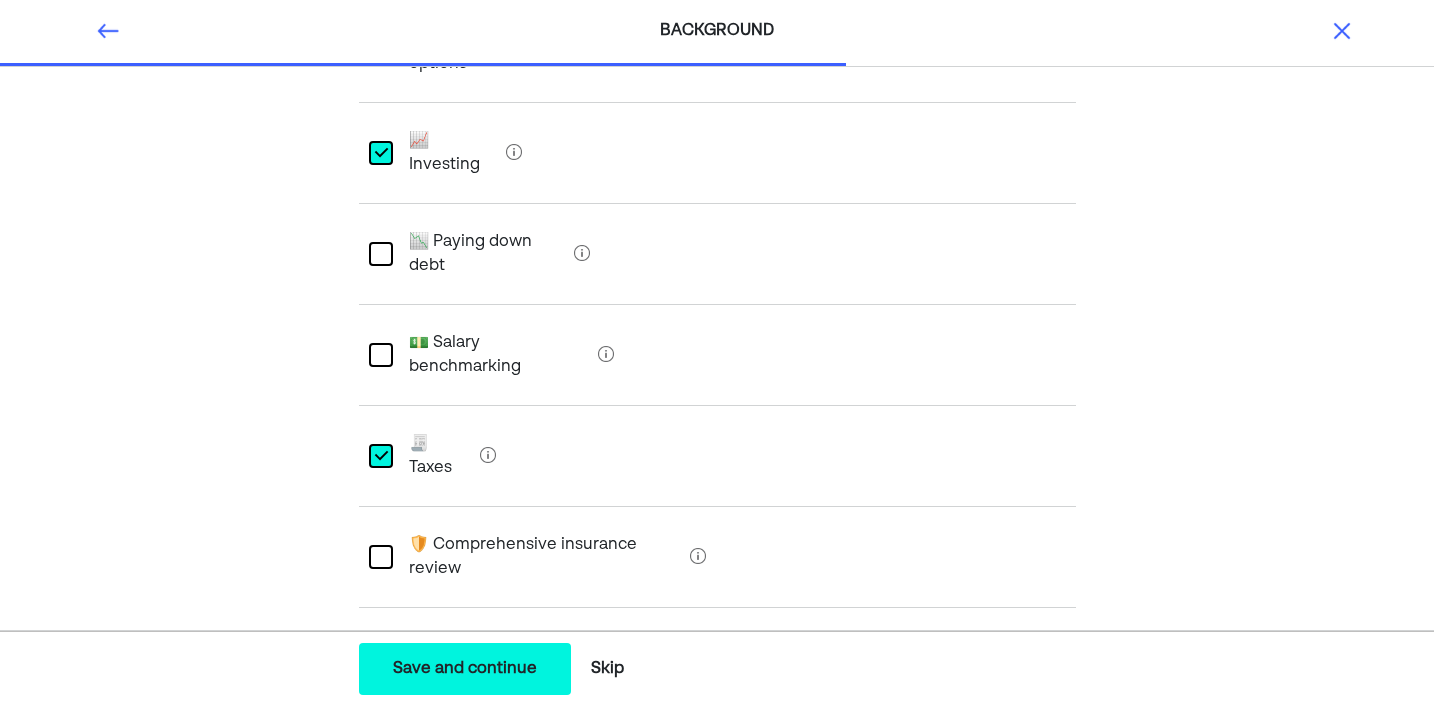 click on "L" at bounding box center [381, 759] 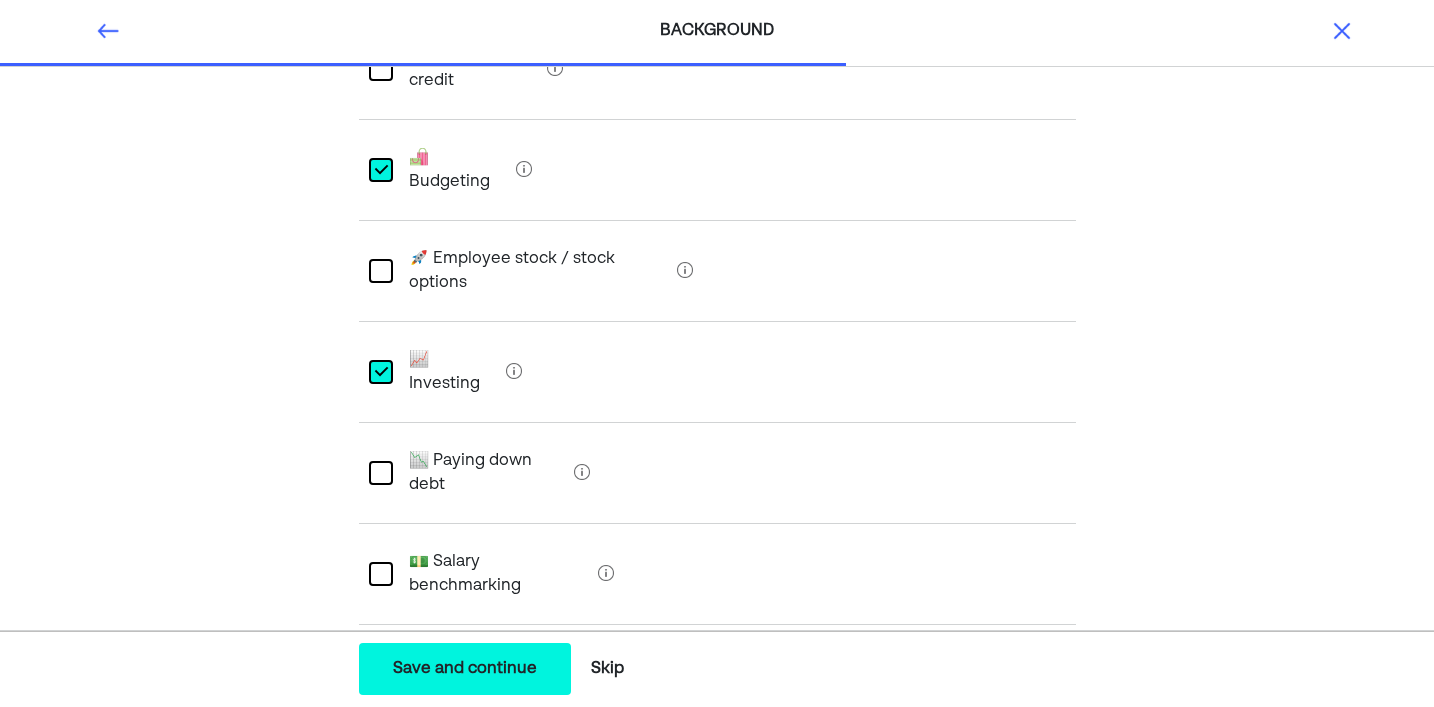 scroll, scrollTop: 258, scrollLeft: 0, axis: vertical 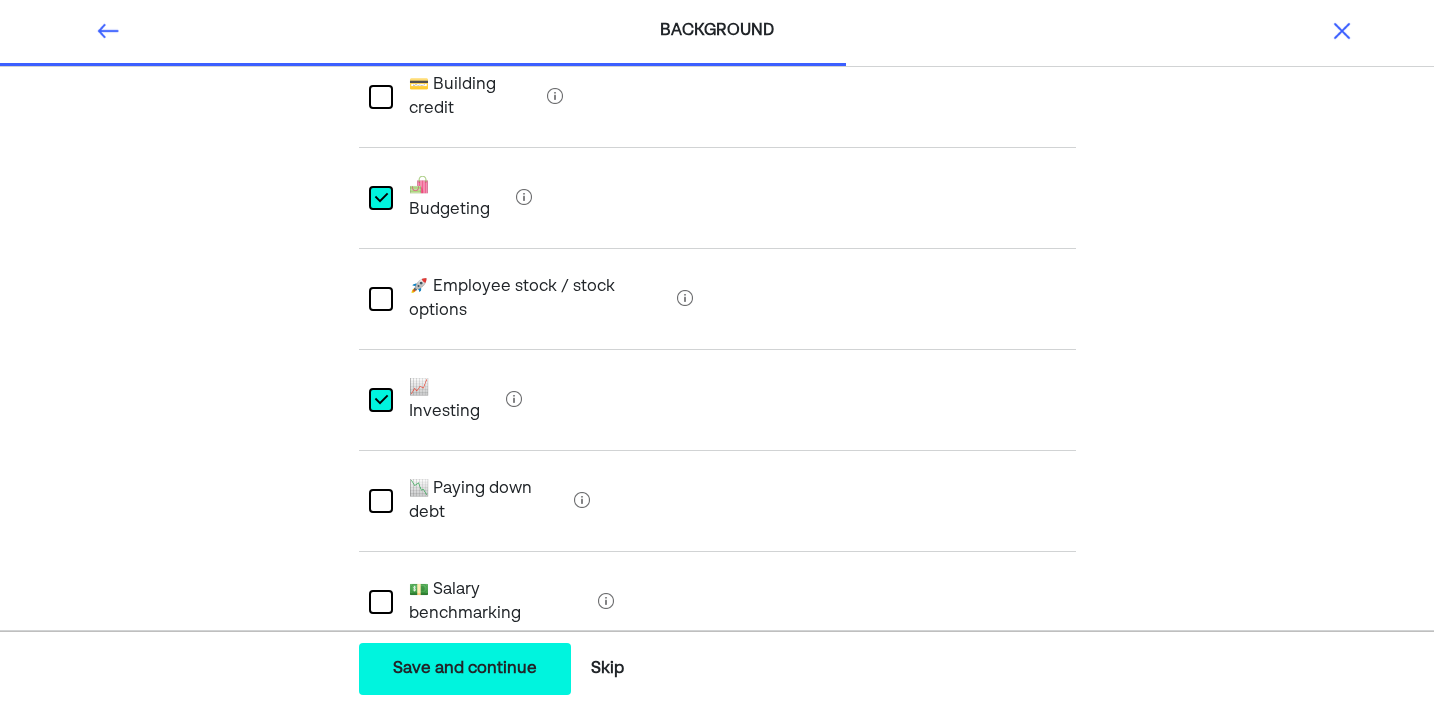 click on "L" at bounding box center [380, 702] 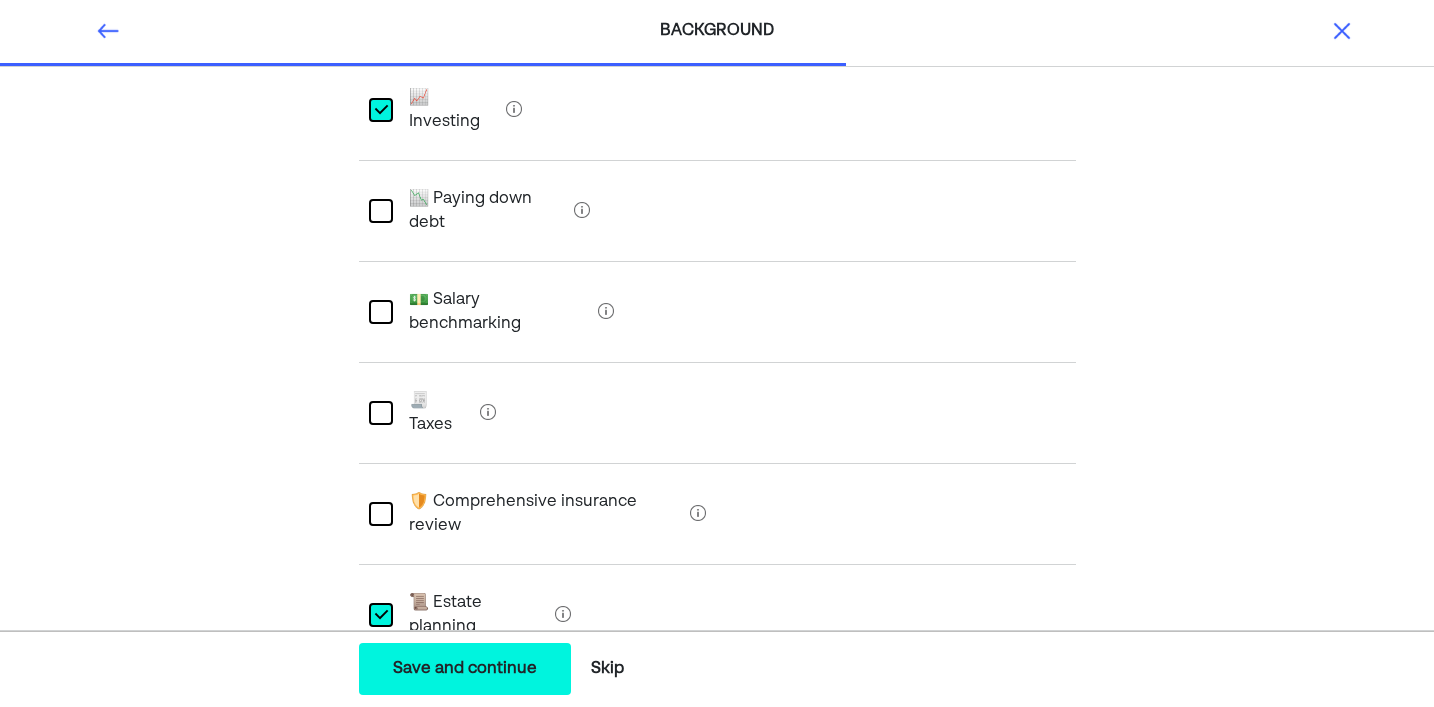 scroll, scrollTop: 680, scrollLeft: 0, axis: vertical 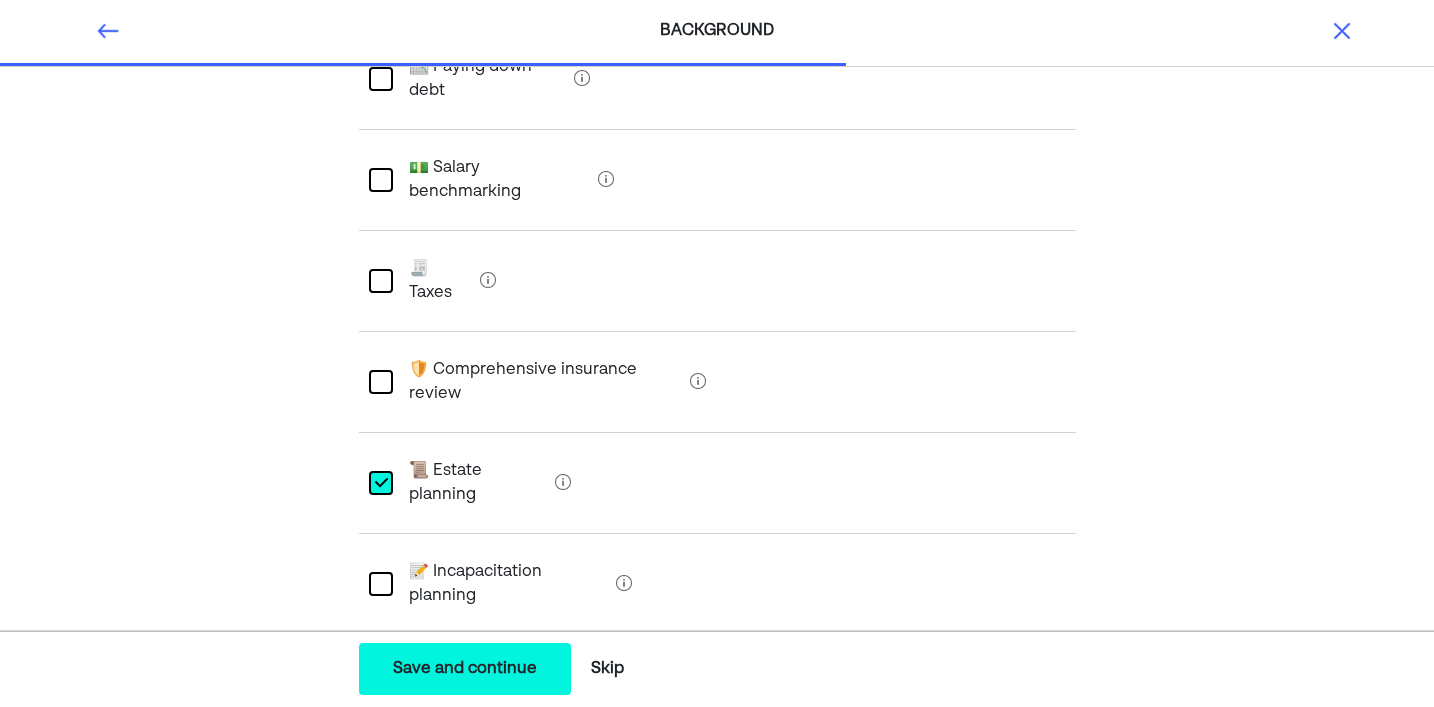 click on "Save and continue" at bounding box center [465, 669] 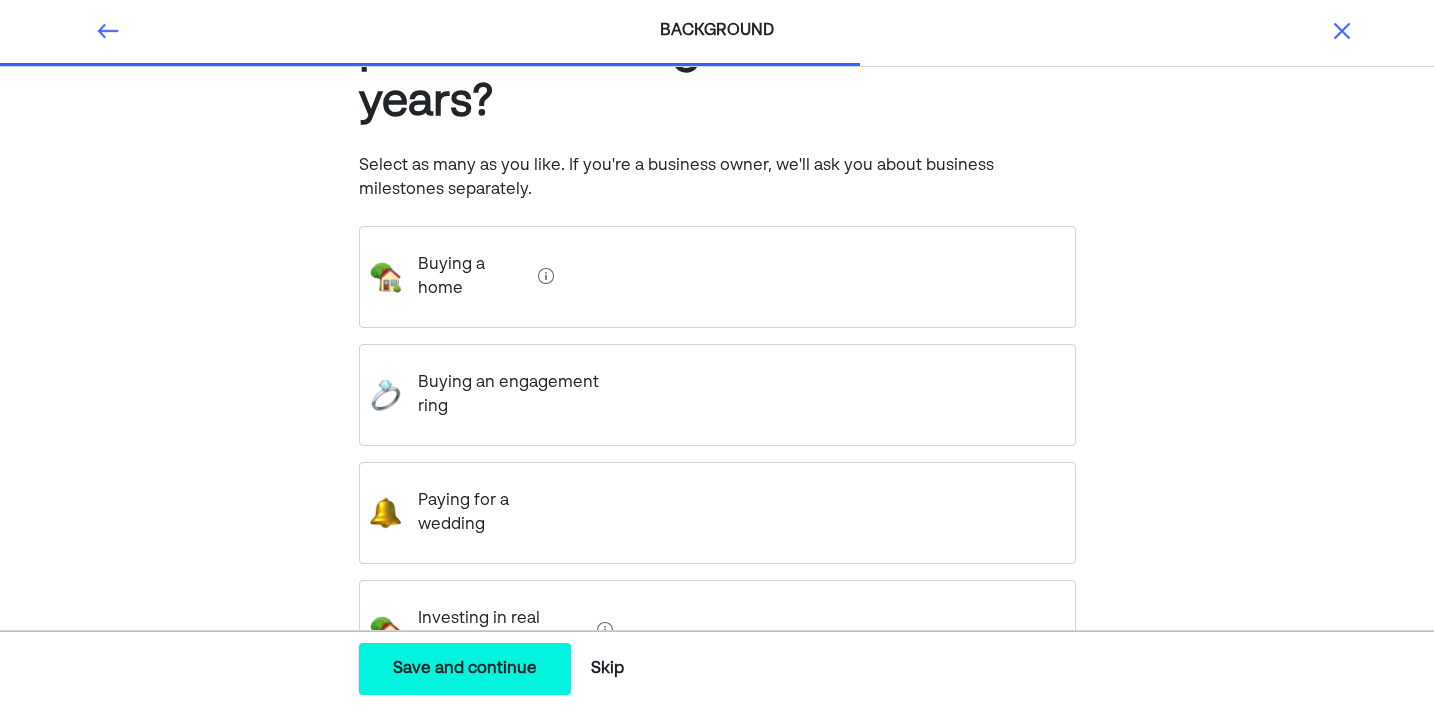 scroll, scrollTop: 222, scrollLeft: 0, axis: vertical 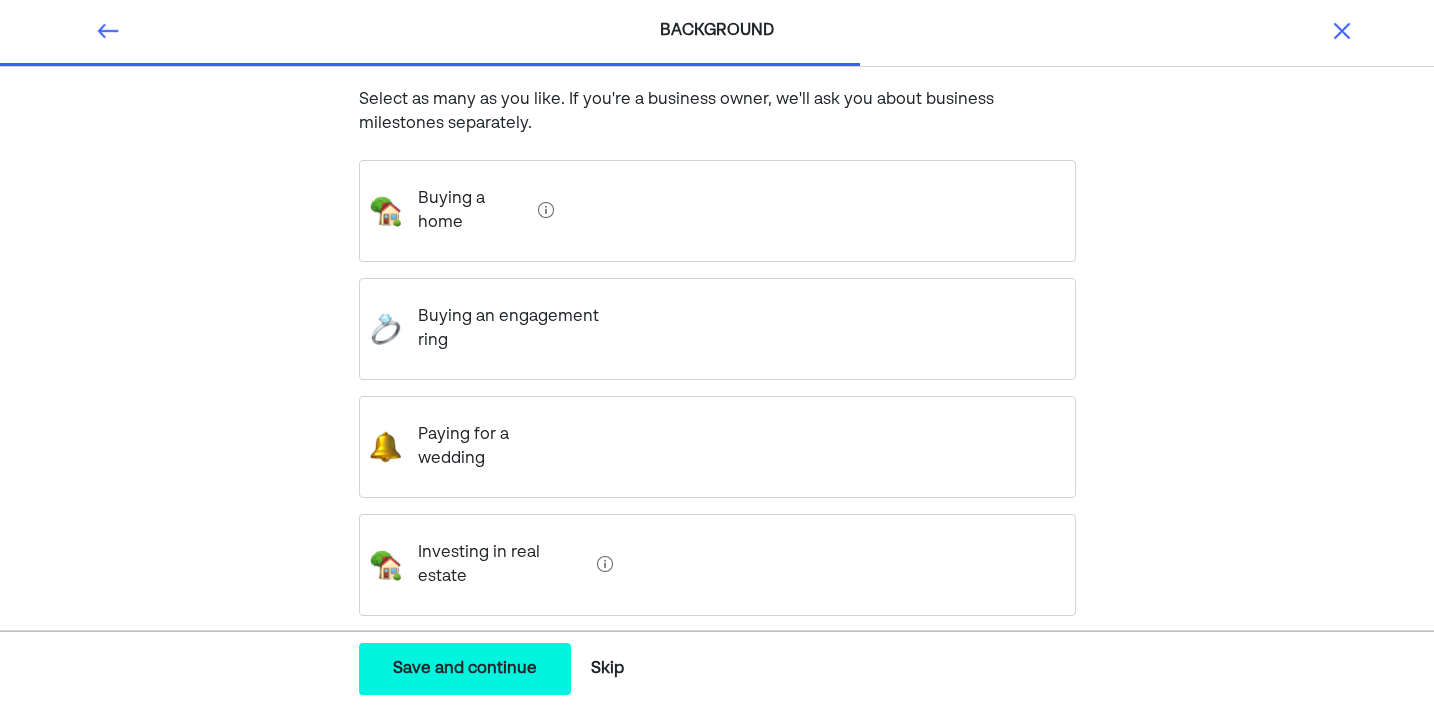 click on "Investing in real estate" at bounding box center (717, 565) 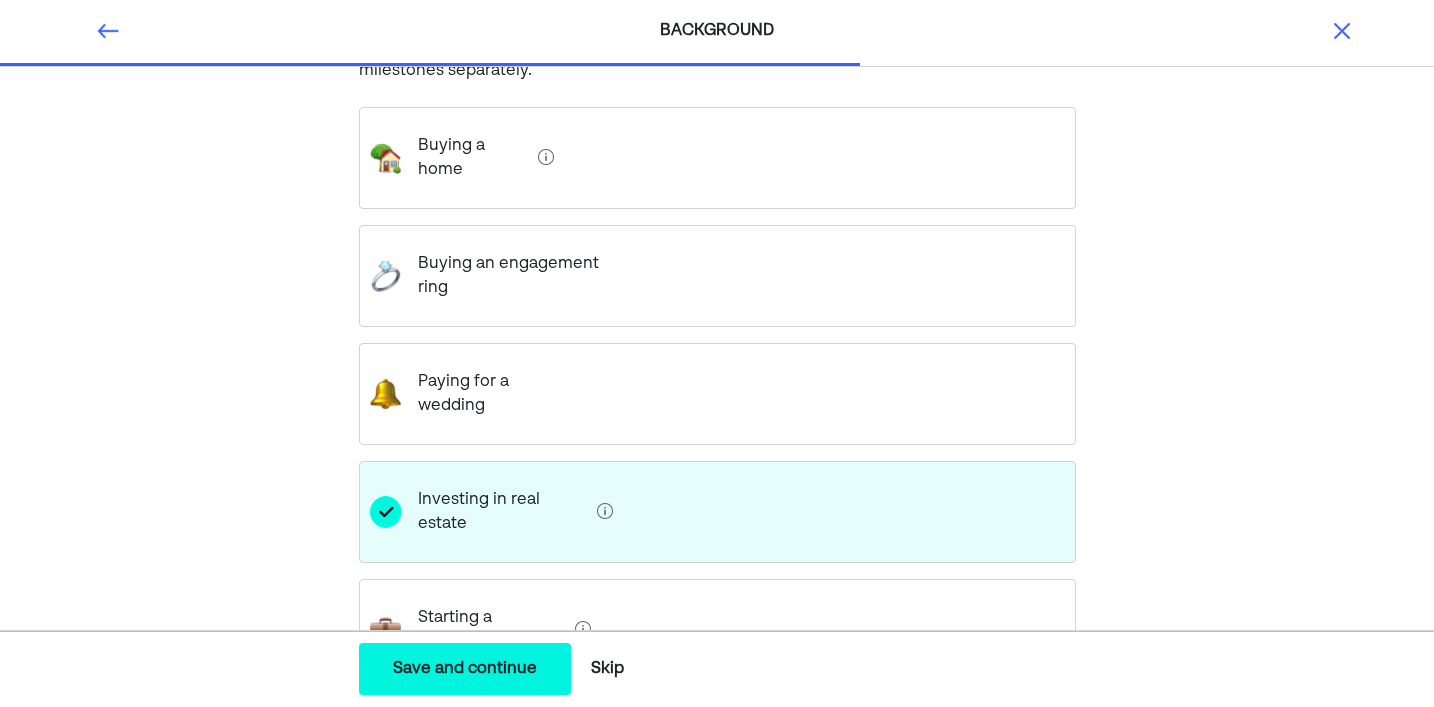 scroll, scrollTop: 356, scrollLeft: 0, axis: vertical 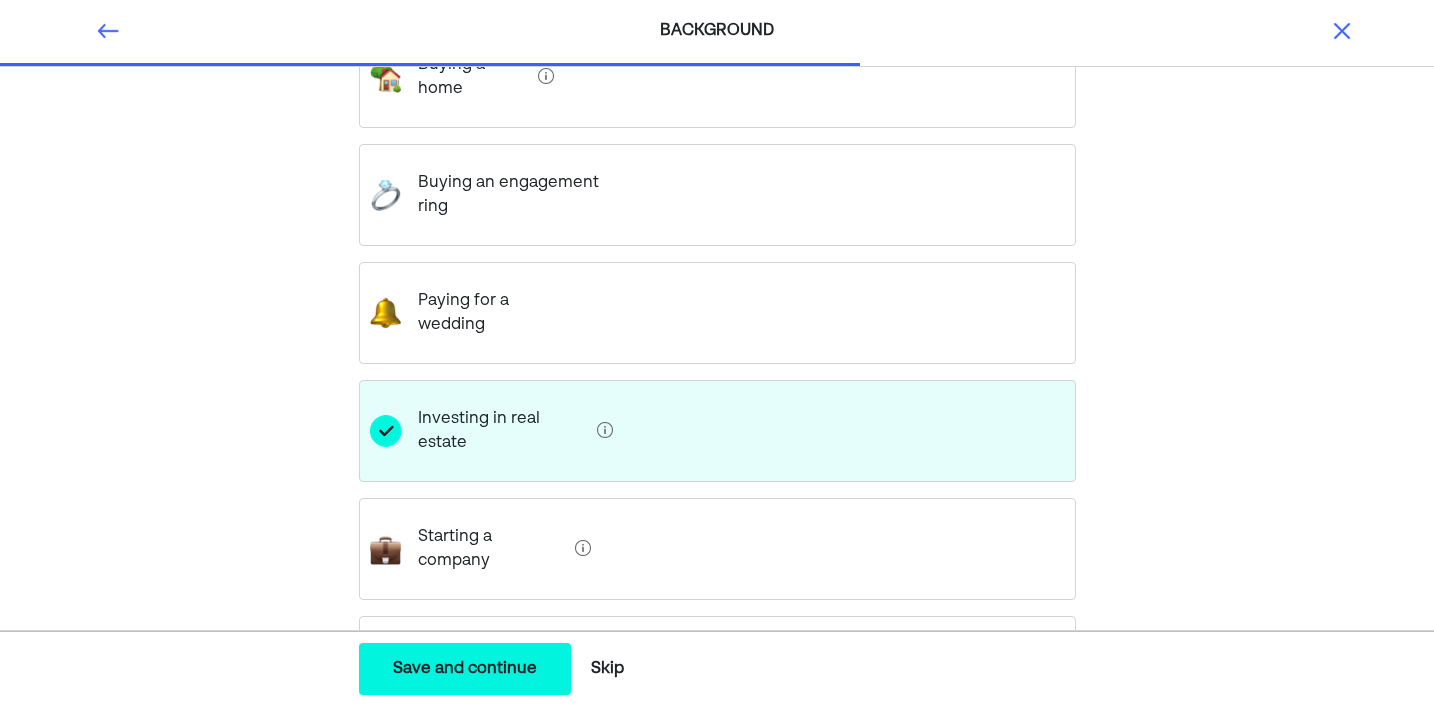click on "Starting a company" at bounding box center (717, 549) 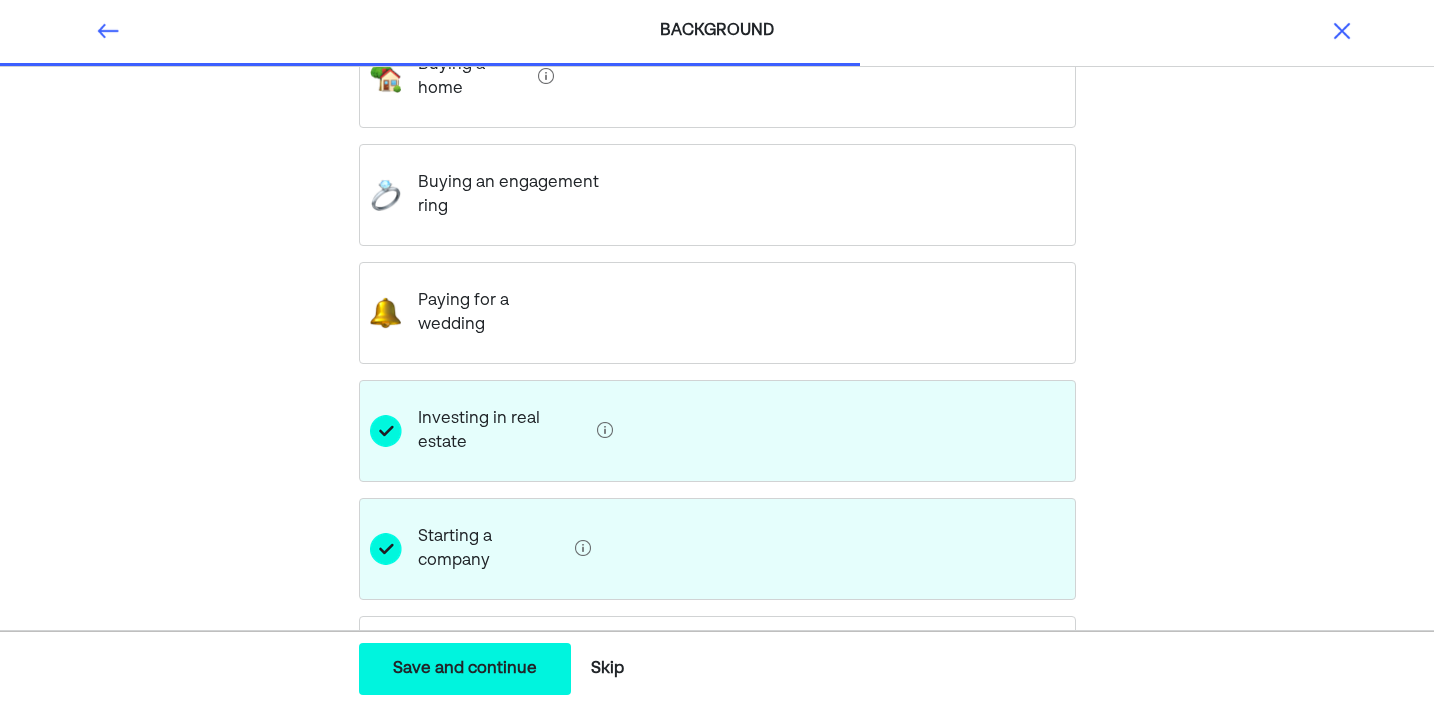 click on "Having more kids" at bounding box center (717, 667) 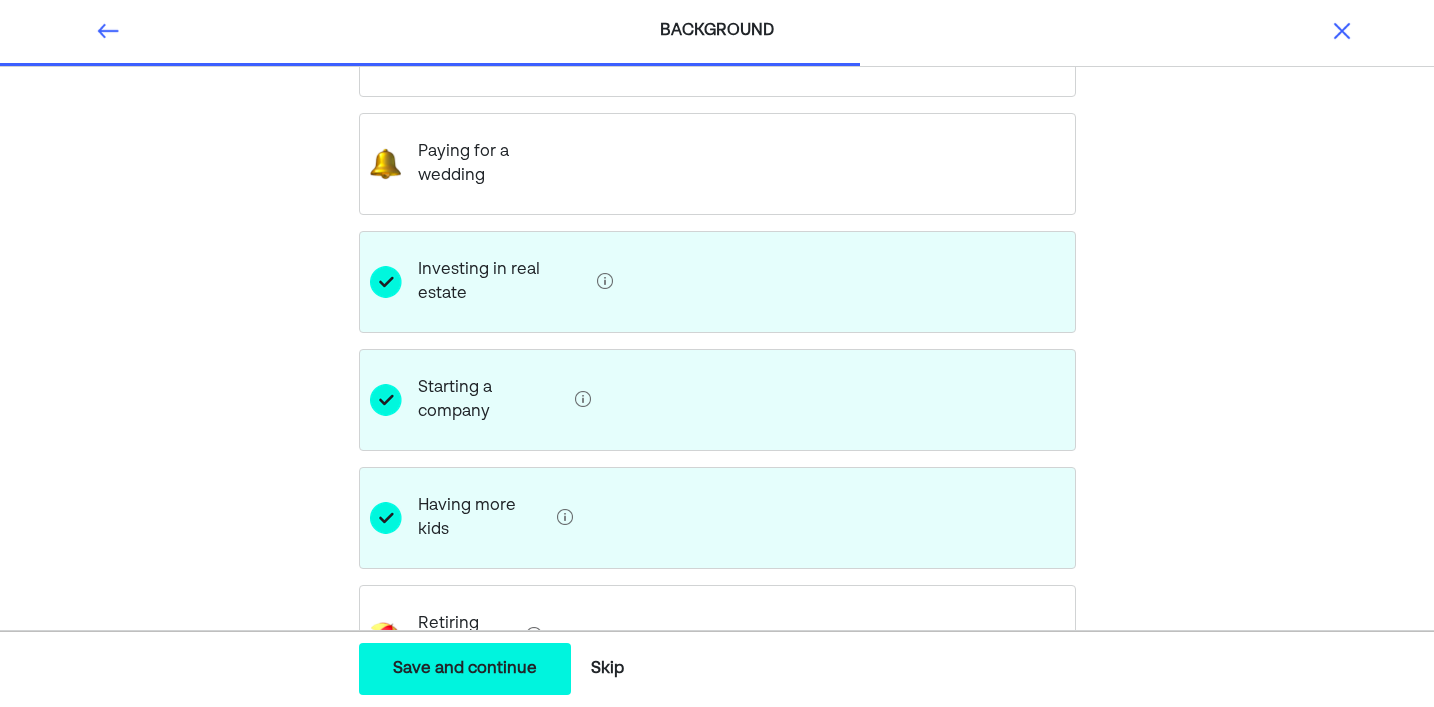 scroll, scrollTop: 572, scrollLeft: 0, axis: vertical 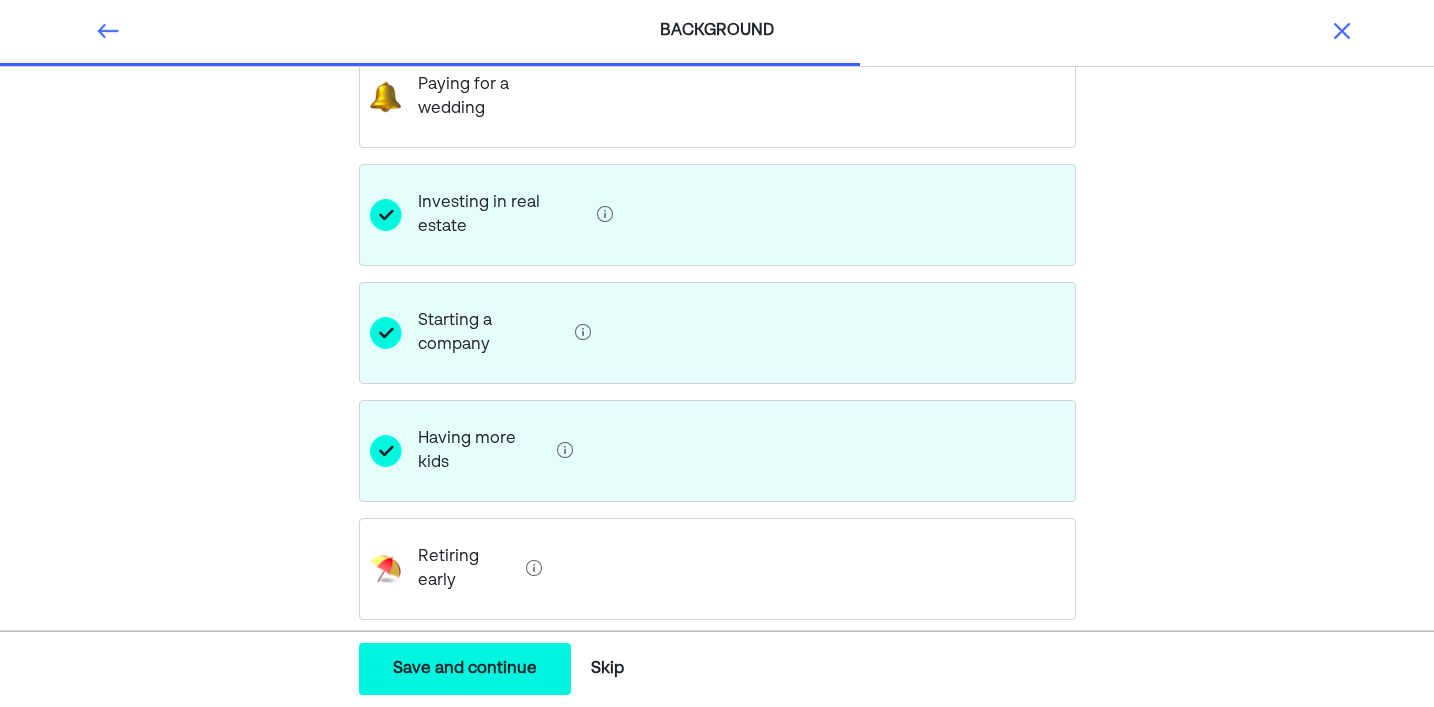 click on "Retiring early" at bounding box center [717, 569] 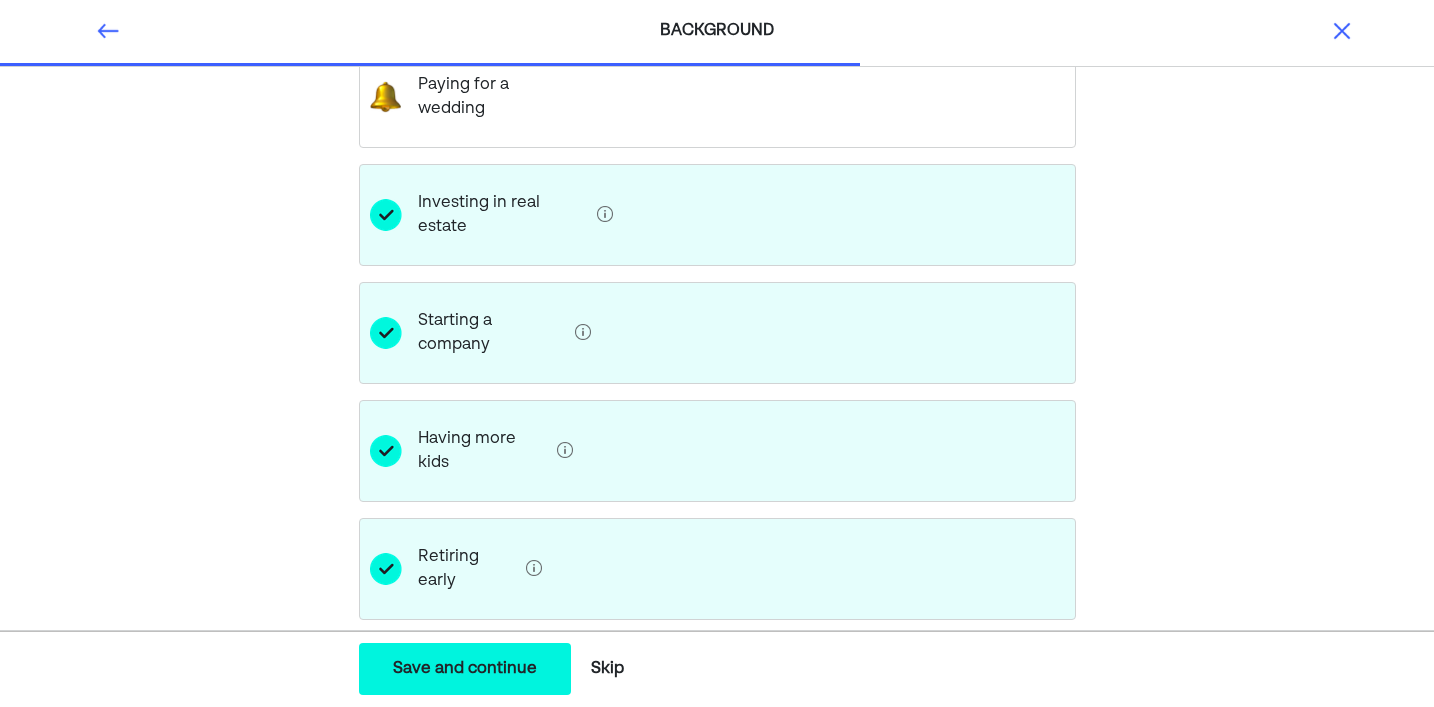 scroll, scrollTop: 610, scrollLeft: 0, axis: vertical 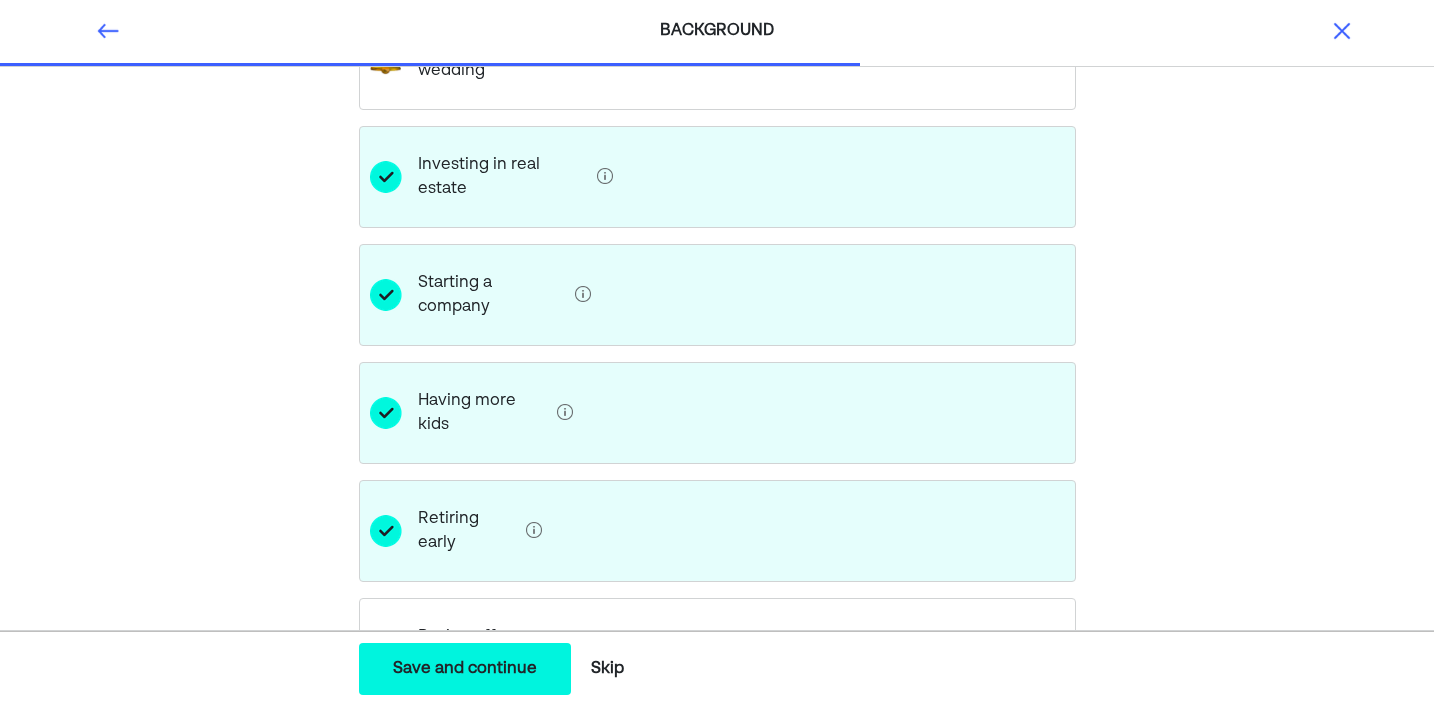 click on "Save and continue Save Save and continue" at bounding box center (465, 669) 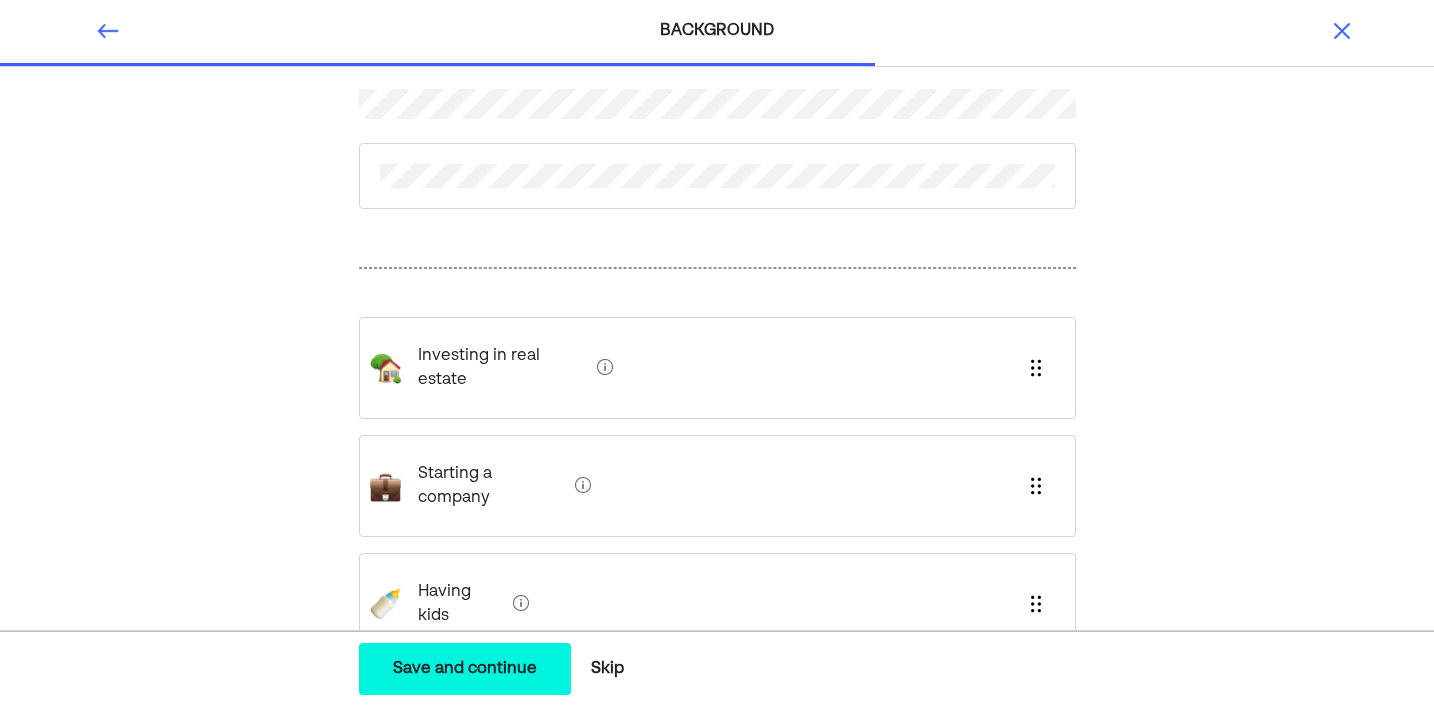 scroll, scrollTop: 122, scrollLeft: 0, axis: vertical 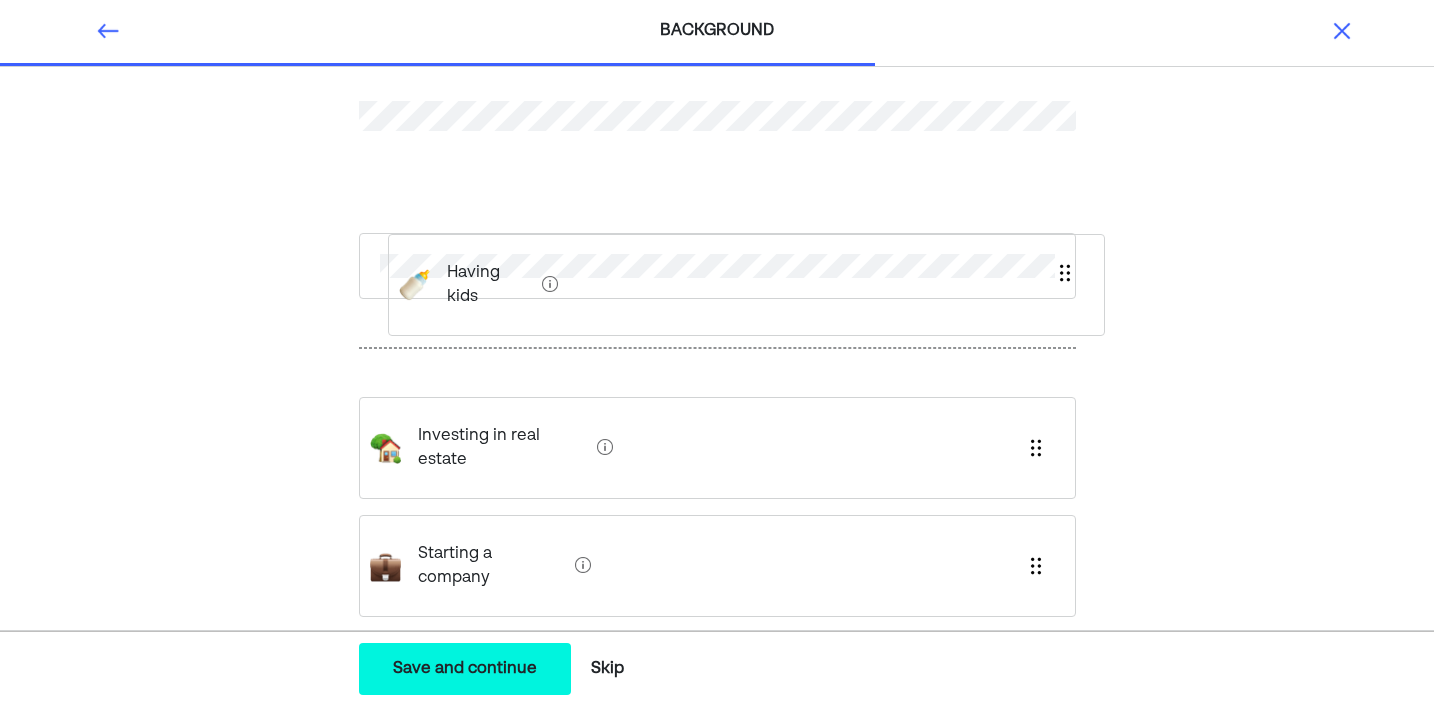 click on "Investing in real estate Starting a company Having kids Retiring early" at bounding box center [717, 390] 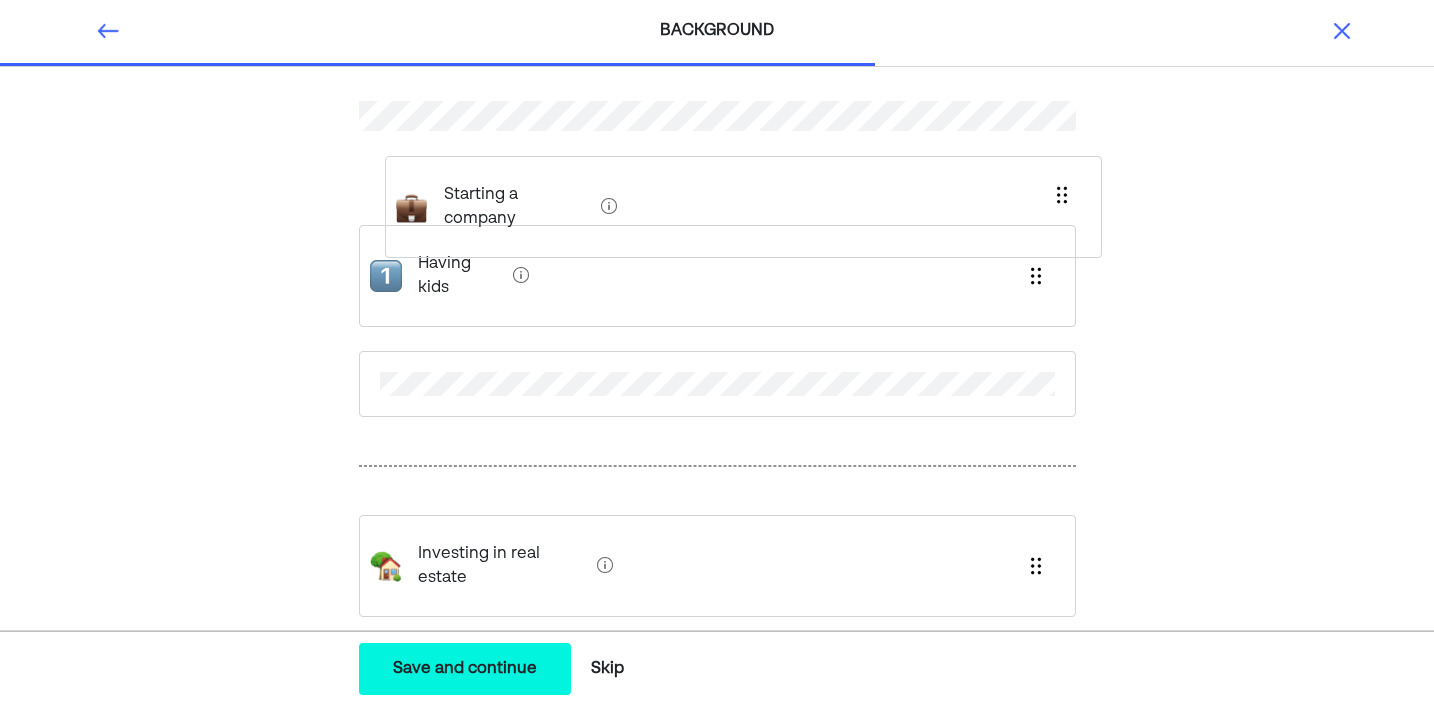 drag, startPoint x: 480, startPoint y: 540, endPoint x: 506, endPoint y: 184, distance: 356.94818 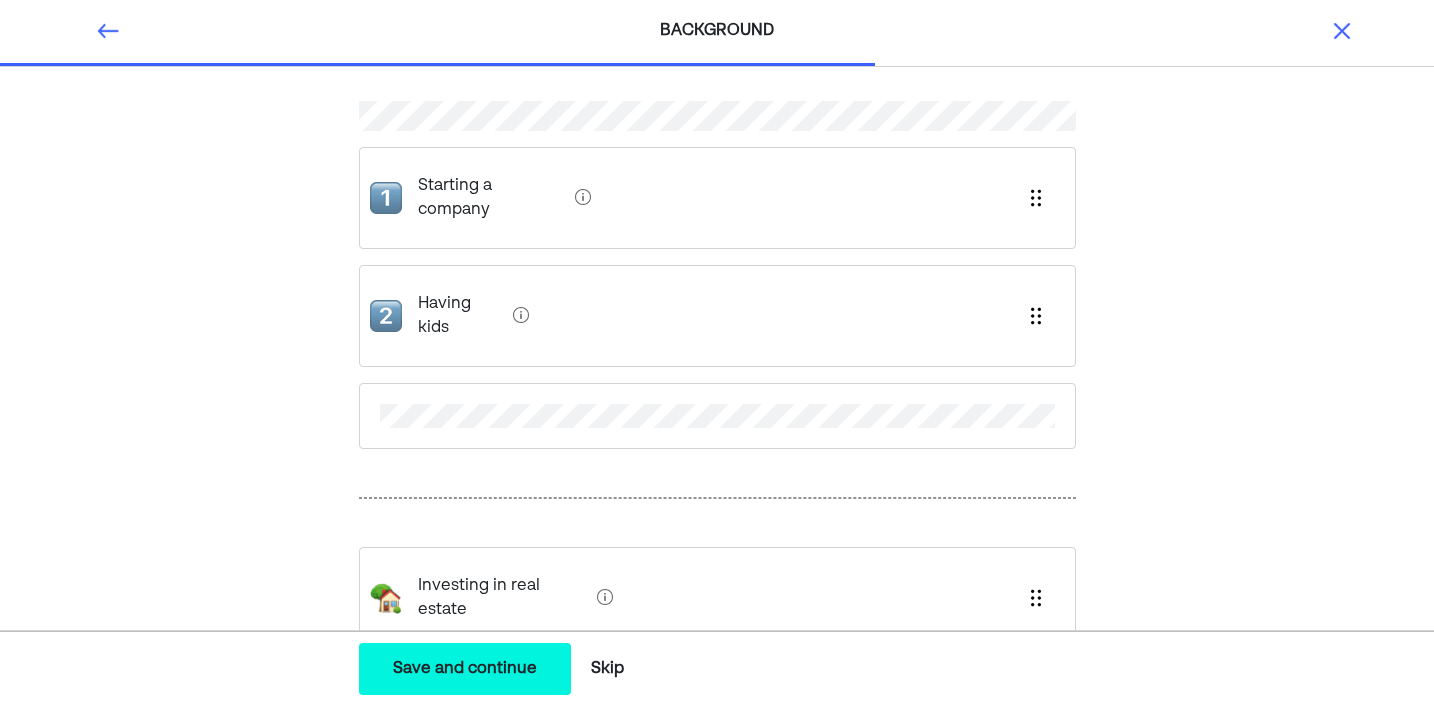 scroll, scrollTop: 223, scrollLeft: 0, axis: vertical 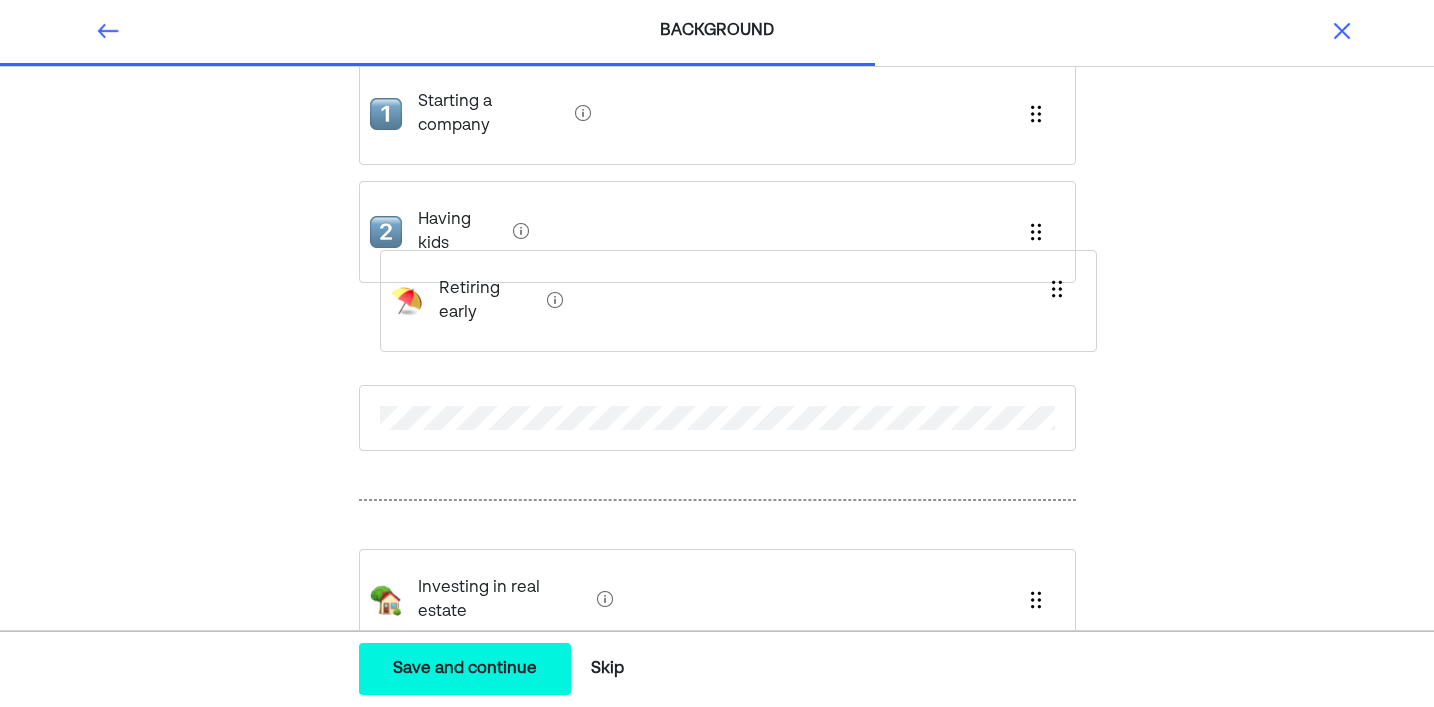 drag, startPoint x: 454, startPoint y: 532, endPoint x: 475, endPoint y: 283, distance: 249.88397 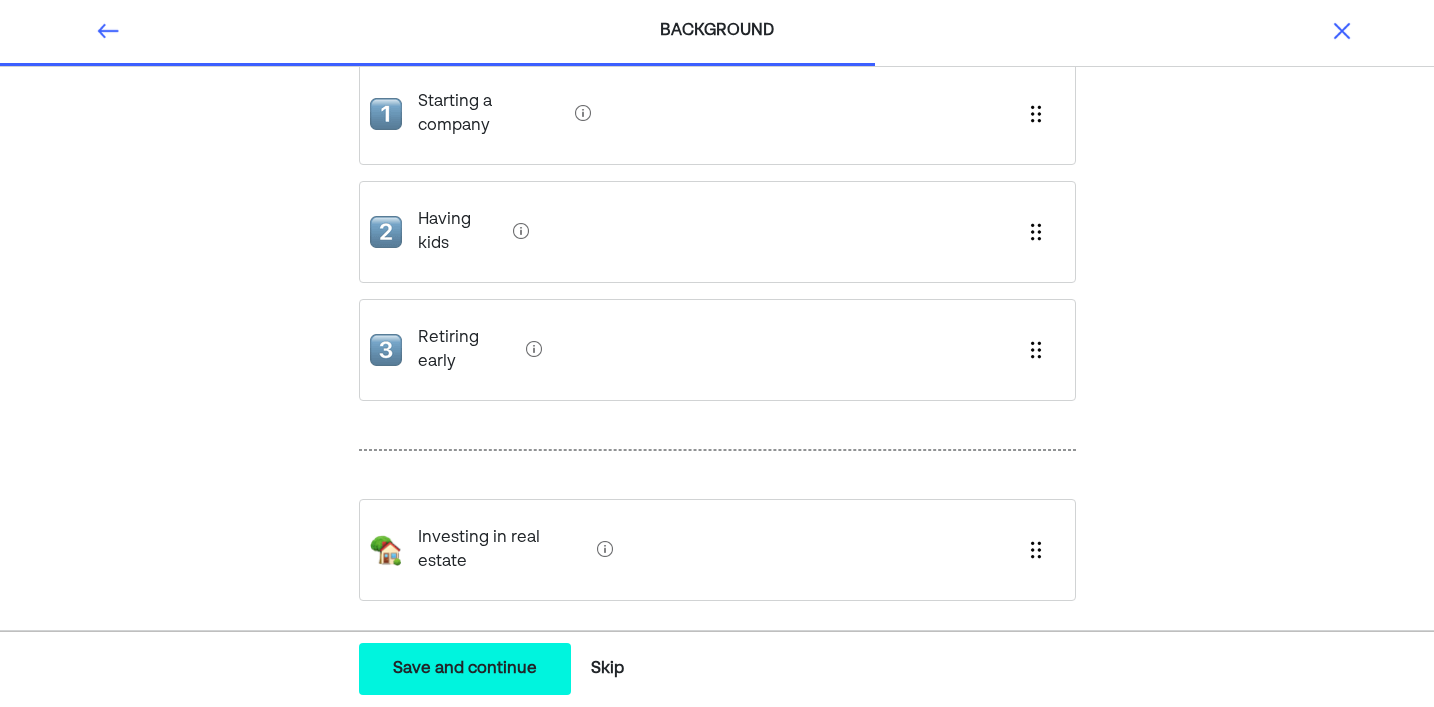 scroll, scrollTop: 147, scrollLeft: 0, axis: vertical 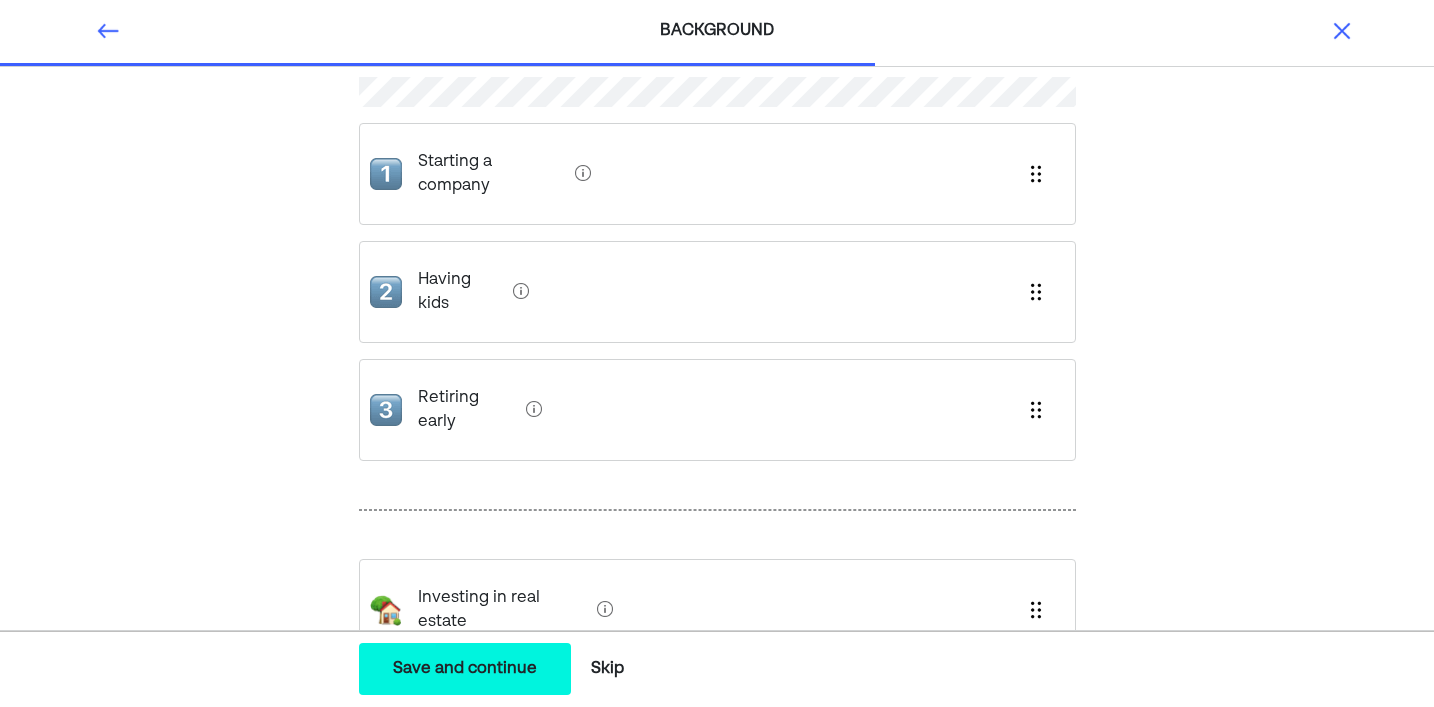 click on "Save and continue" at bounding box center [465, 669] 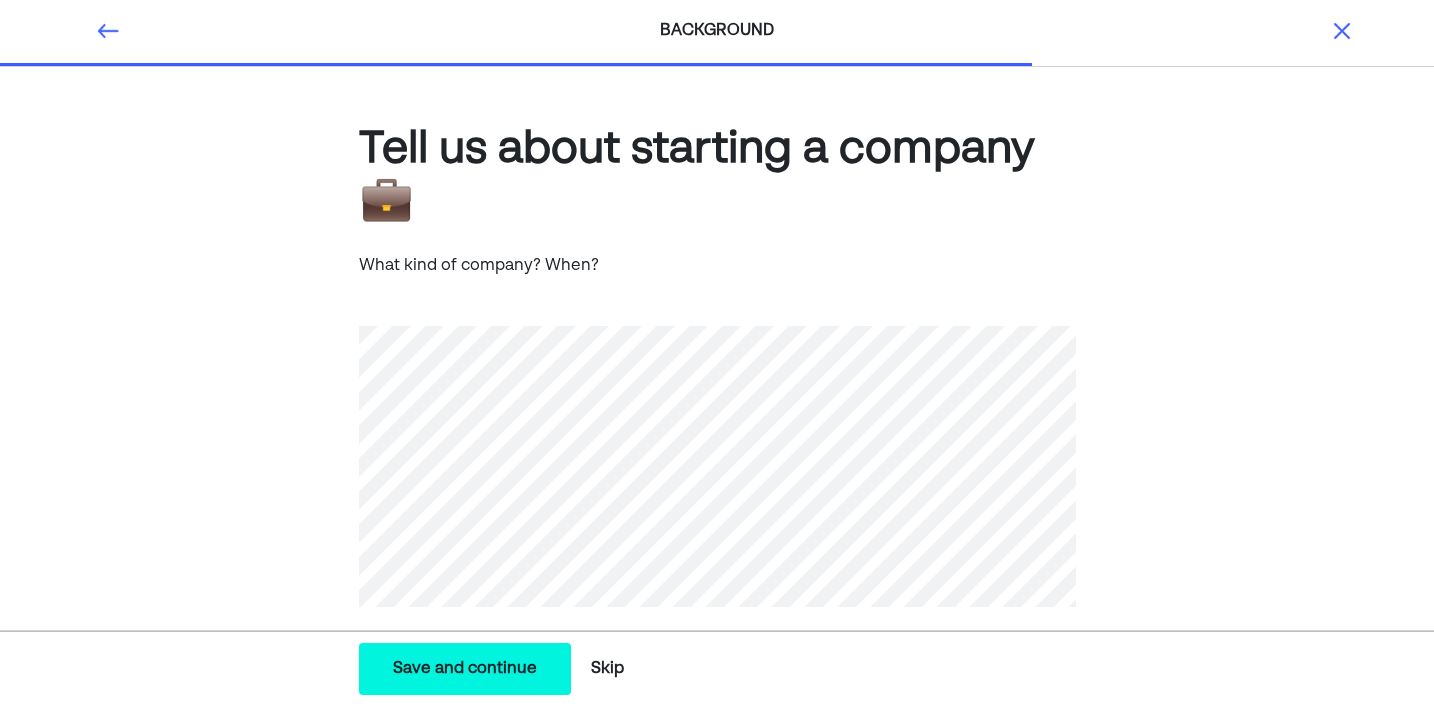 scroll, scrollTop: 0, scrollLeft: 0, axis: both 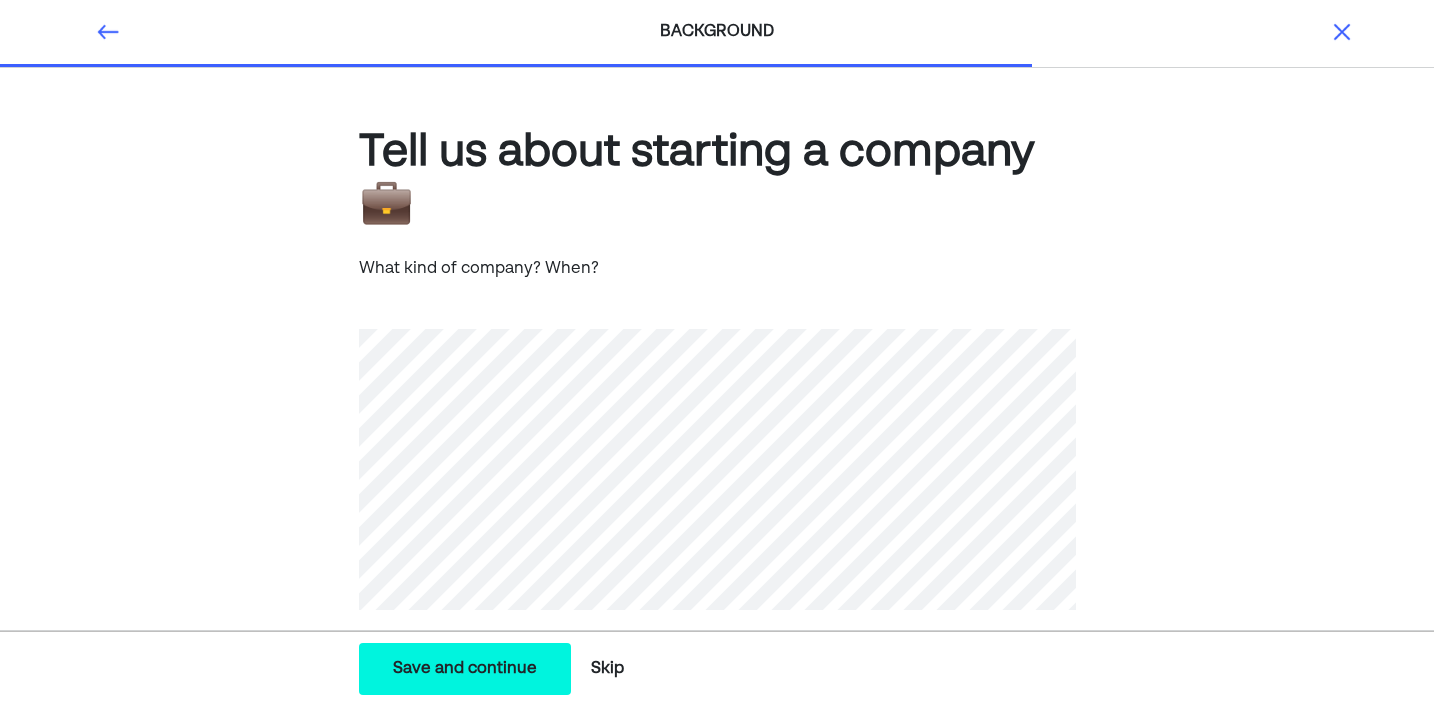click on "BACKGROUND" at bounding box center [717, 32] 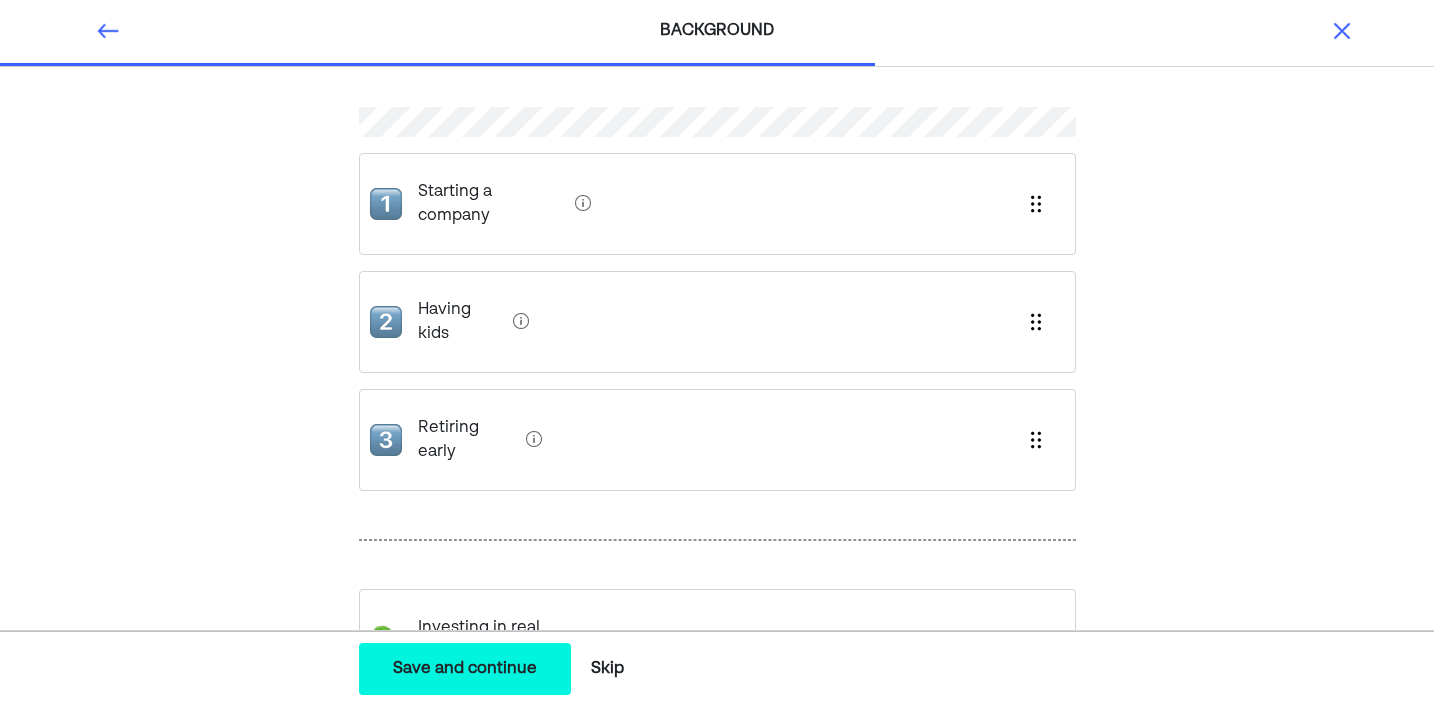 scroll, scrollTop: 147, scrollLeft: 0, axis: vertical 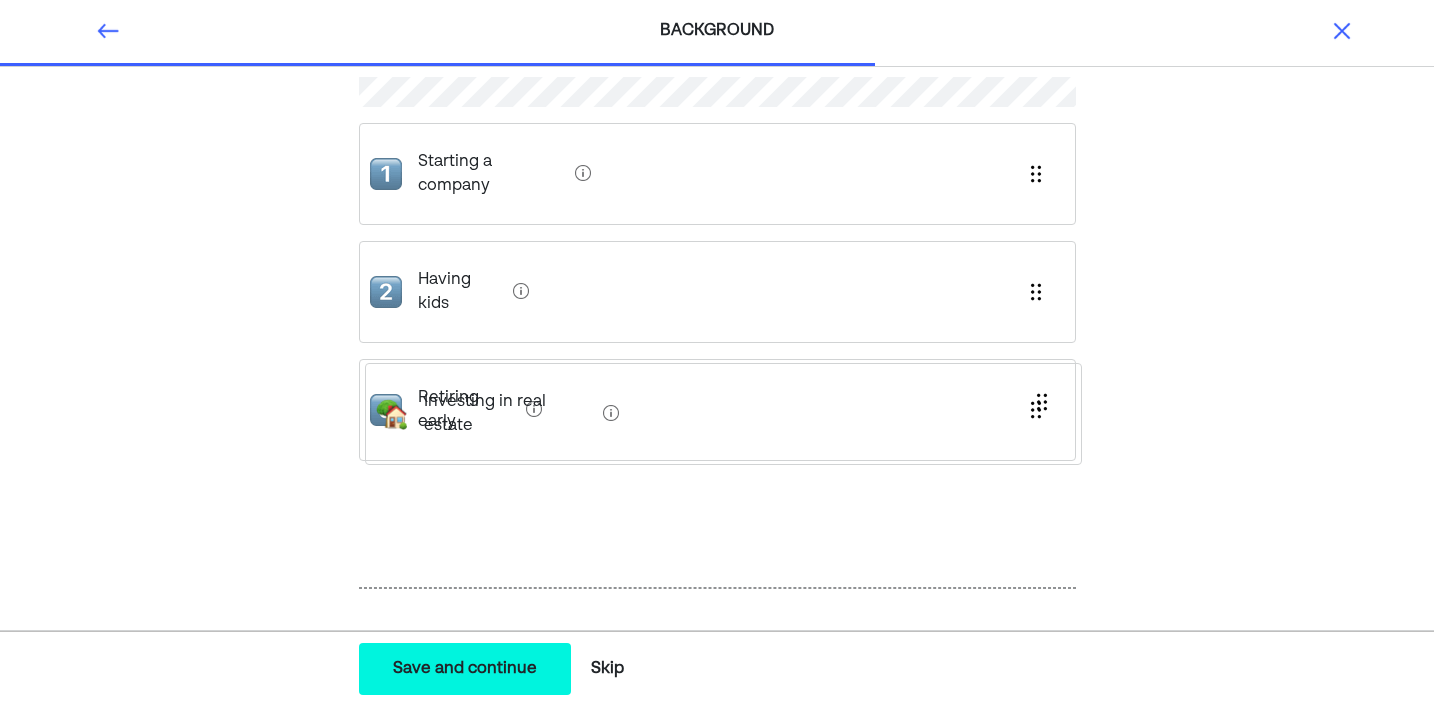 drag, startPoint x: 507, startPoint y: 541, endPoint x: 513, endPoint y: 409, distance: 132.13629 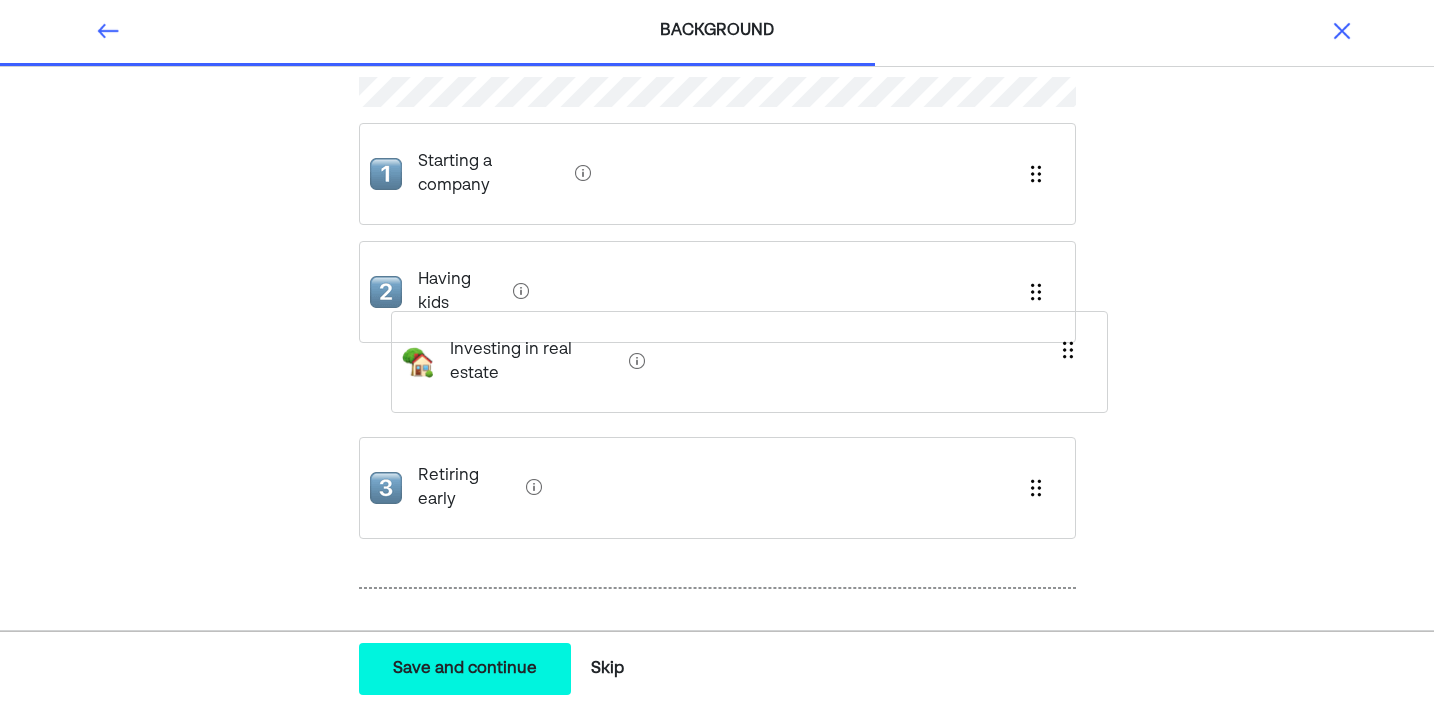 drag, startPoint x: 492, startPoint y: 514, endPoint x: 526, endPoint y: 313, distance: 203.85535 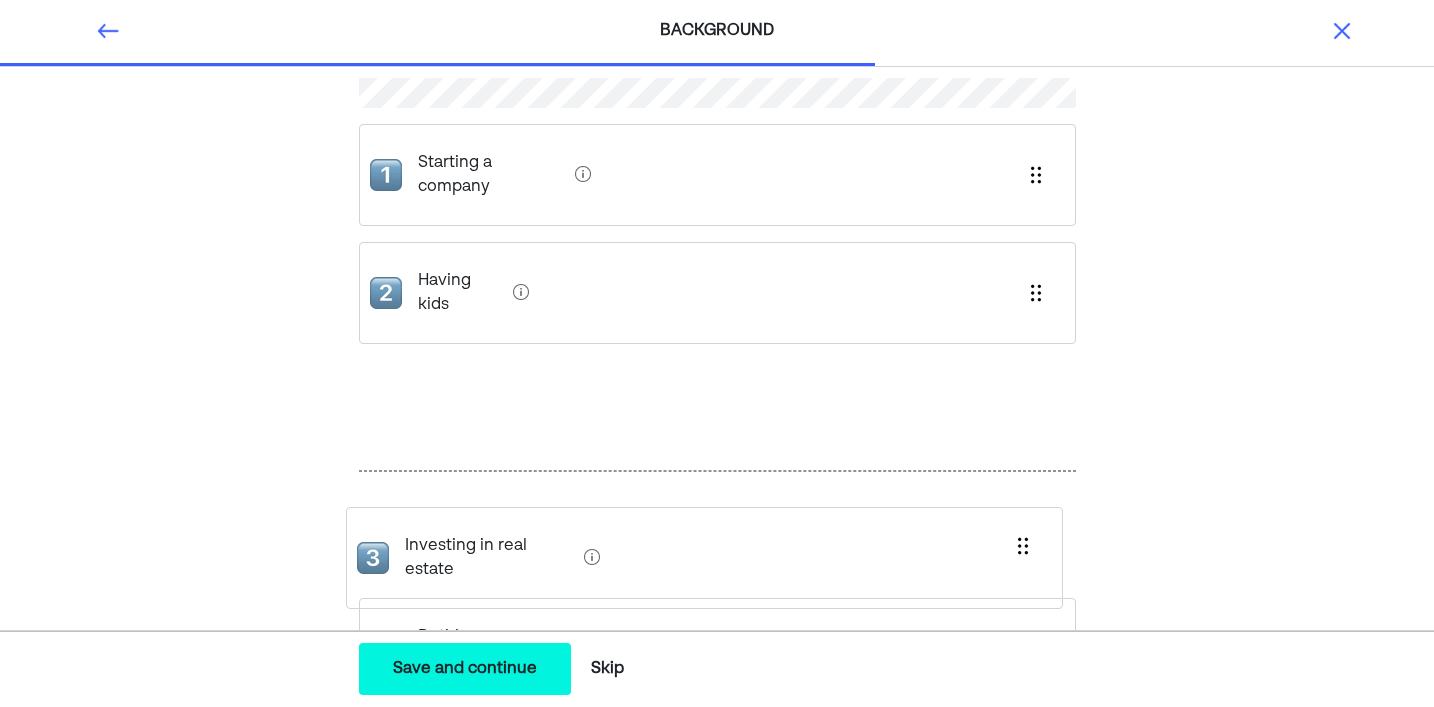 scroll, scrollTop: 147, scrollLeft: 0, axis: vertical 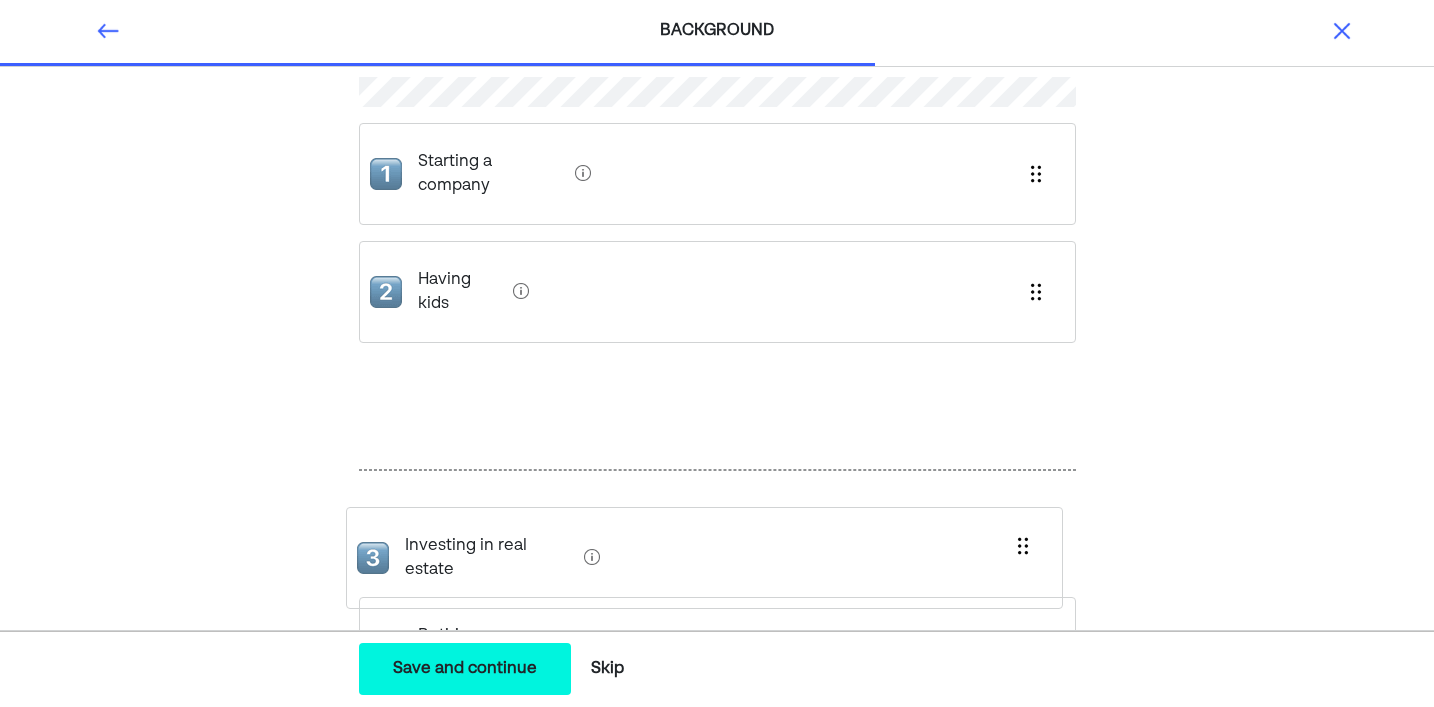 drag, startPoint x: 513, startPoint y: 342, endPoint x: 499, endPoint y: 546, distance: 204.47983 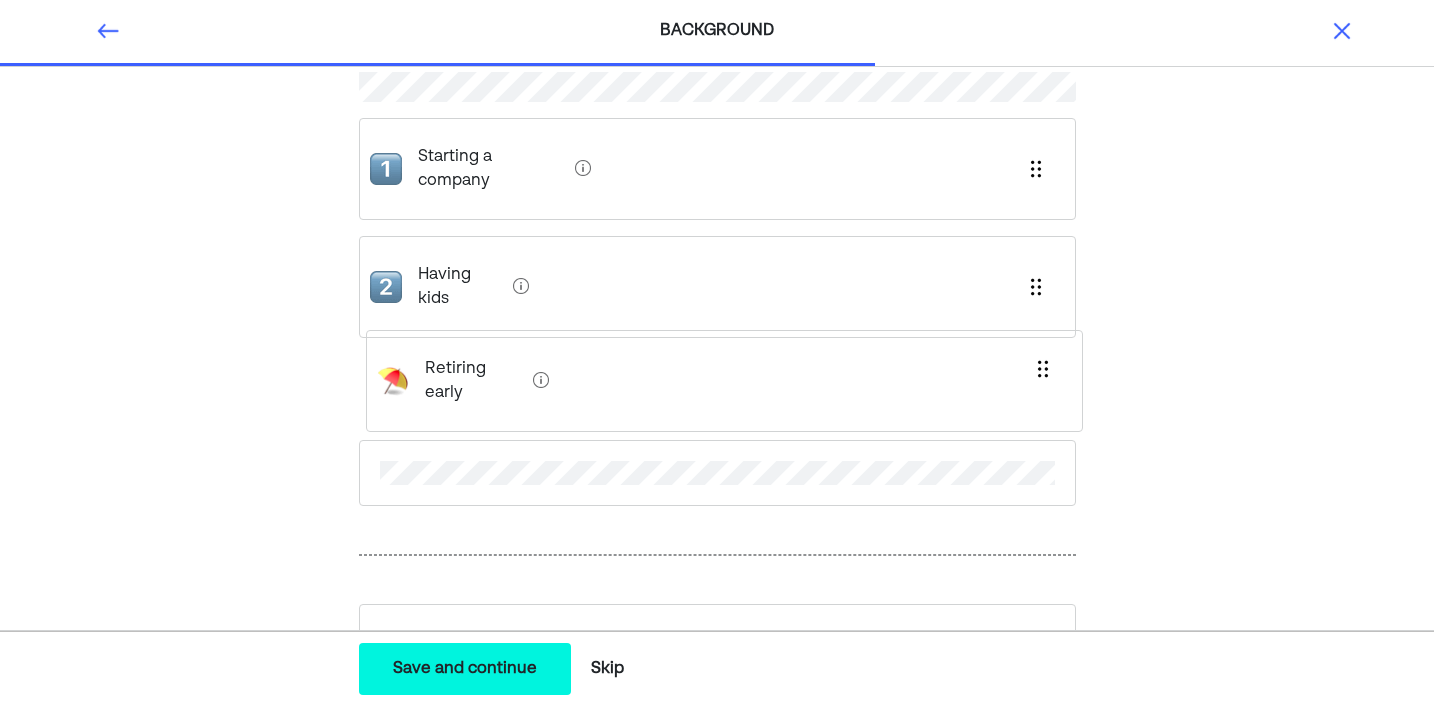 drag, startPoint x: 478, startPoint y: 591, endPoint x: 490, endPoint y: 321, distance: 270.26654 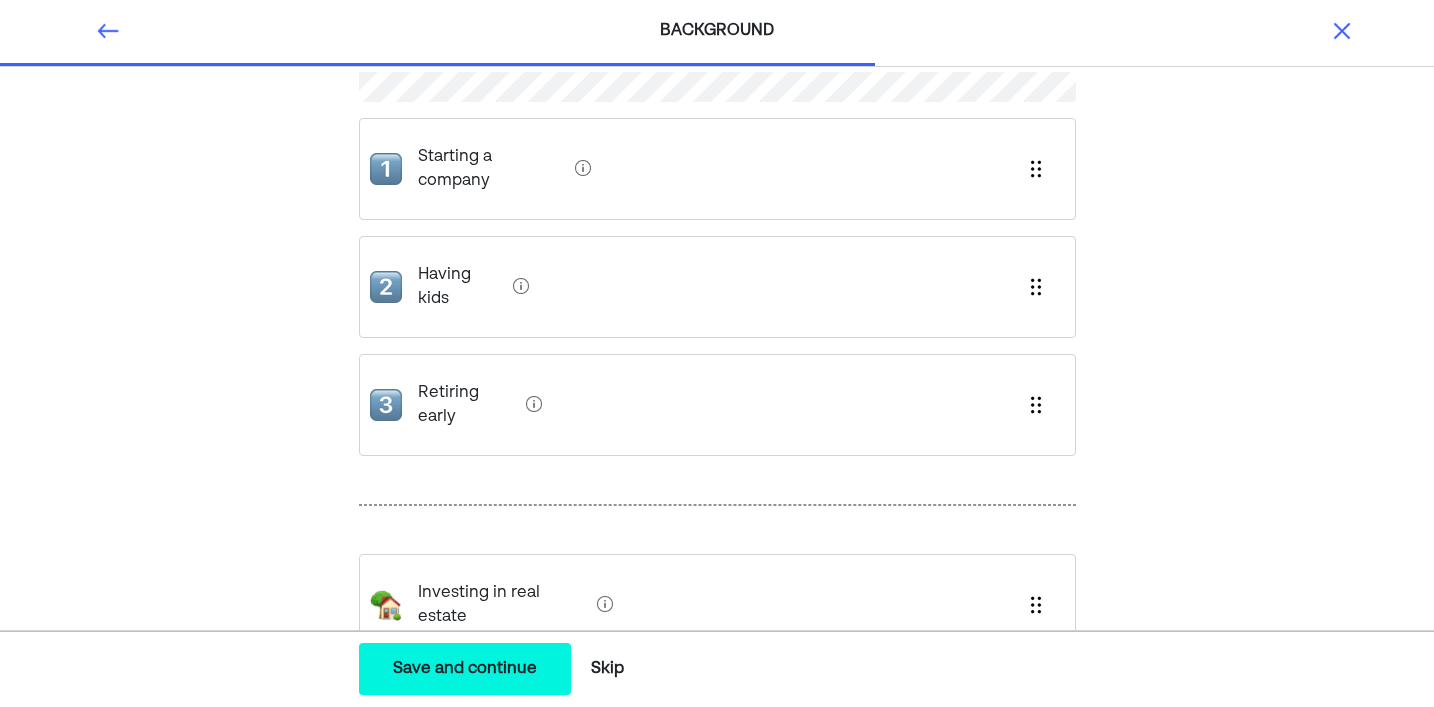 scroll, scrollTop: 147, scrollLeft: 0, axis: vertical 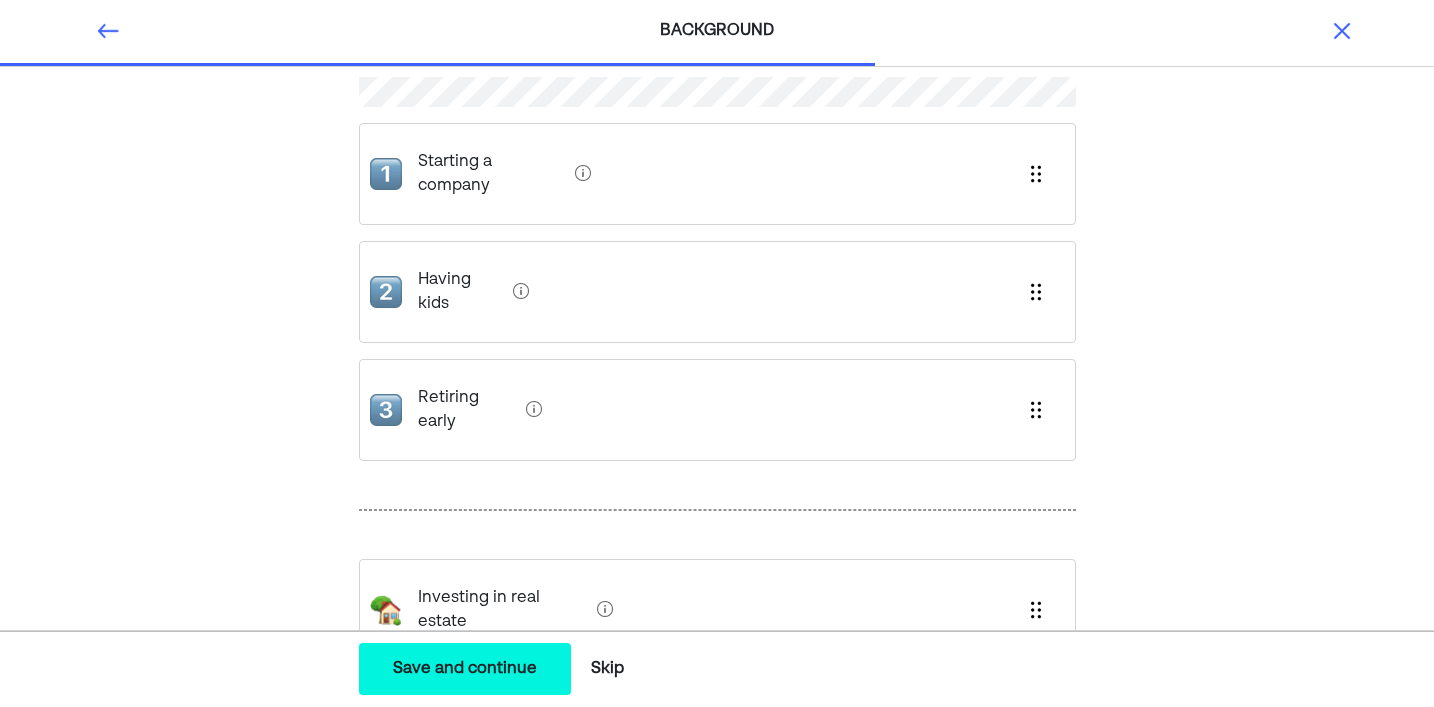 click on "Save and continue" at bounding box center [465, 669] 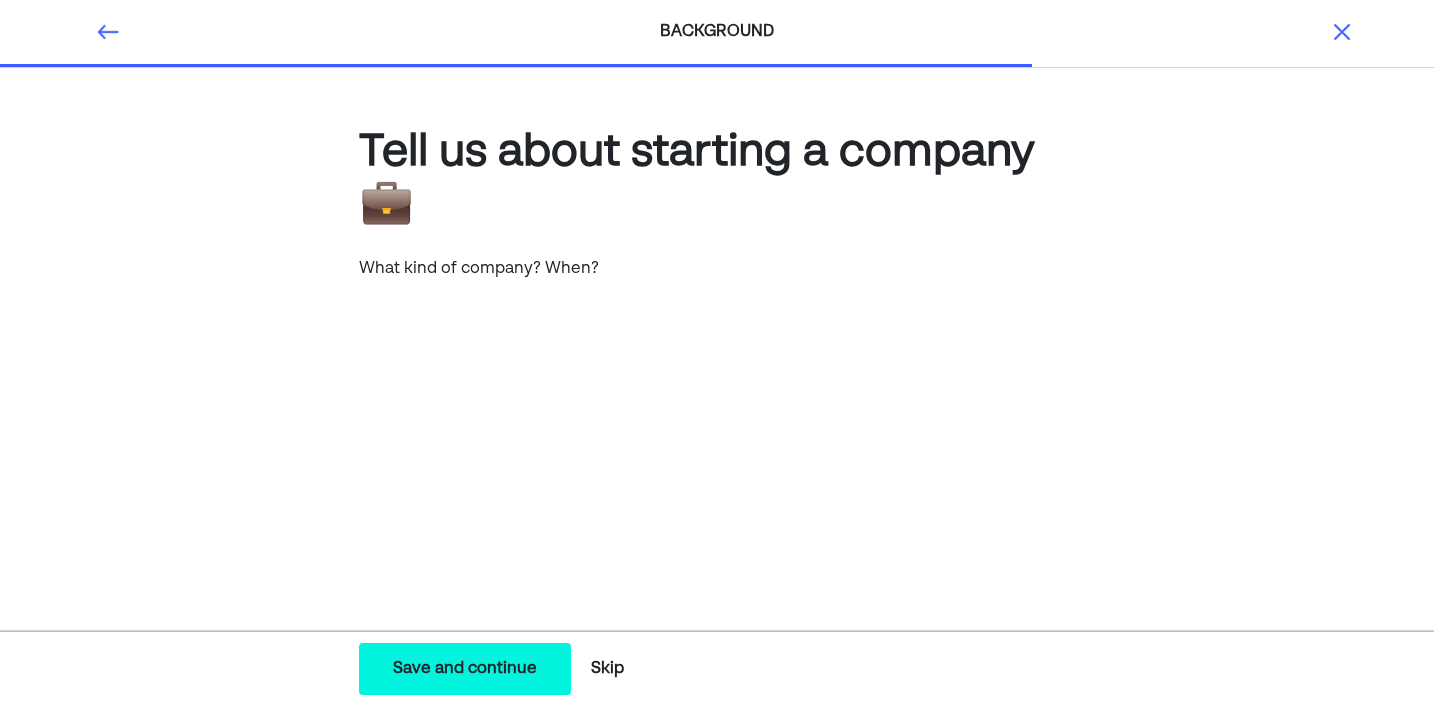 scroll, scrollTop: 0, scrollLeft: 0, axis: both 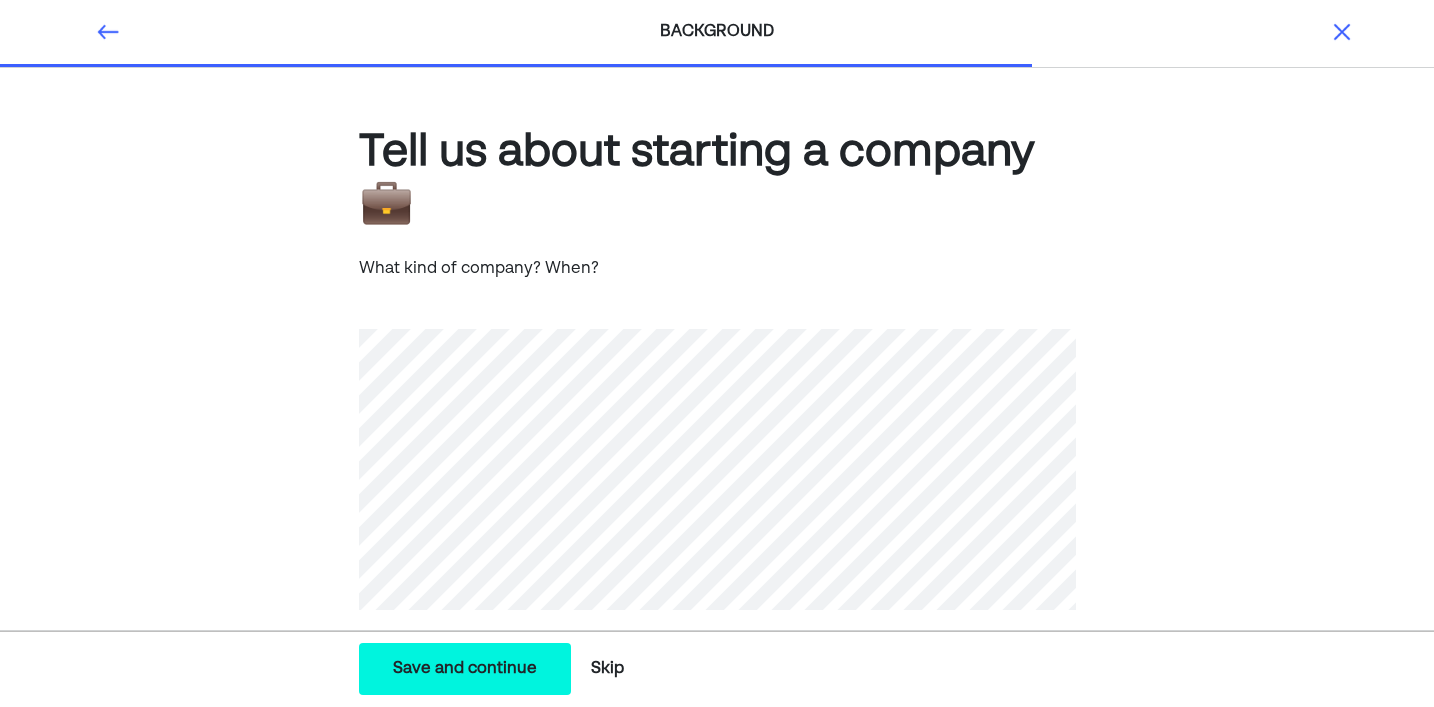 click on "Save and continue Save Save and continue" at bounding box center [465, 669] 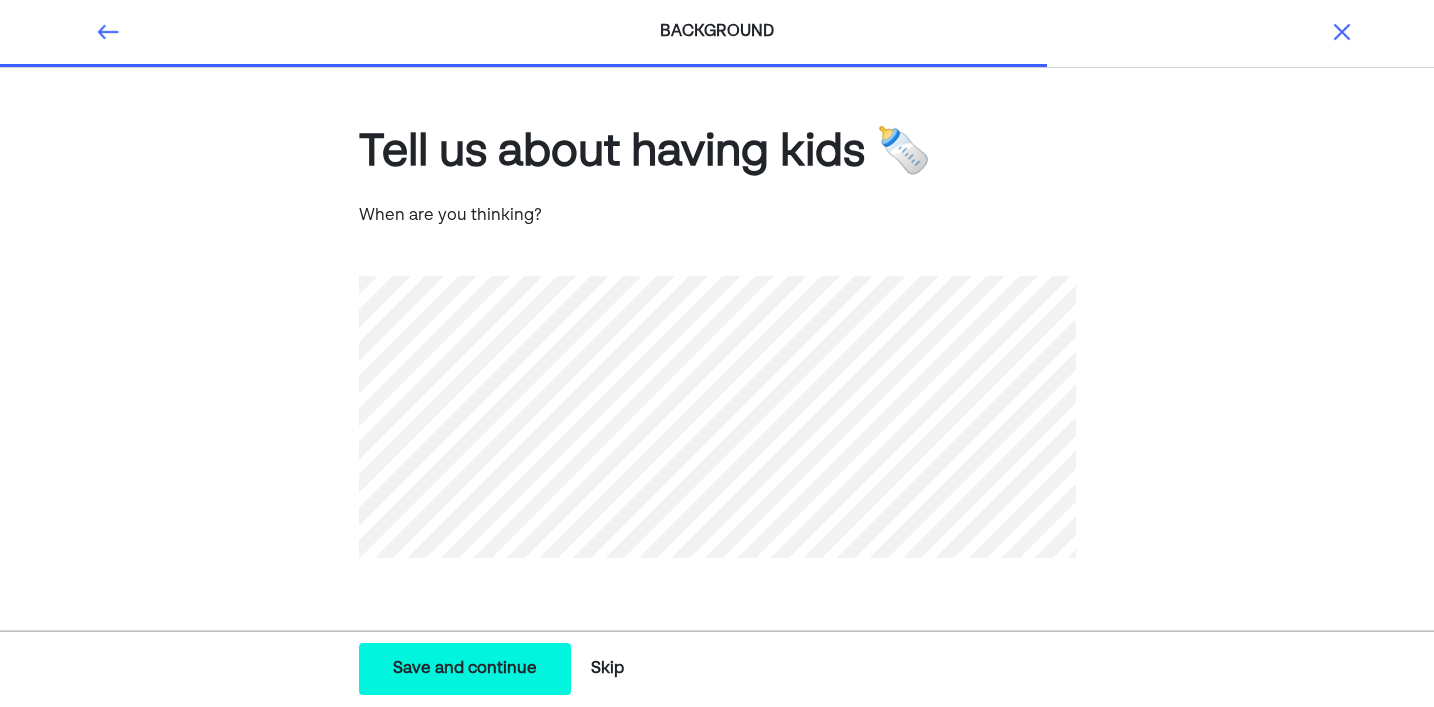click on "Save and continue" at bounding box center [465, 669] 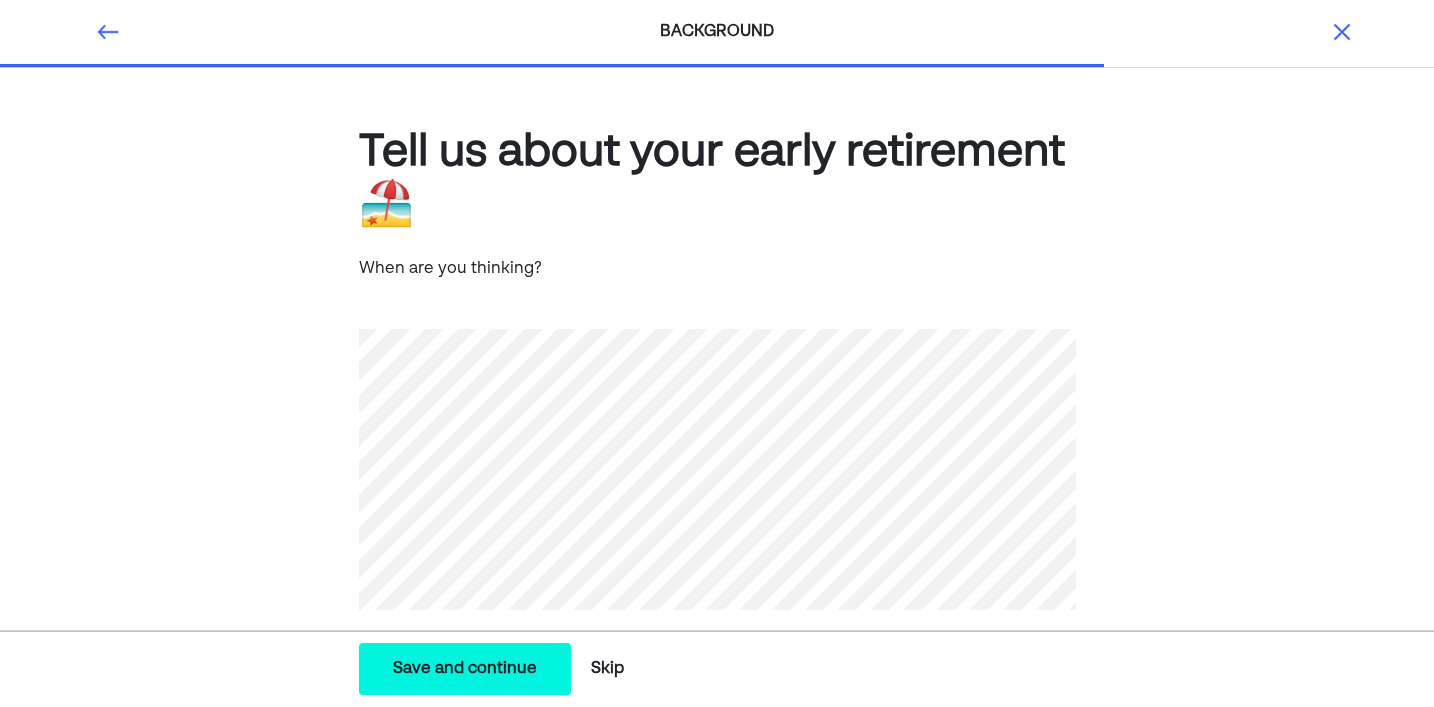 click on "Save and continue" at bounding box center (465, 669) 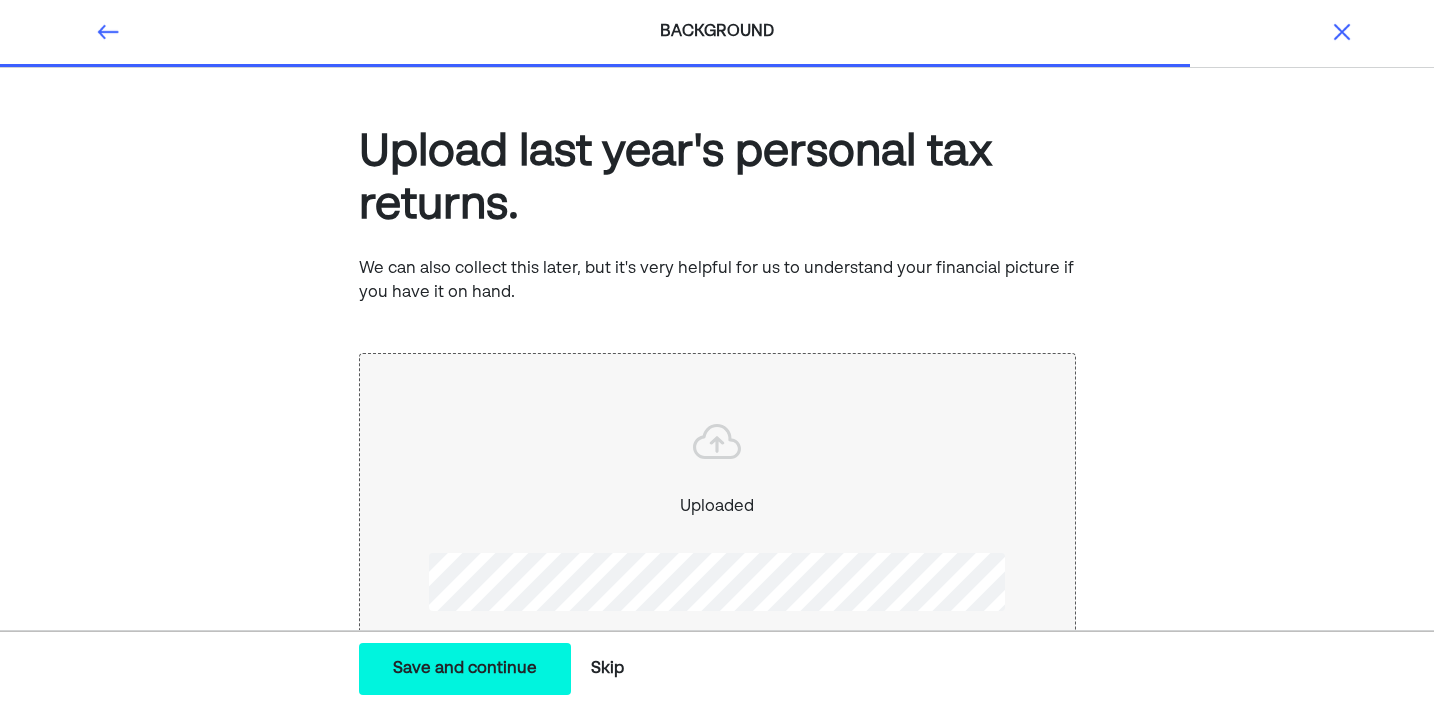 scroll, scrollTop: 90, scrollLeft: 0, axis: vertical 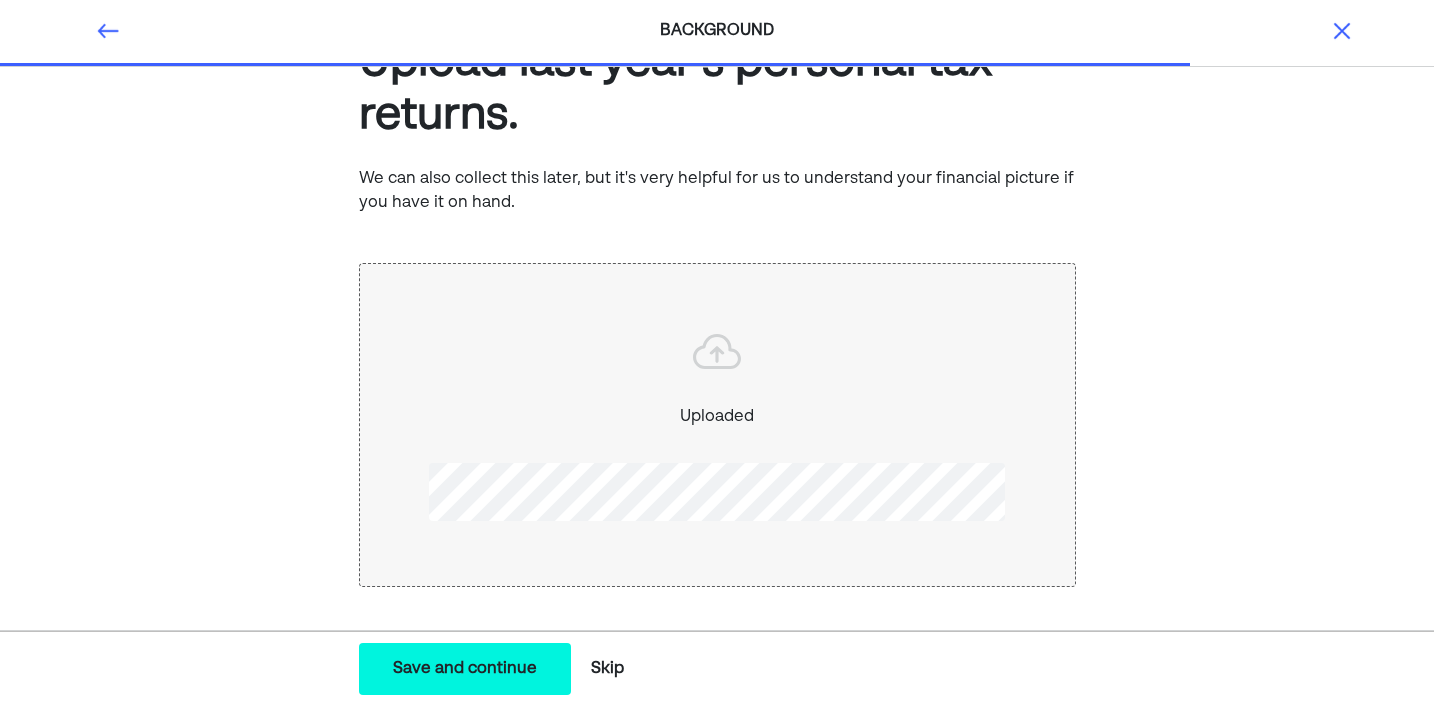 click on "Save and continue" at bounding box center [465, 669] 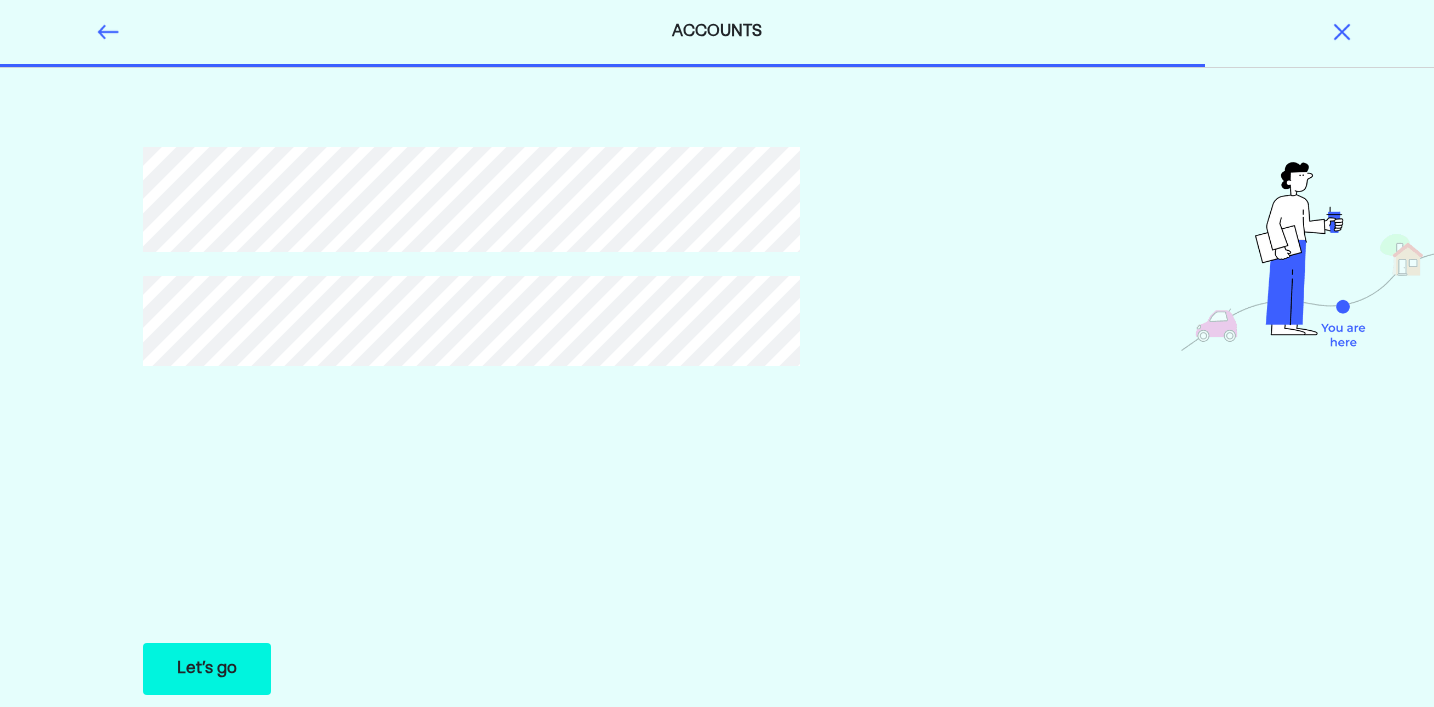 click on "Let’s go" at bounding box center (207, 669) 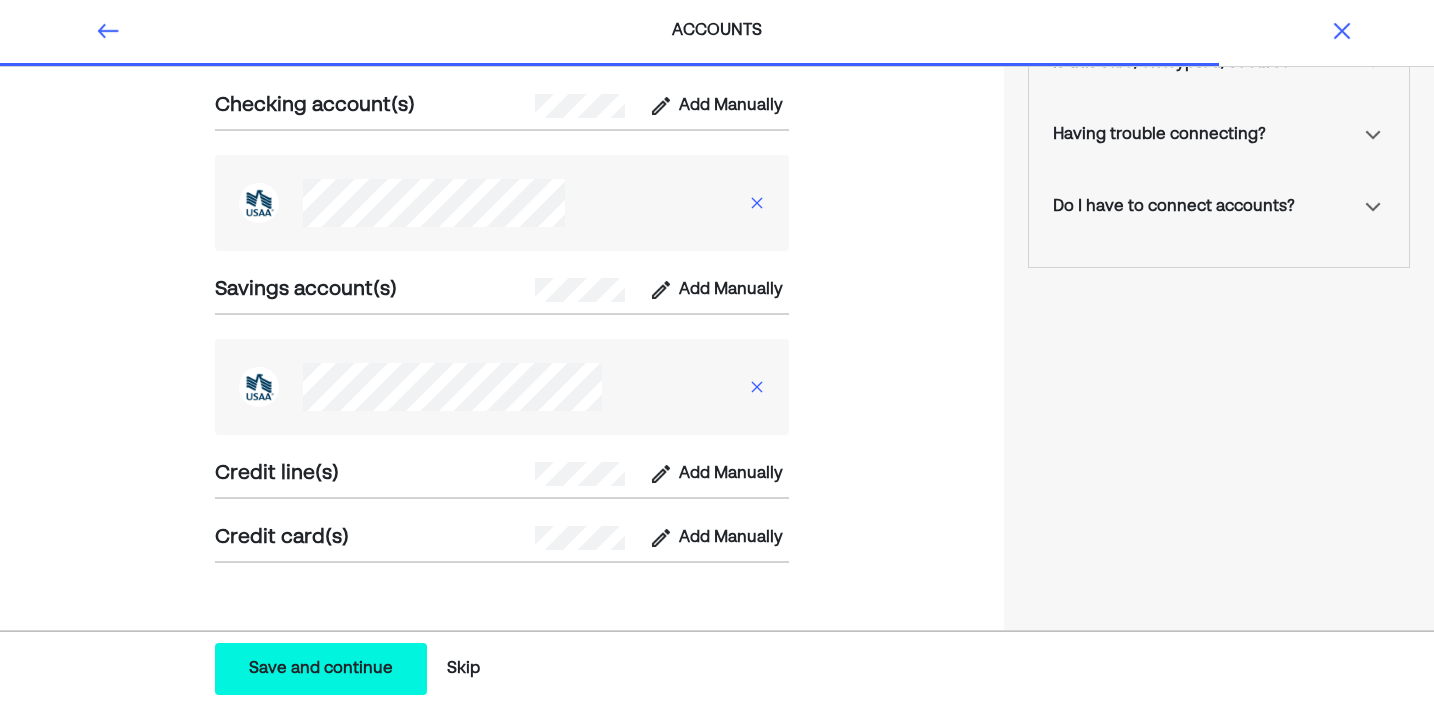 scroll, scrollTop: 0, scrollLeft: 0, axis: both 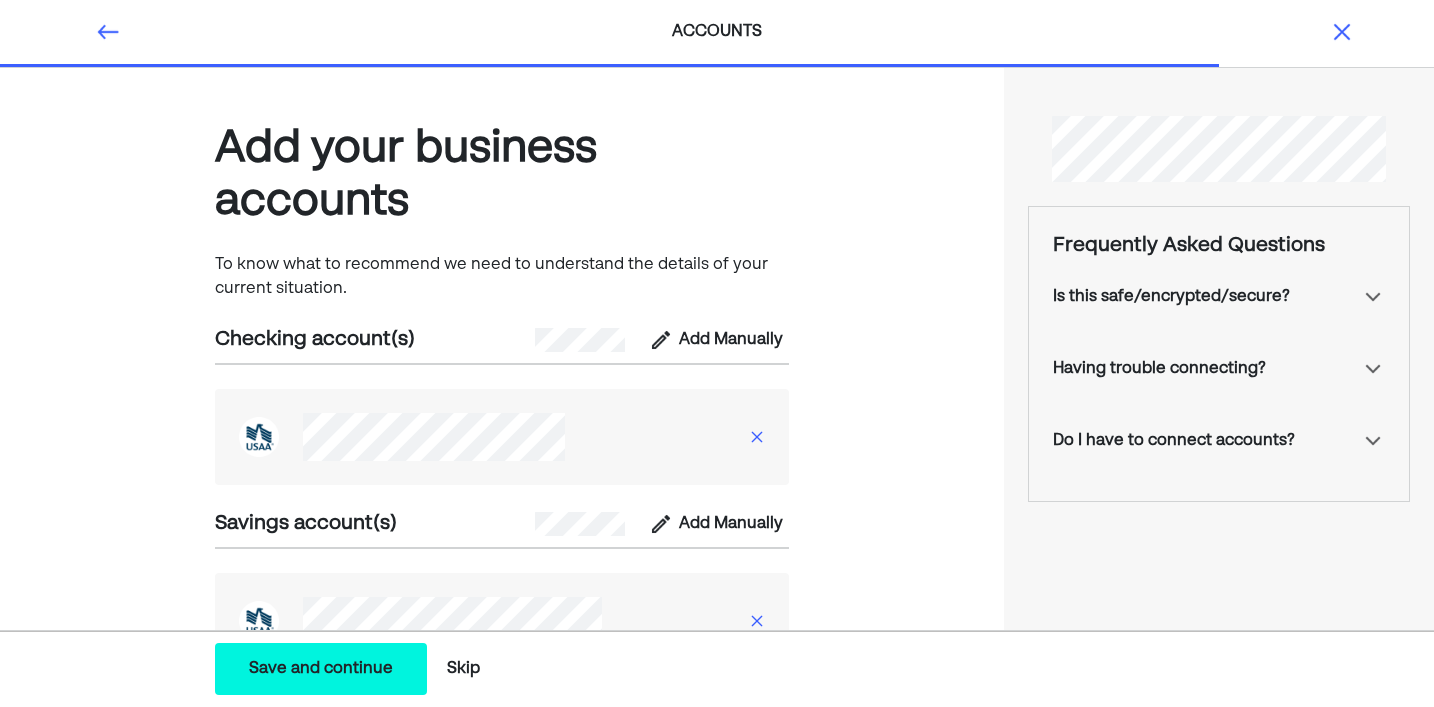 click at bounding box center [757, 437] 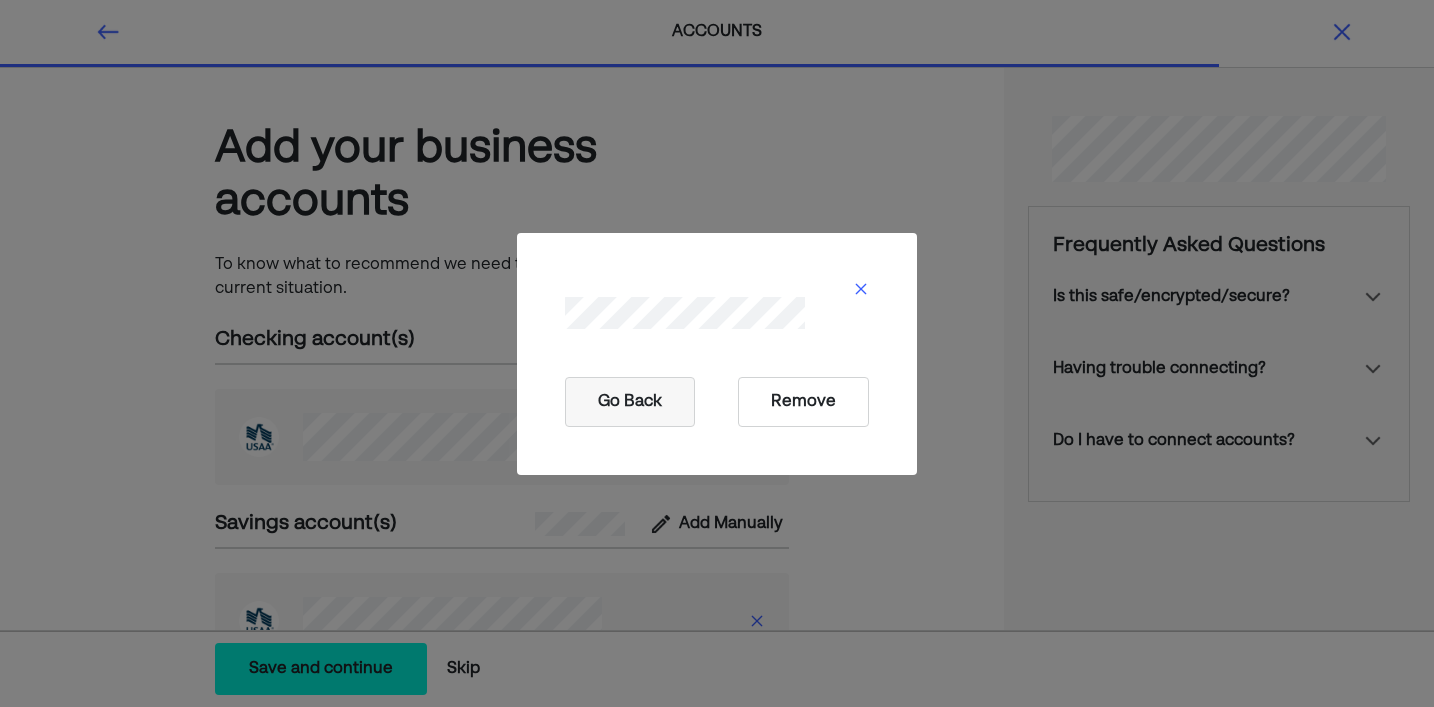 click on "Remove" at bounding box center [803, 402] 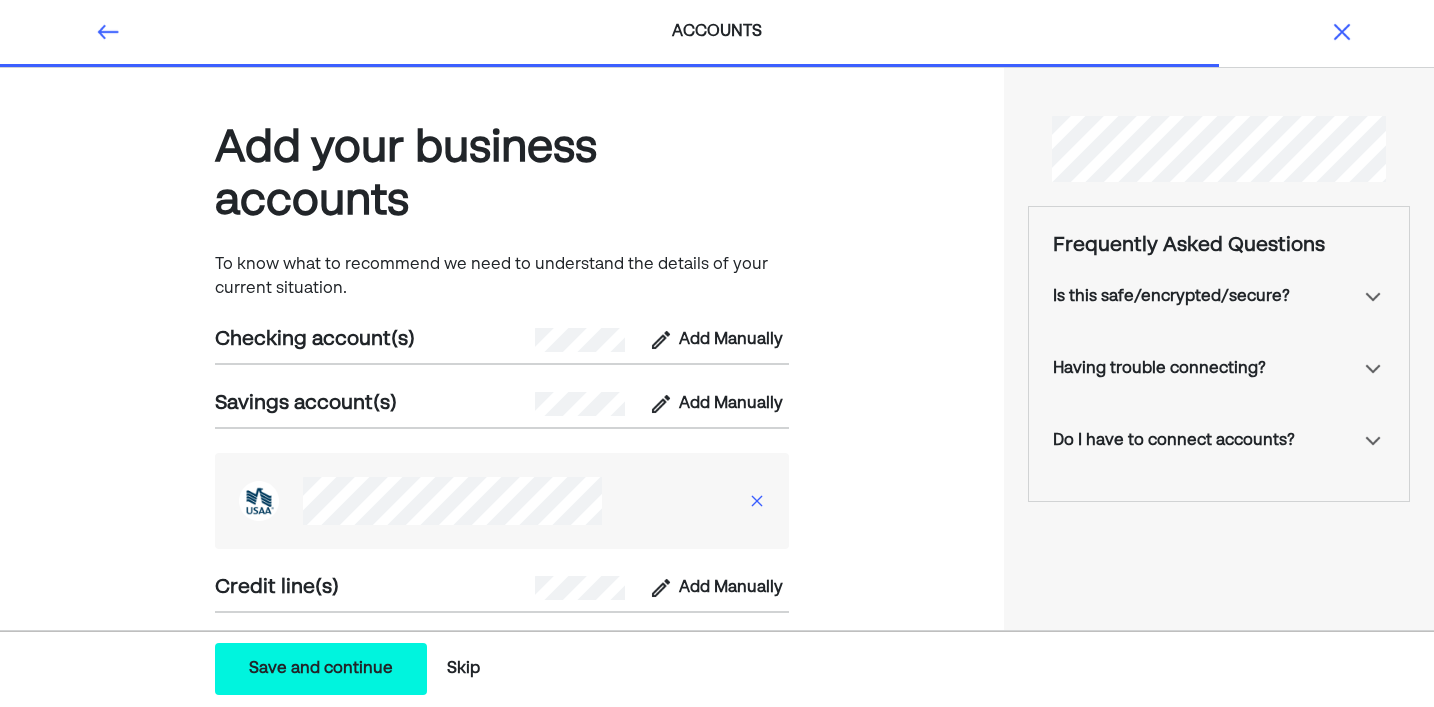 click at bounding box center [757, 501] 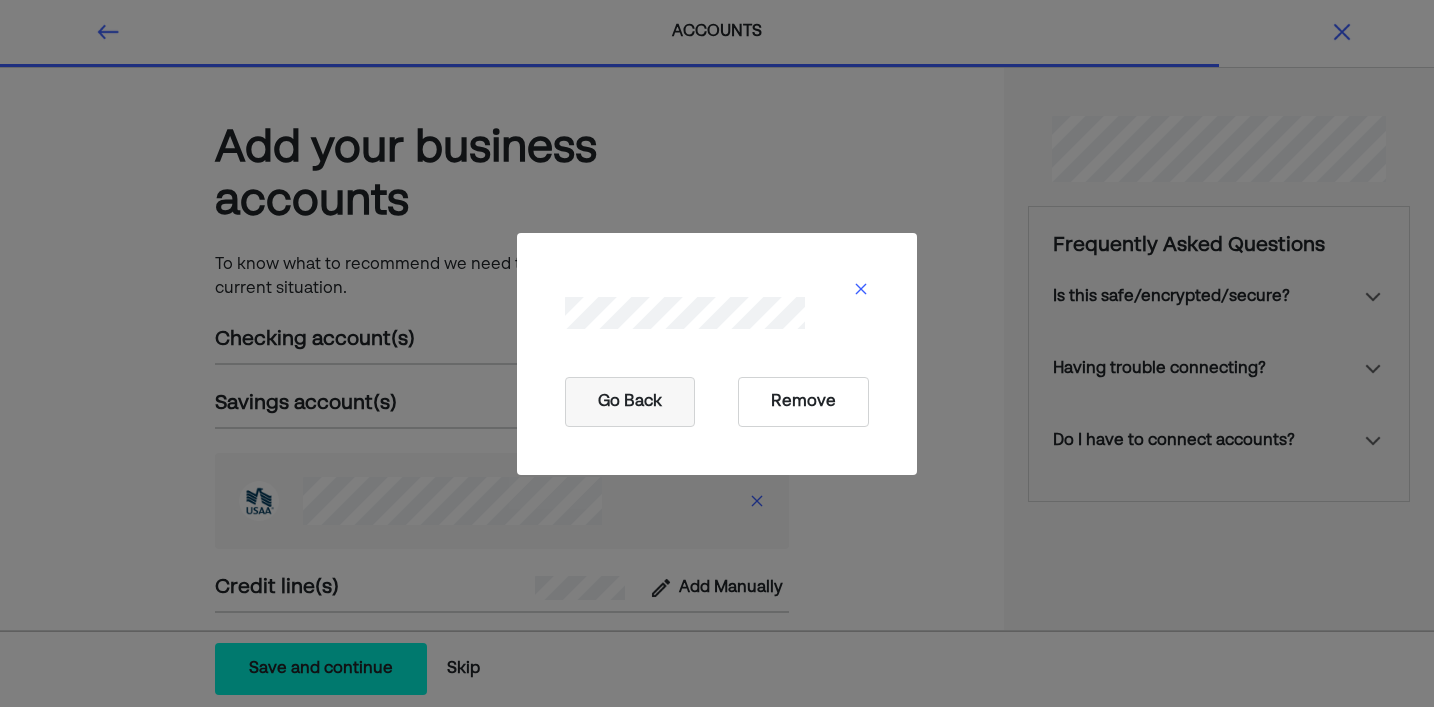 click on "Remove" at bounding box center (803, 402) 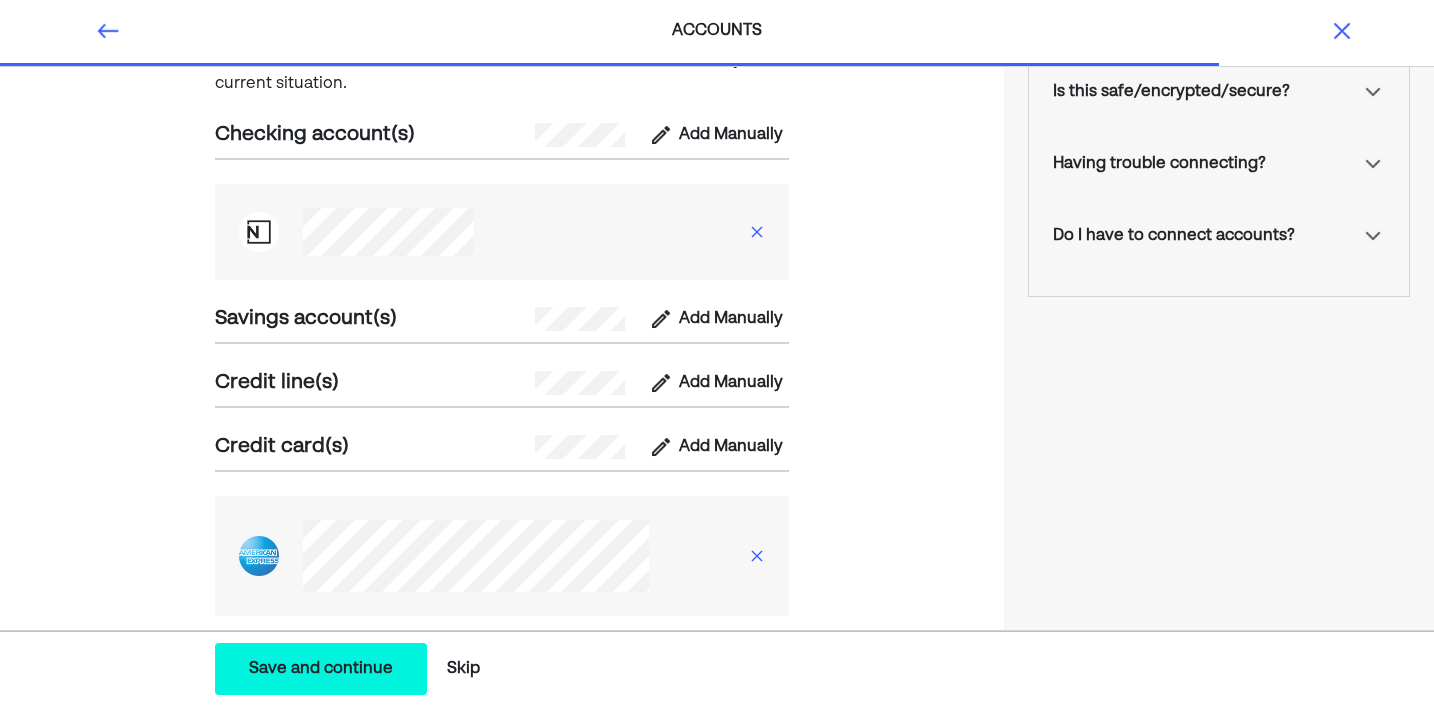 scroll, scrollTop: 258, scrollLeft: 0, axis: vertical 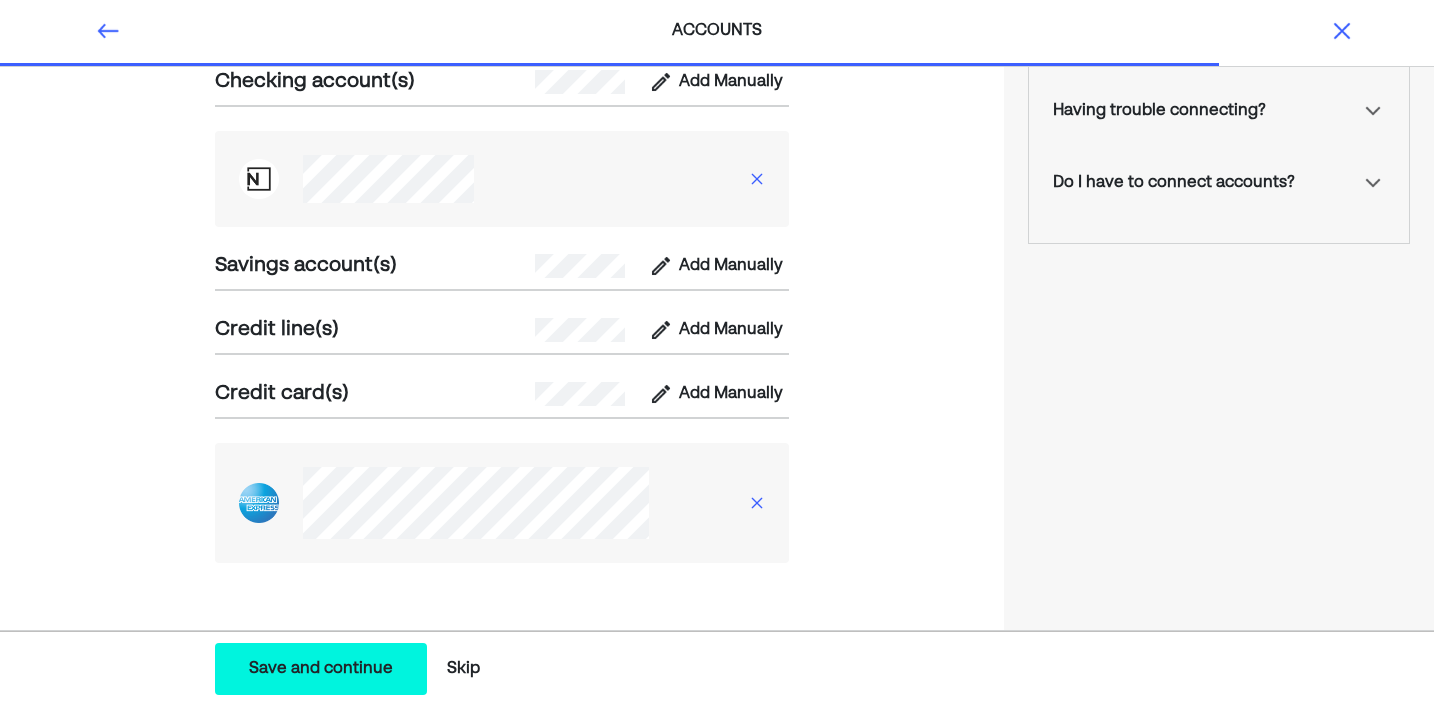 click on "Save and continue Save Save and continue" at bounding box center (321, 669) 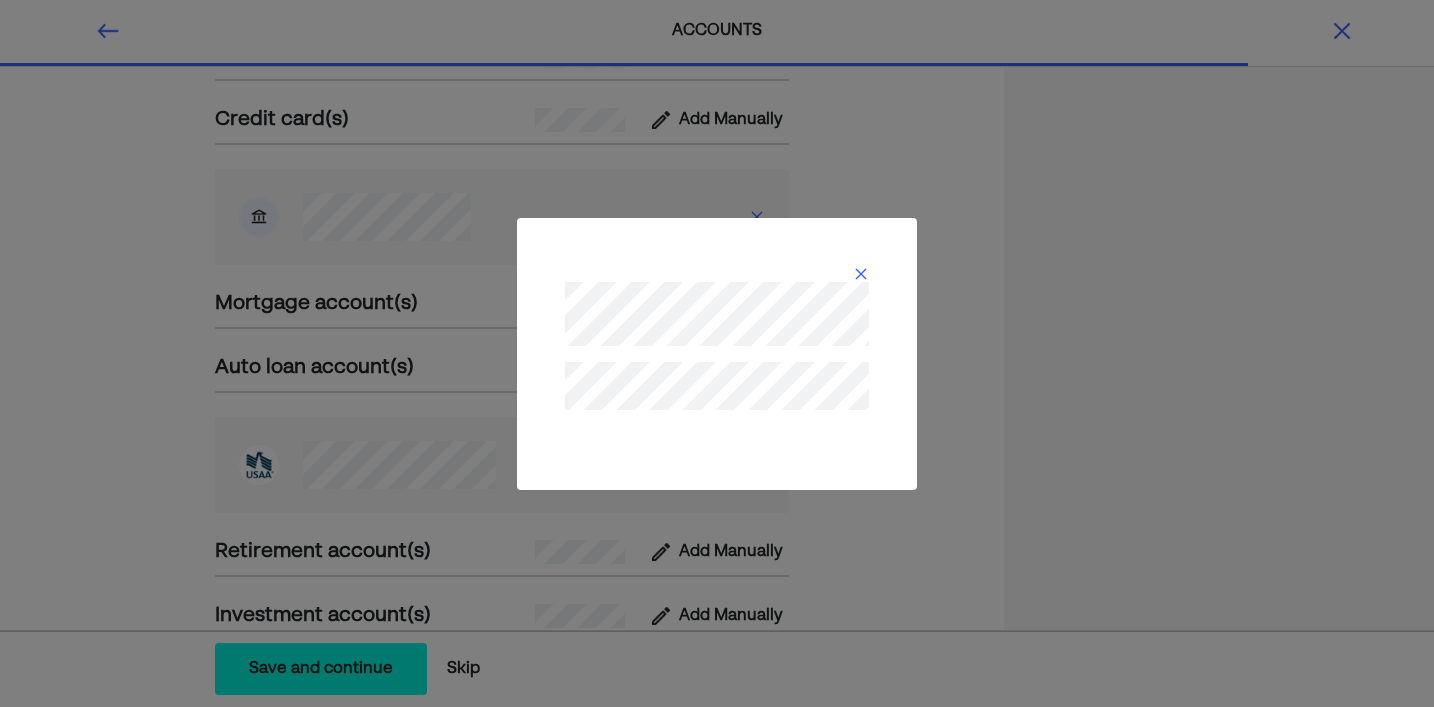 scroll, scrollTop: 882, scrollLeft: 0, axis: vertical 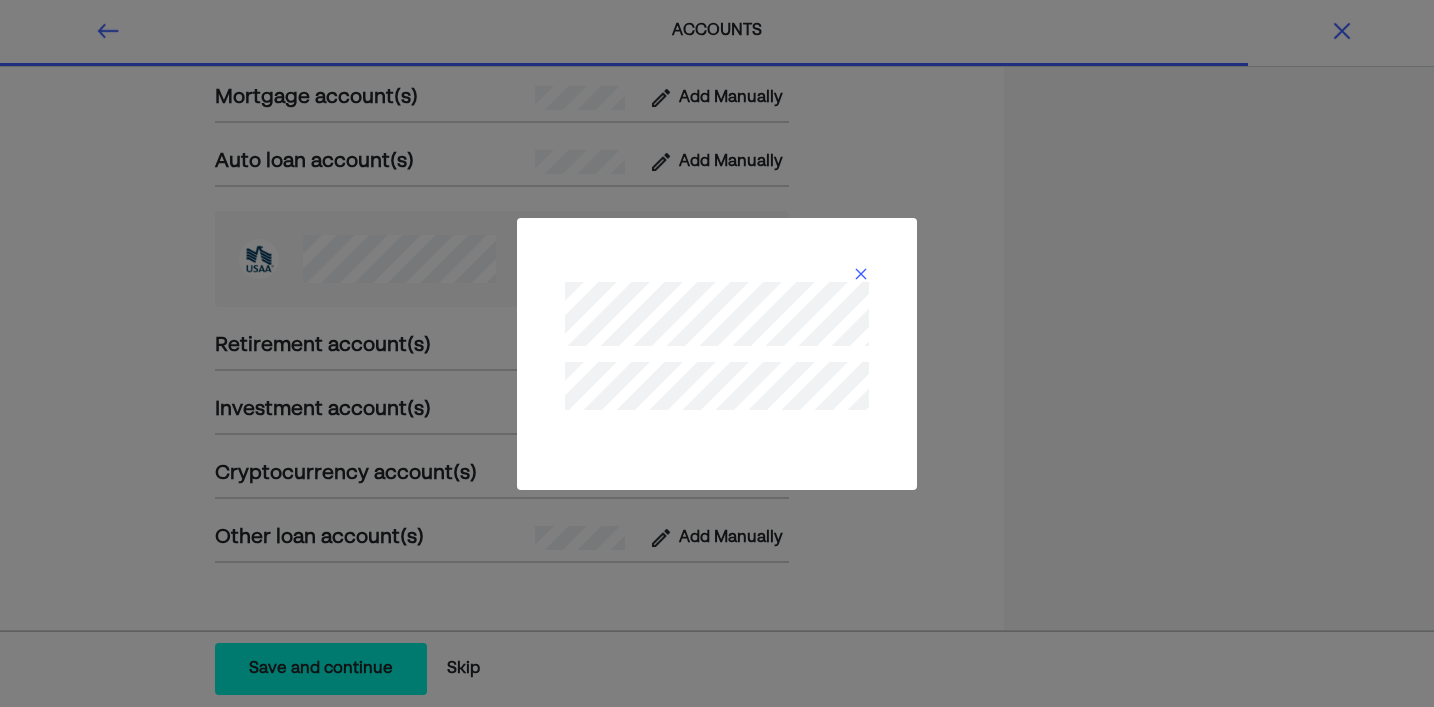 click at bounding box center [861, 274] 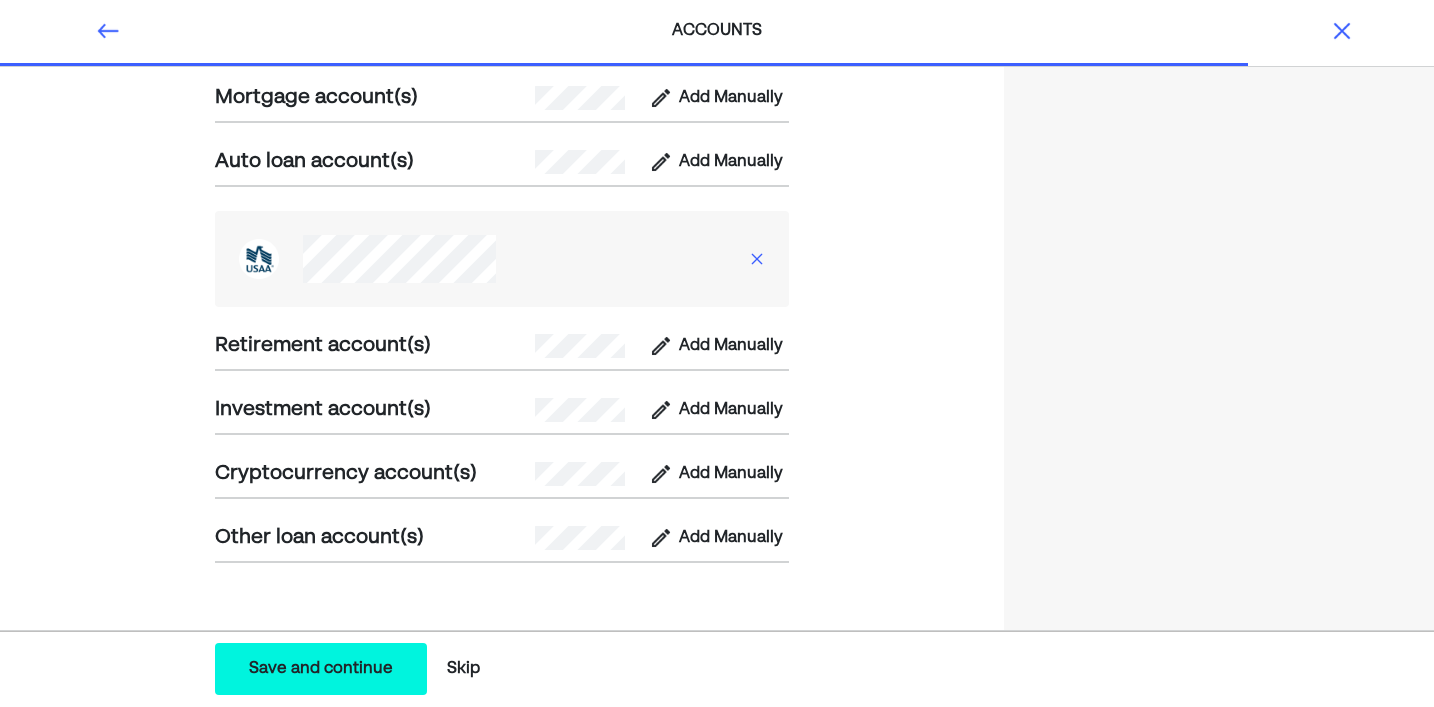click on "Save and continue" at bounding box center (321, 669) 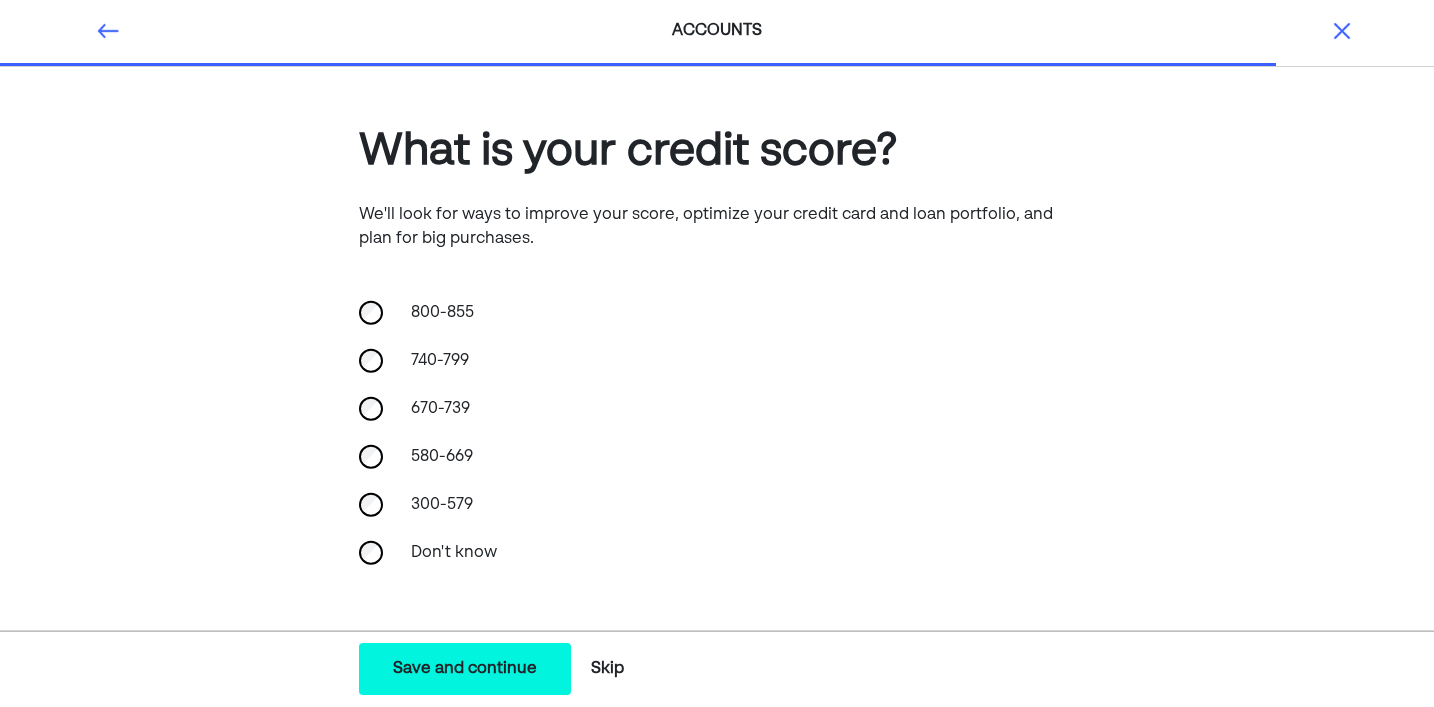 scroll, scrollTop: 0, scrollLeft: 0, axis: both 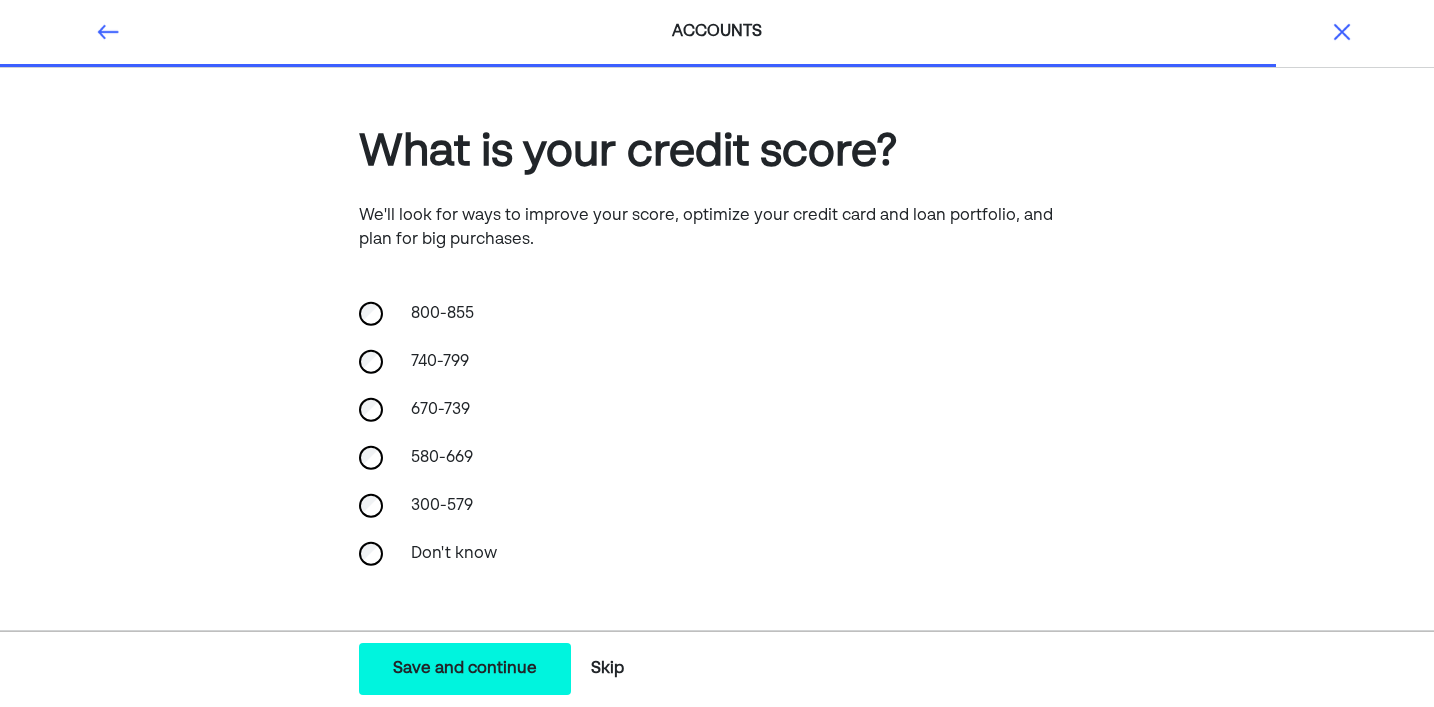 click on "740-799" at bounding box center [499, 362] 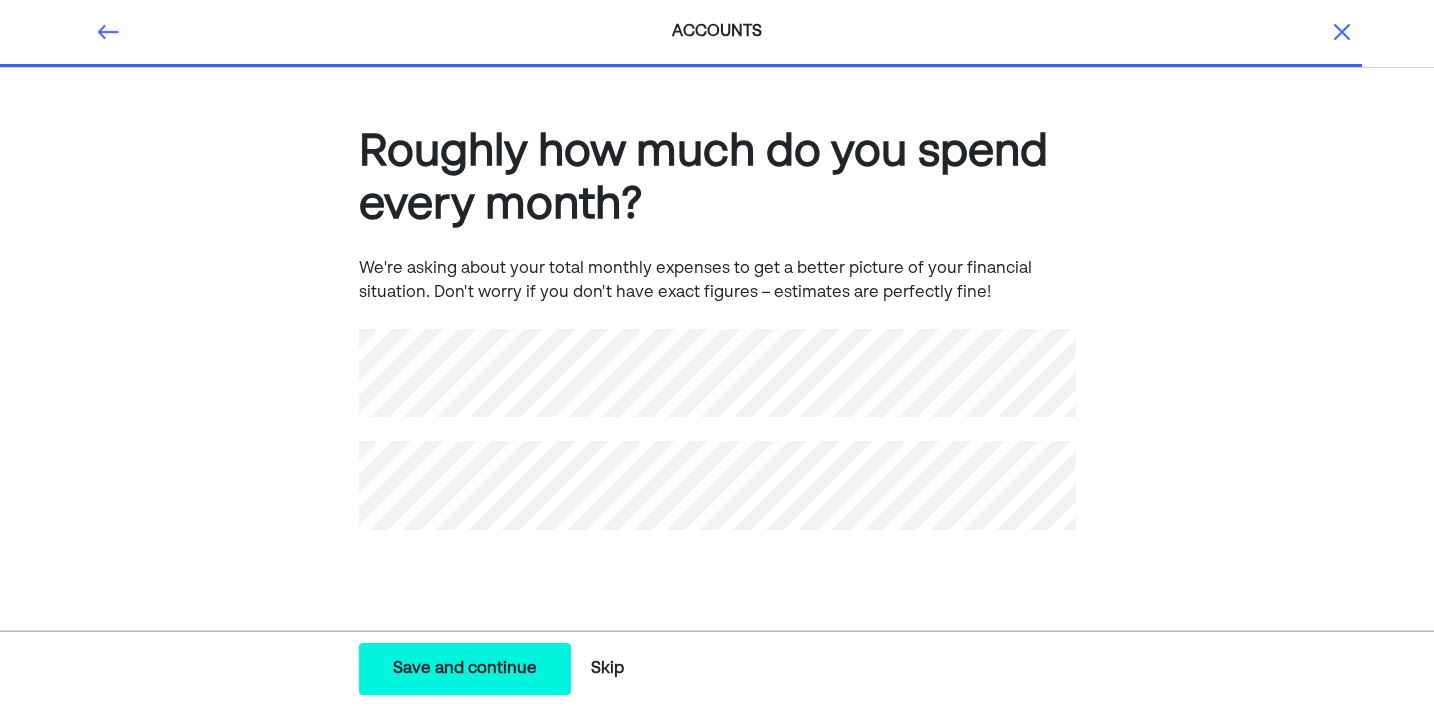 click on "Save and continue" at bounding box center (465, 669) 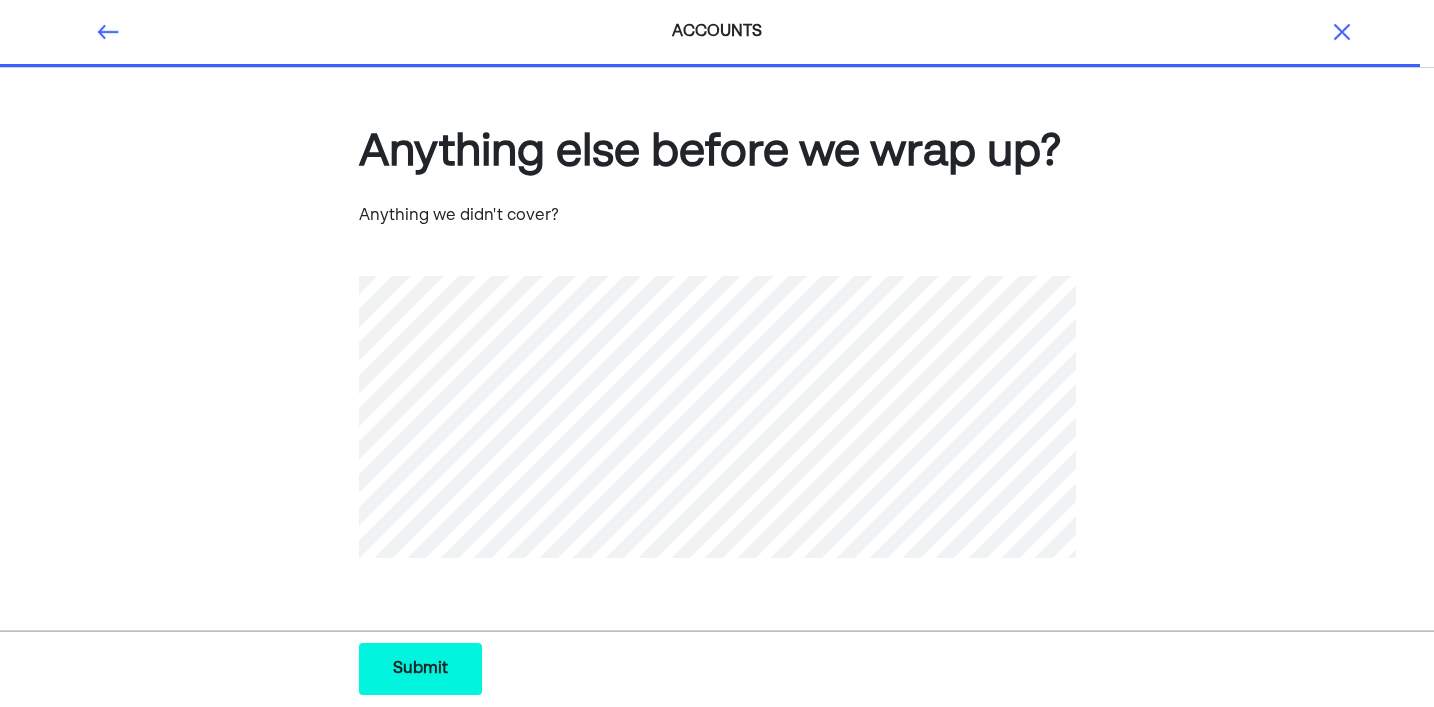 click on "Submit" at bounding box center [420, 669] 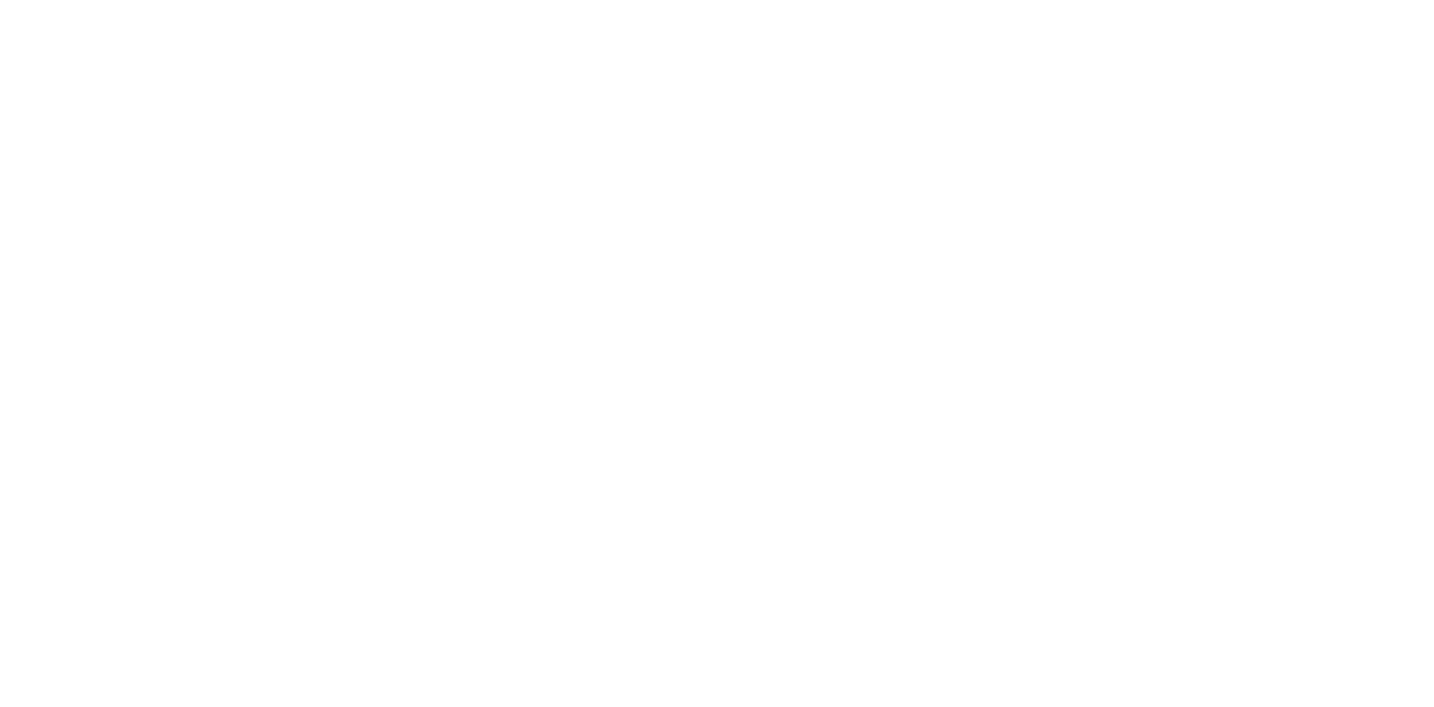 scroll, scrollTop: 0, scrollLeft: 0, axis: both 